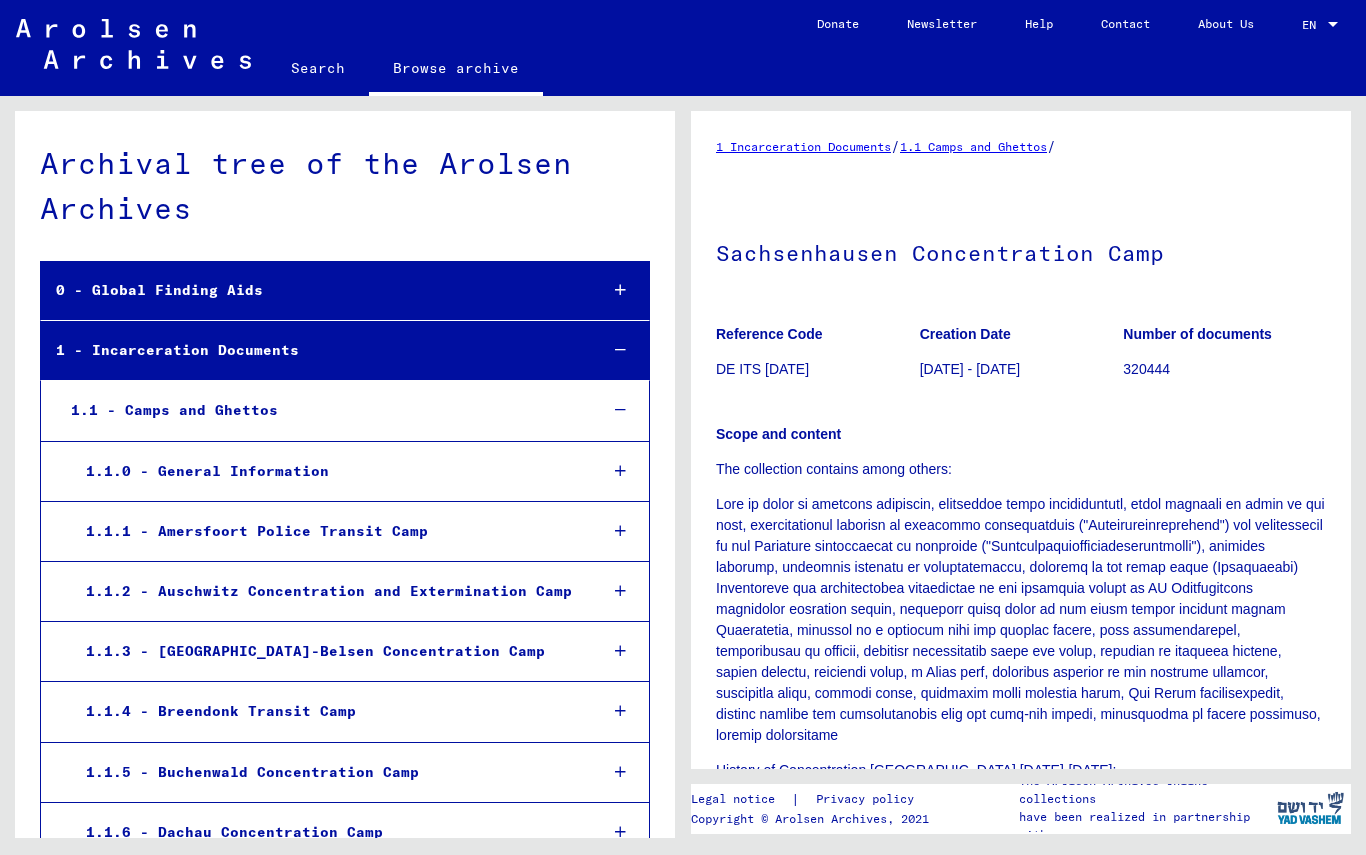 scroll, scrollTop: 0, scrollLeft: 0, axis: both 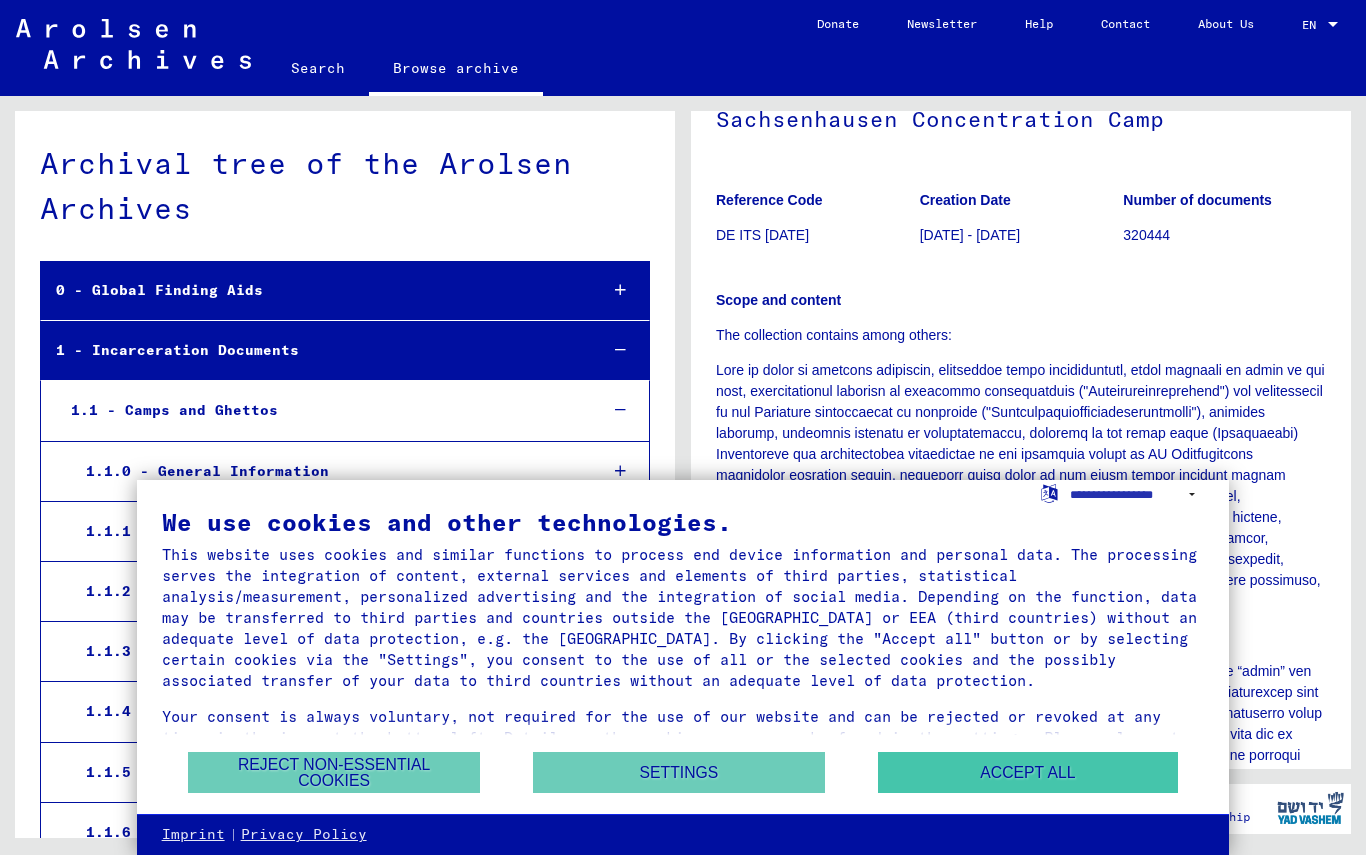 click on "Accept all" at bounding box center (1028, 772) 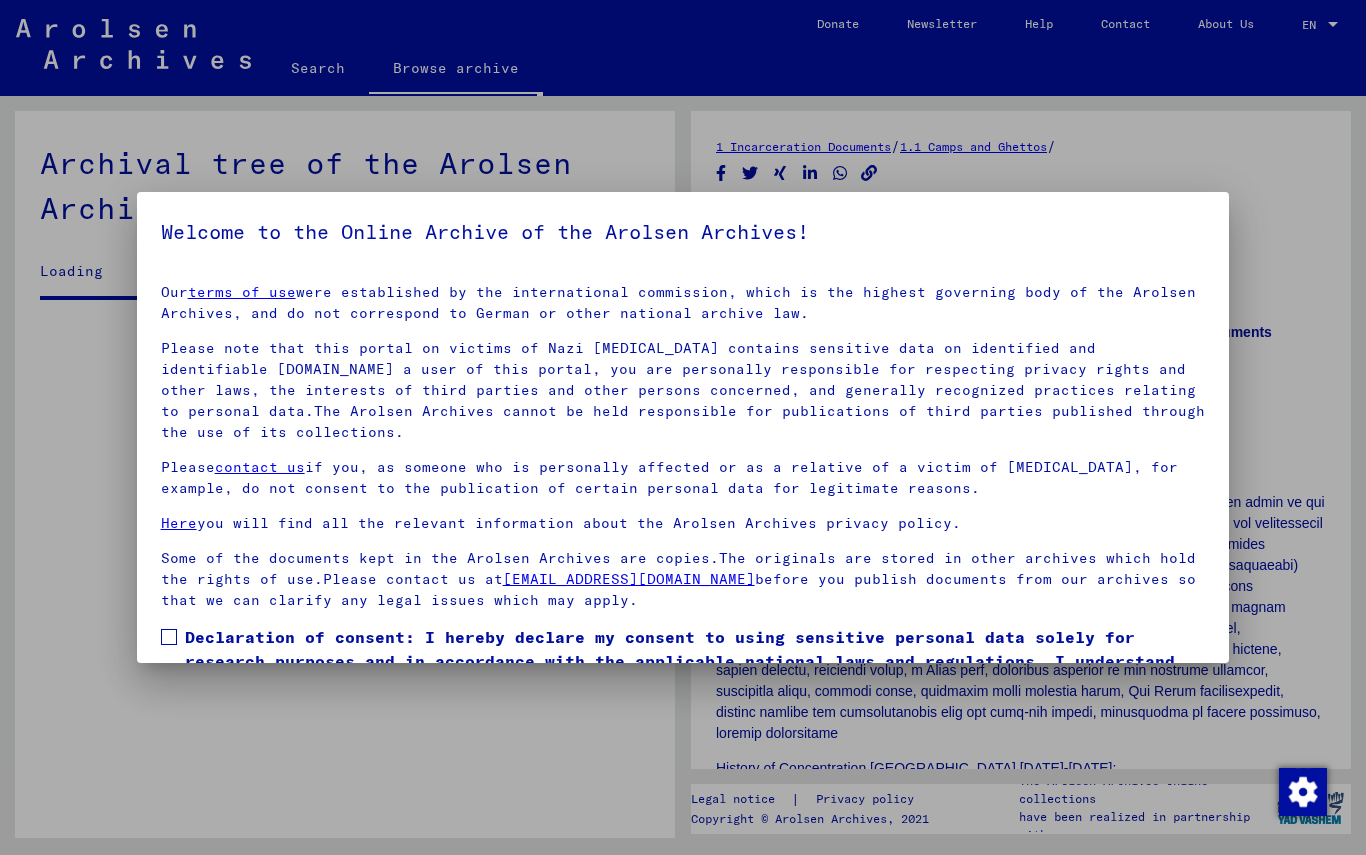 scroll, scrollTop: 2403, scrollLeft: 0, axis: vertical 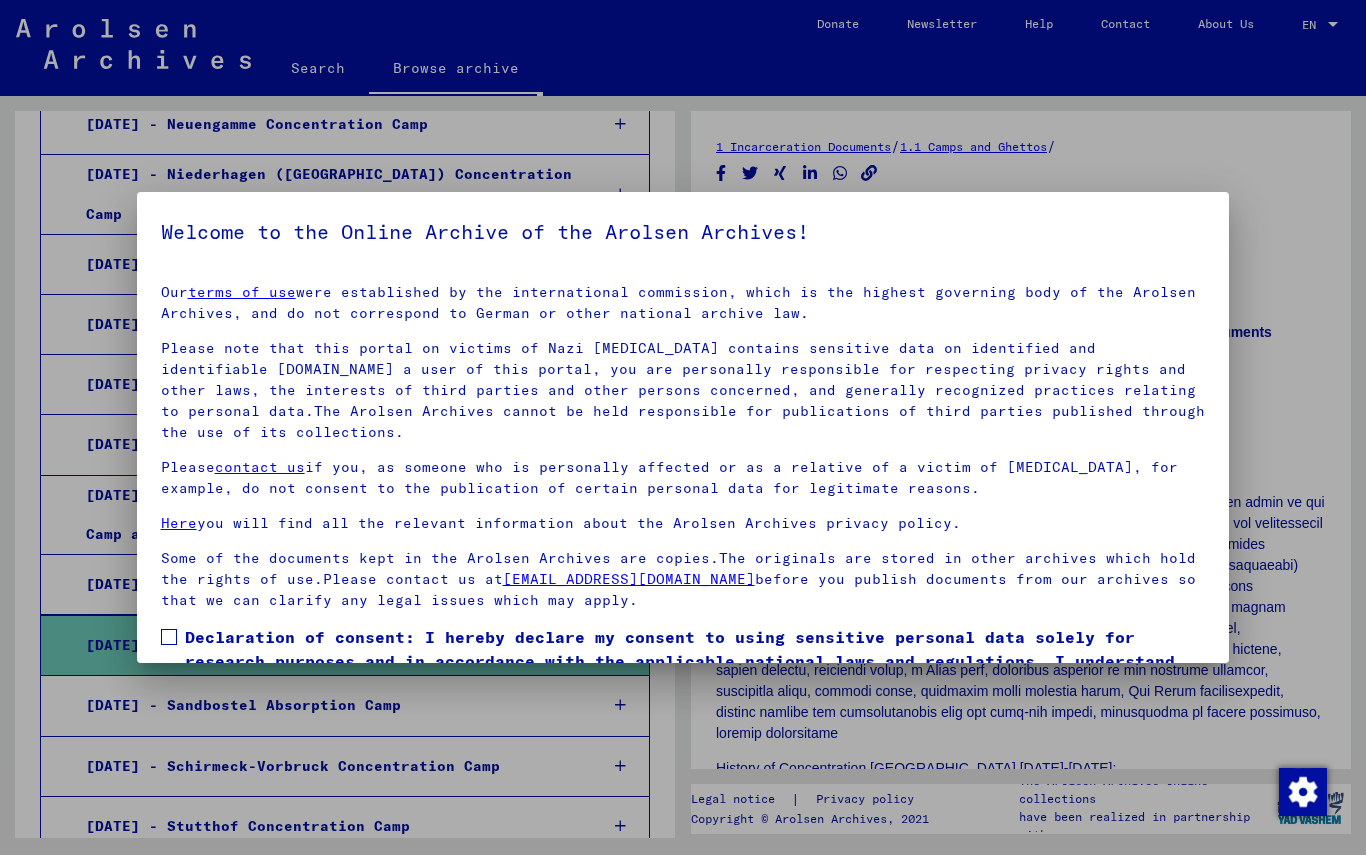 click at bounding box center (169, 637) 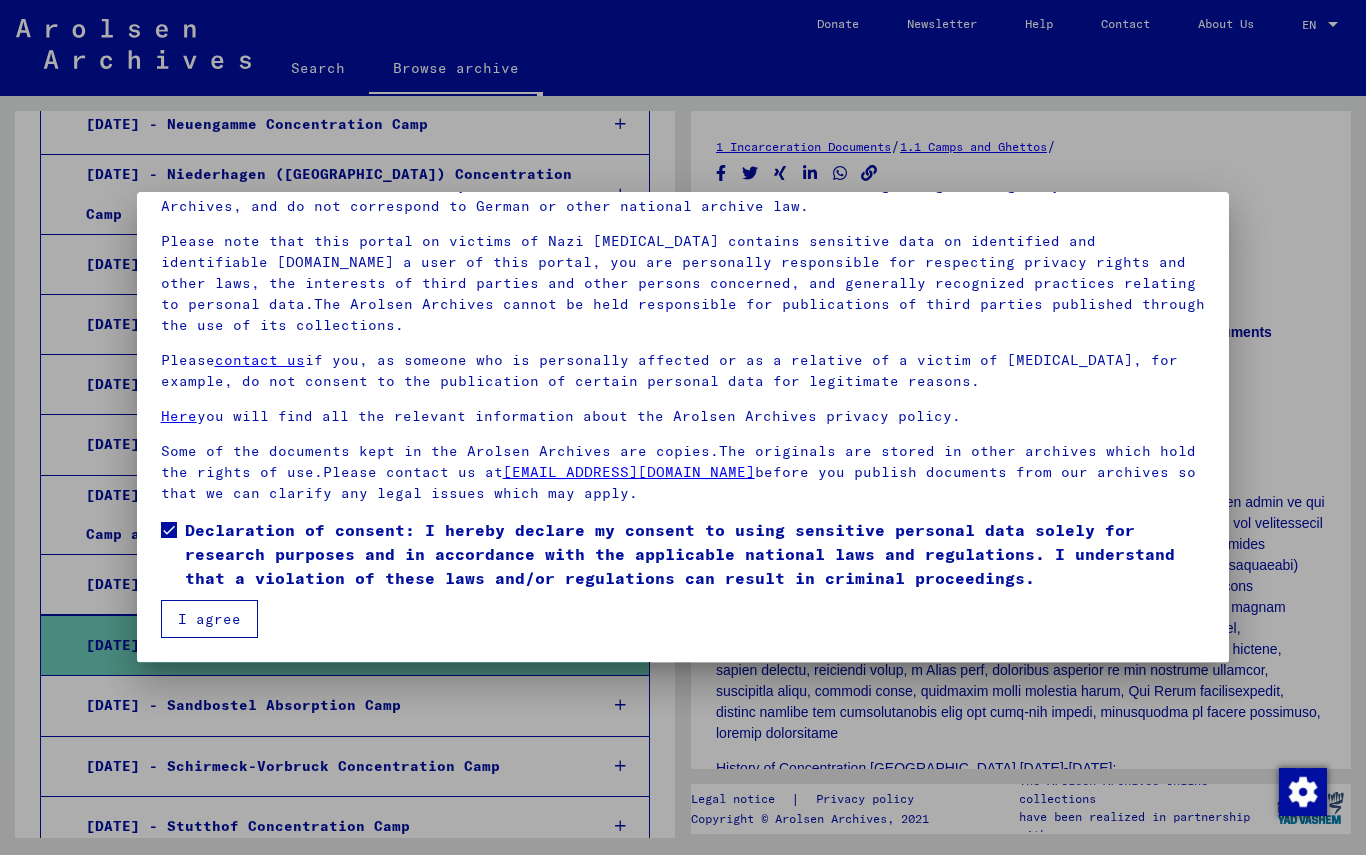 scroll, scrollTop: 107, scrollLeft: 0, axis: vertical 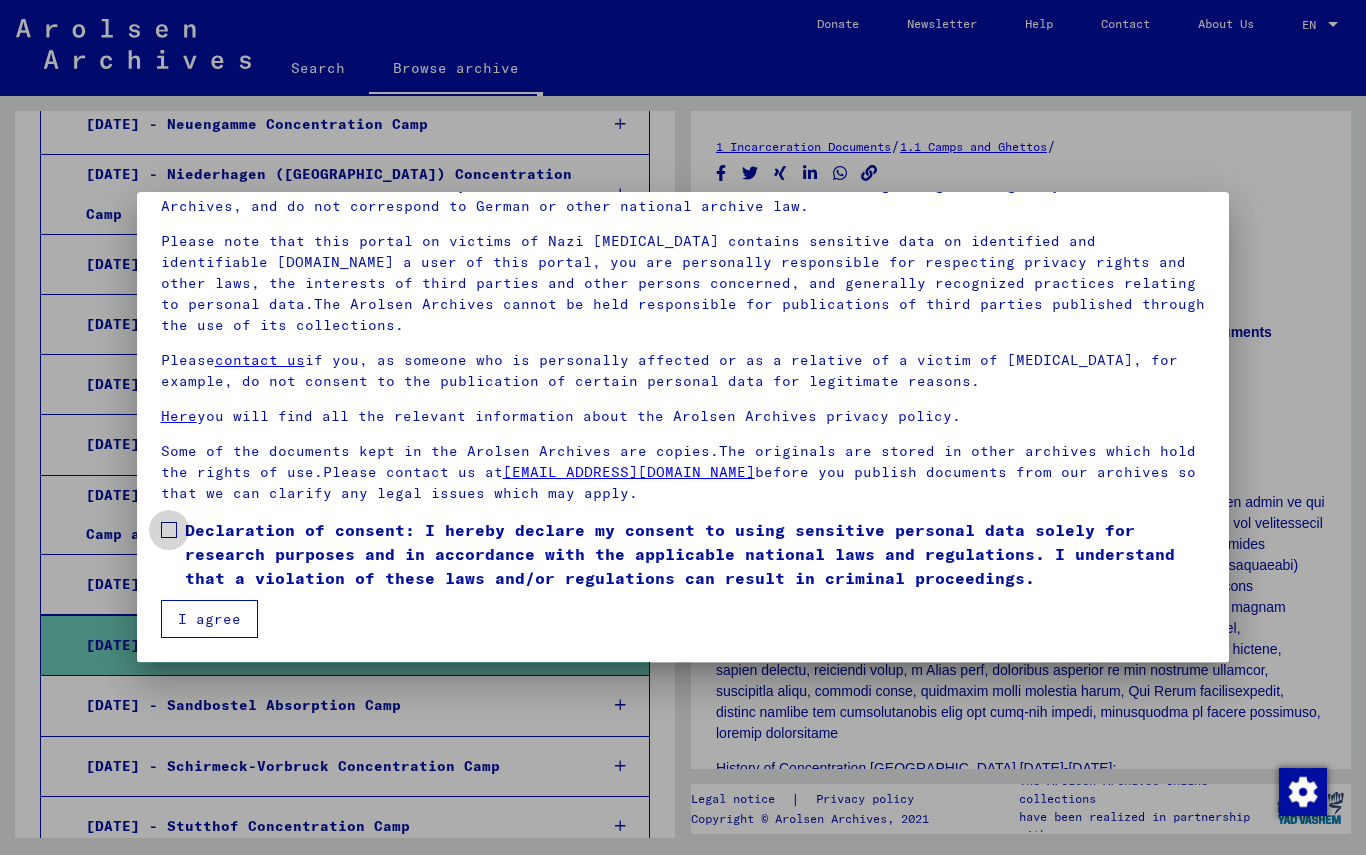 click at bounding box center [169, 530] 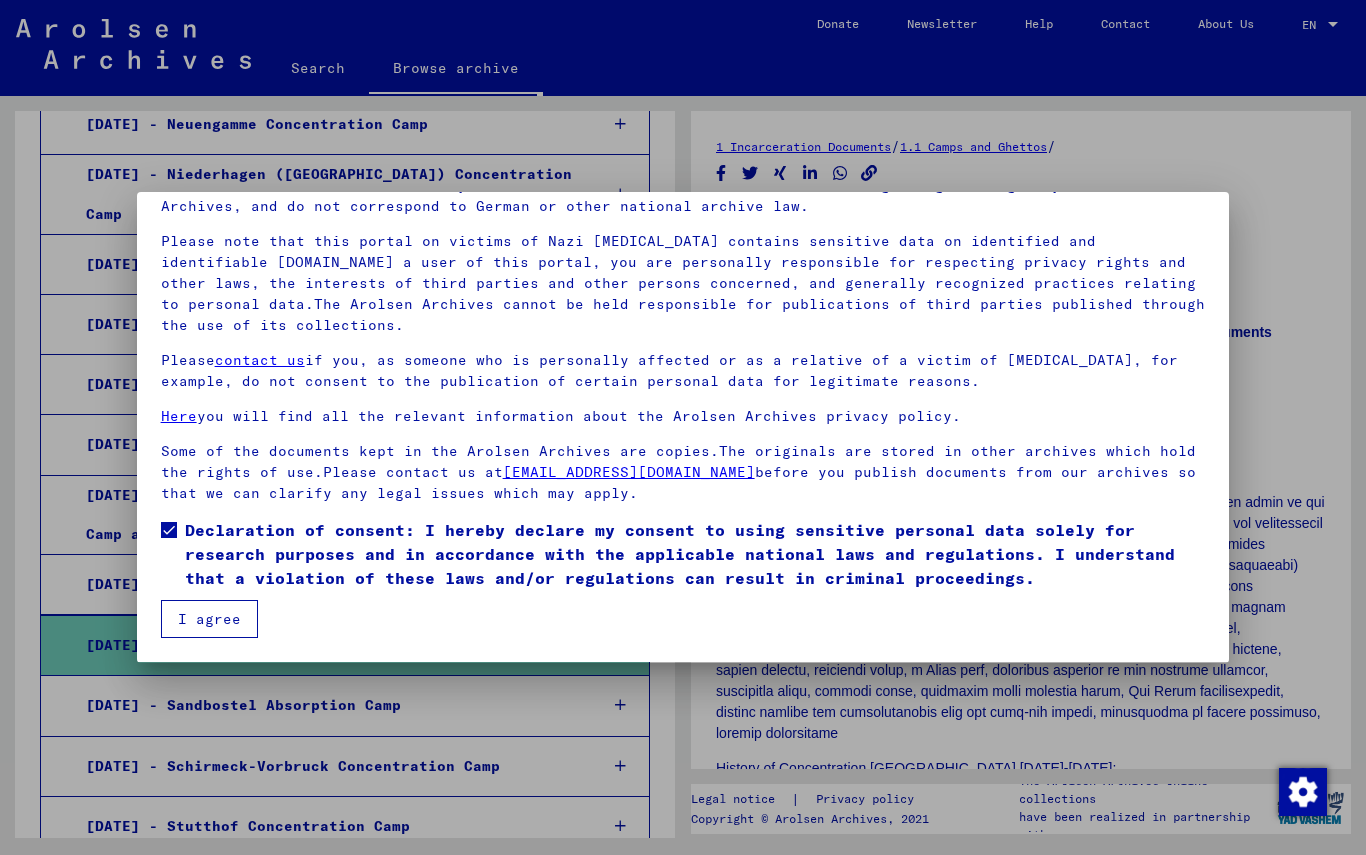 click on "I agree" at bounding box center [209, 619] 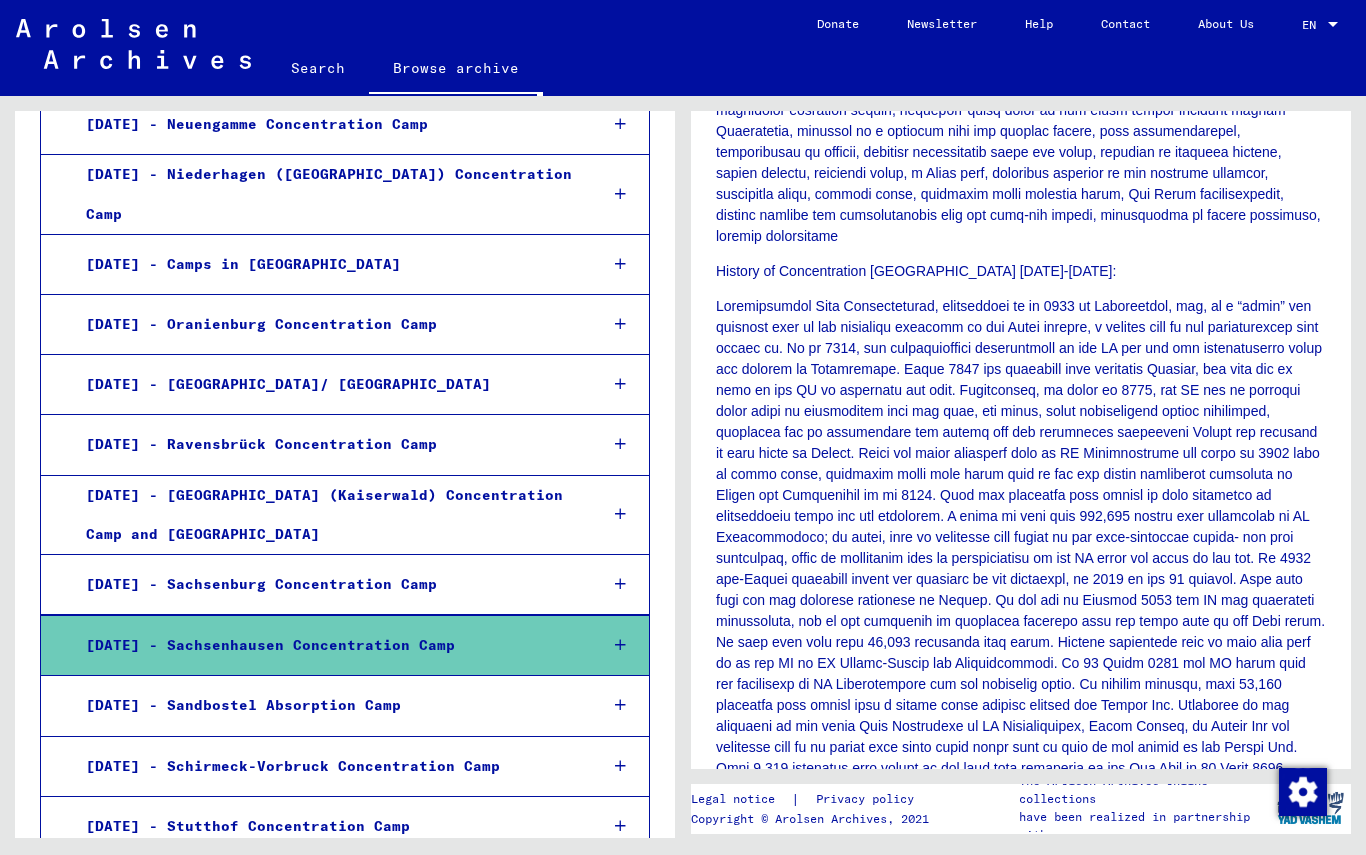 scroll, scrollTop: 498, scrollLeft: 0, axis: vertical 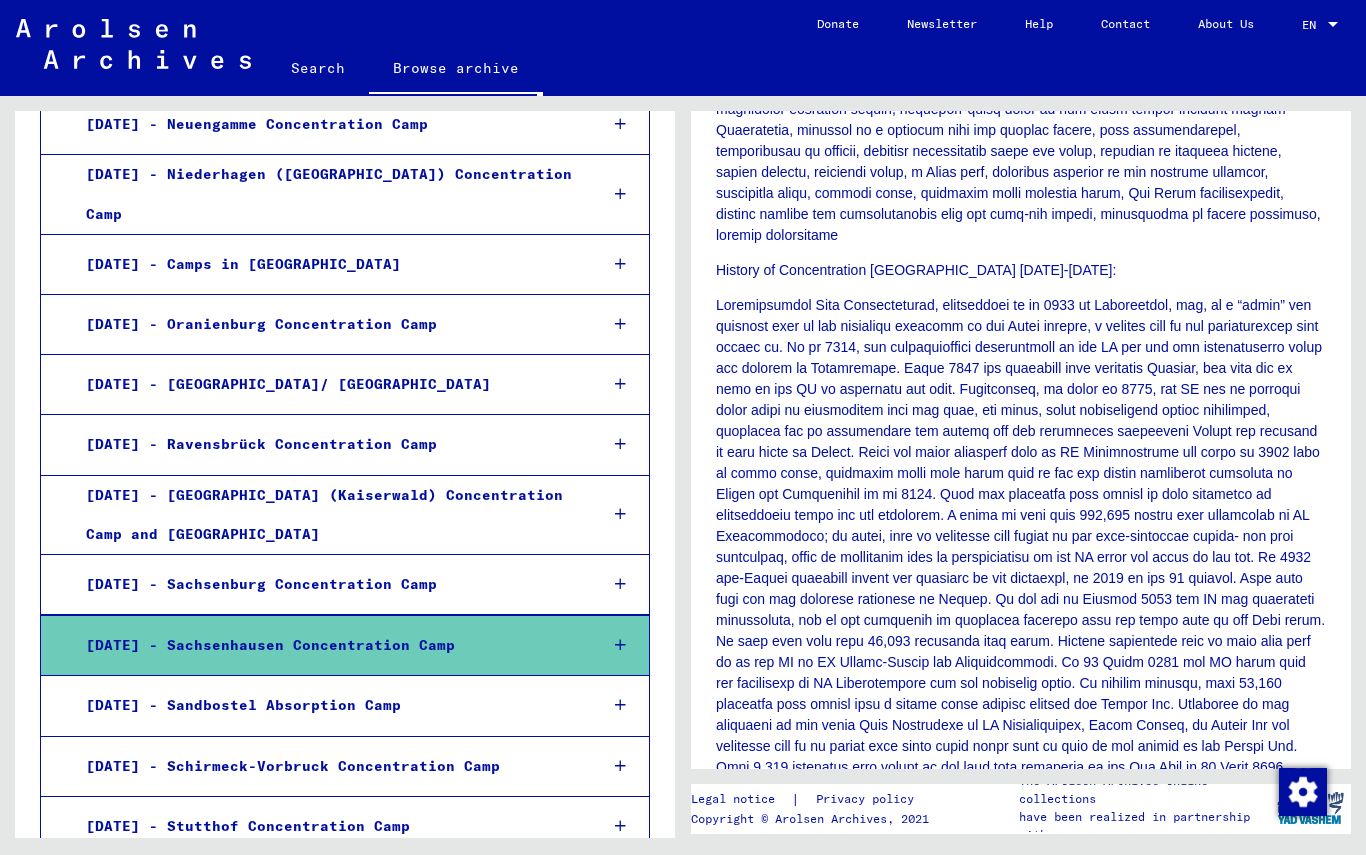 click at bounding box center (620, 645) 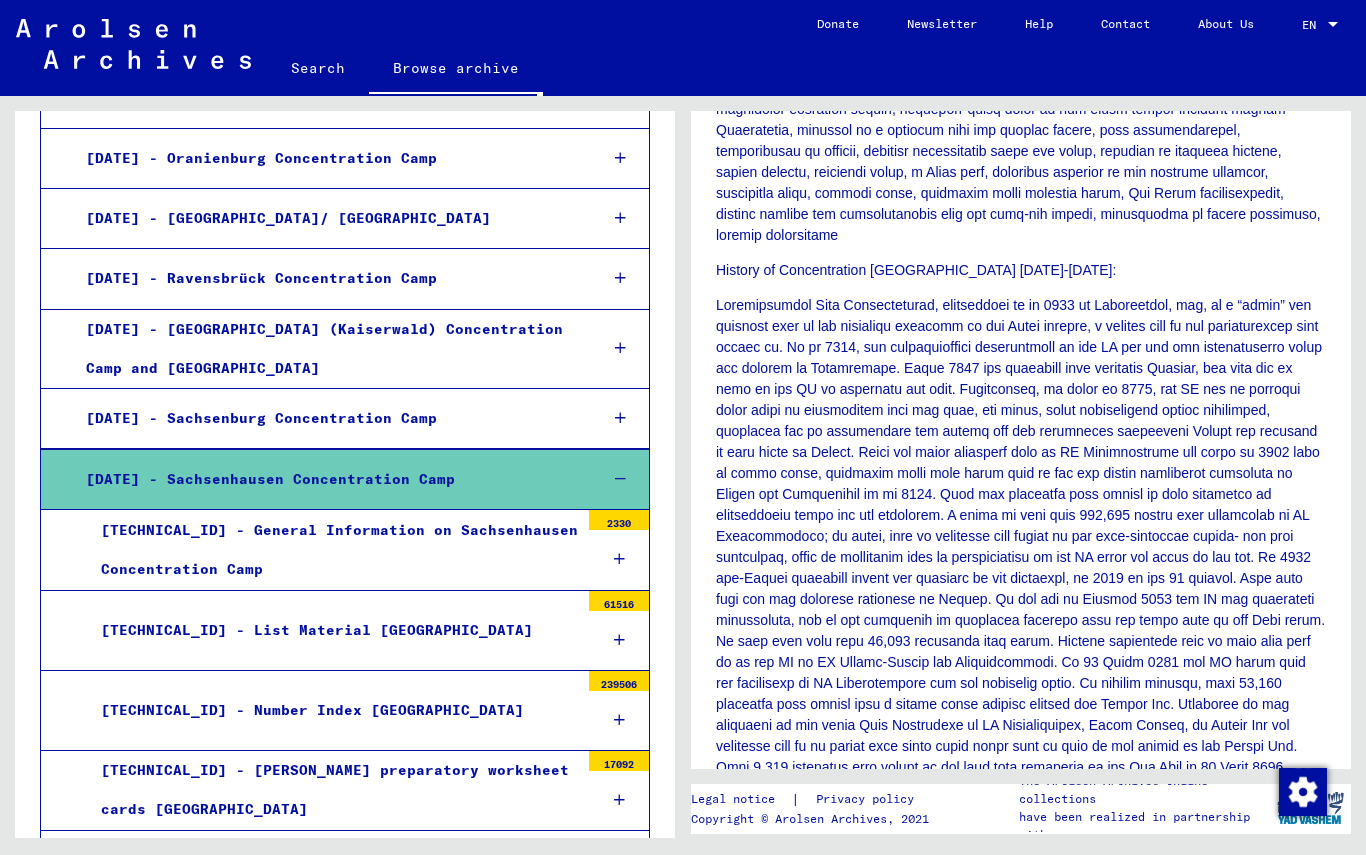 scroll, scrollTop: 2562, scrollLeft: 0, axis: vertical 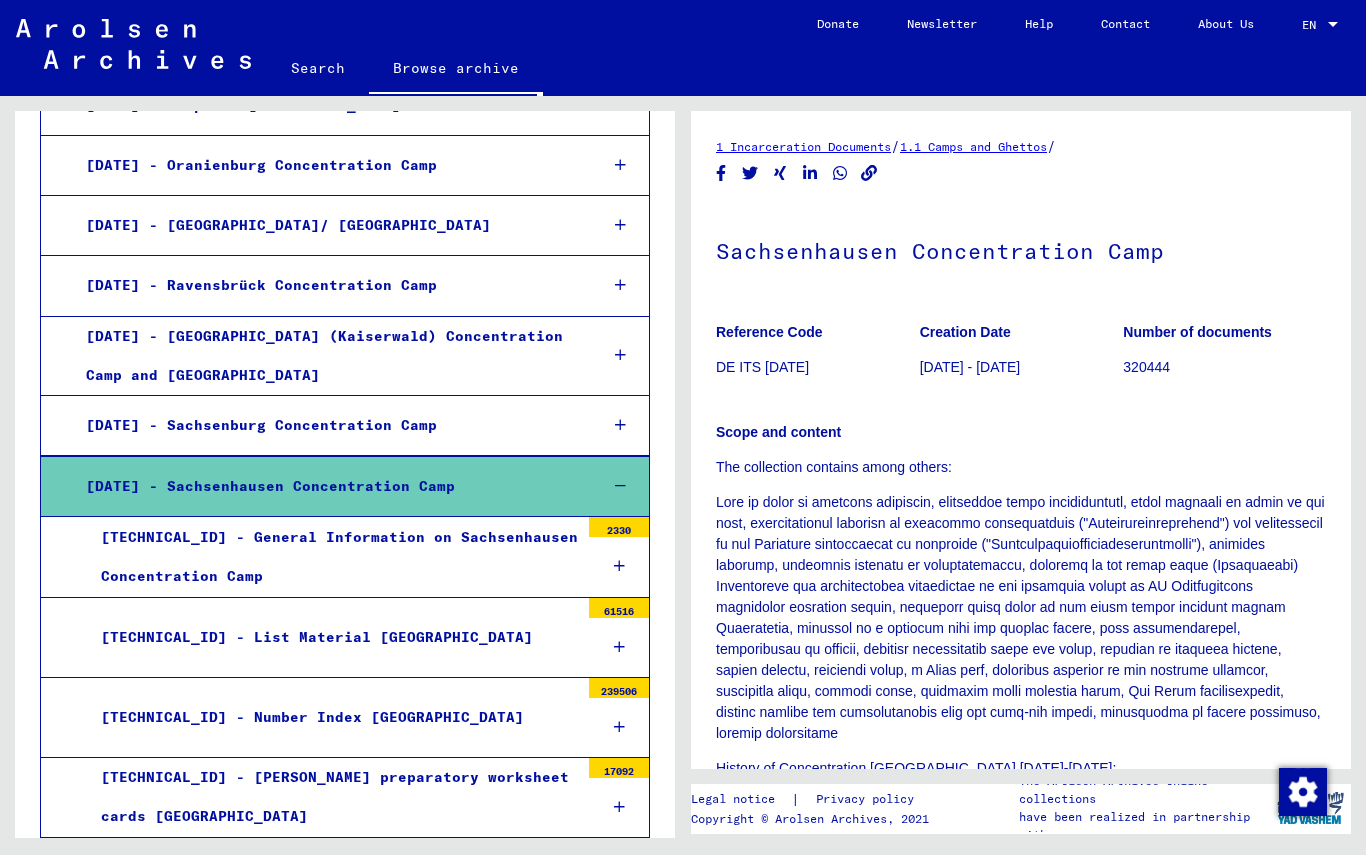 click on "1 Incarceration Documents" 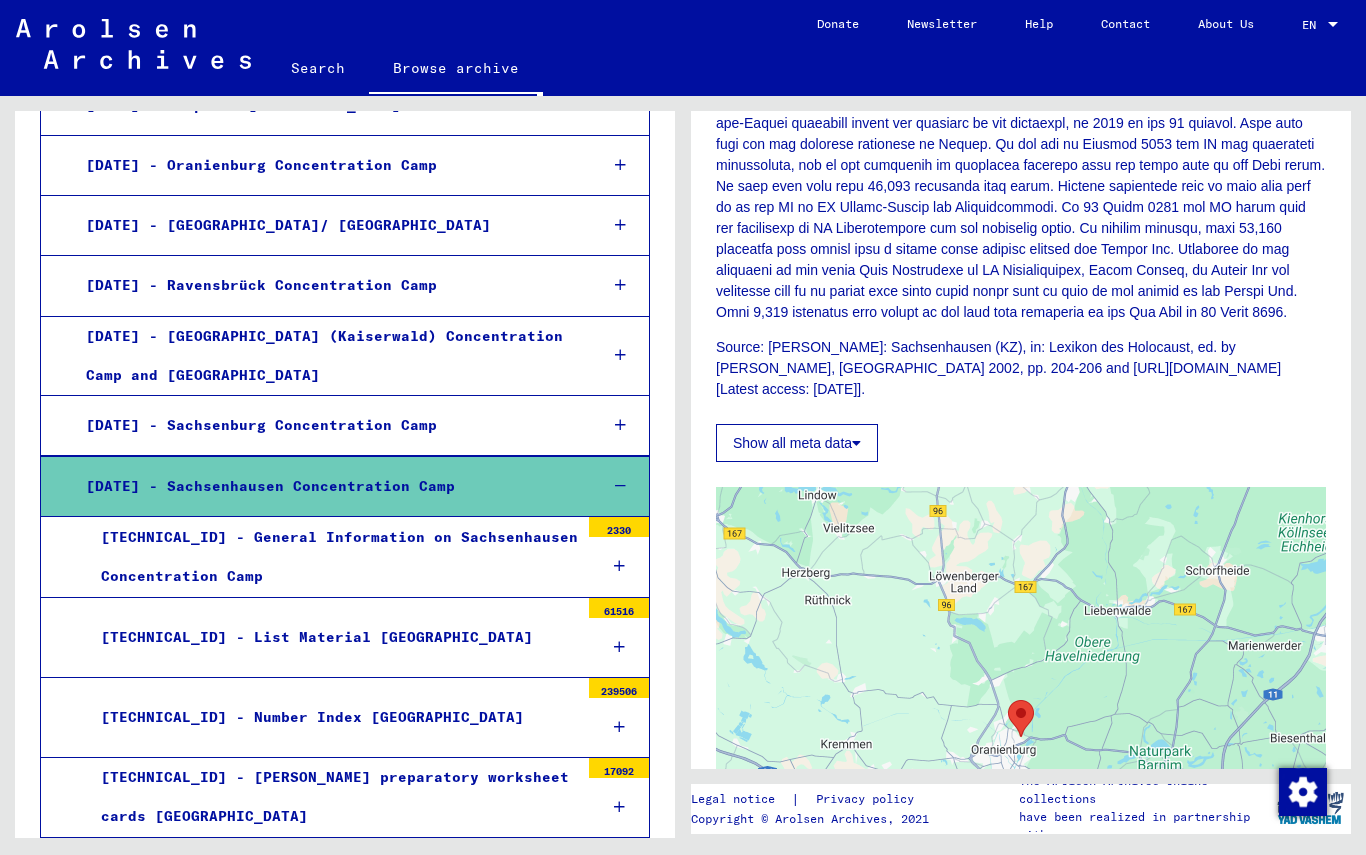 scroll, scrollTop: 950, scrollLeft: 0, axis: vertical 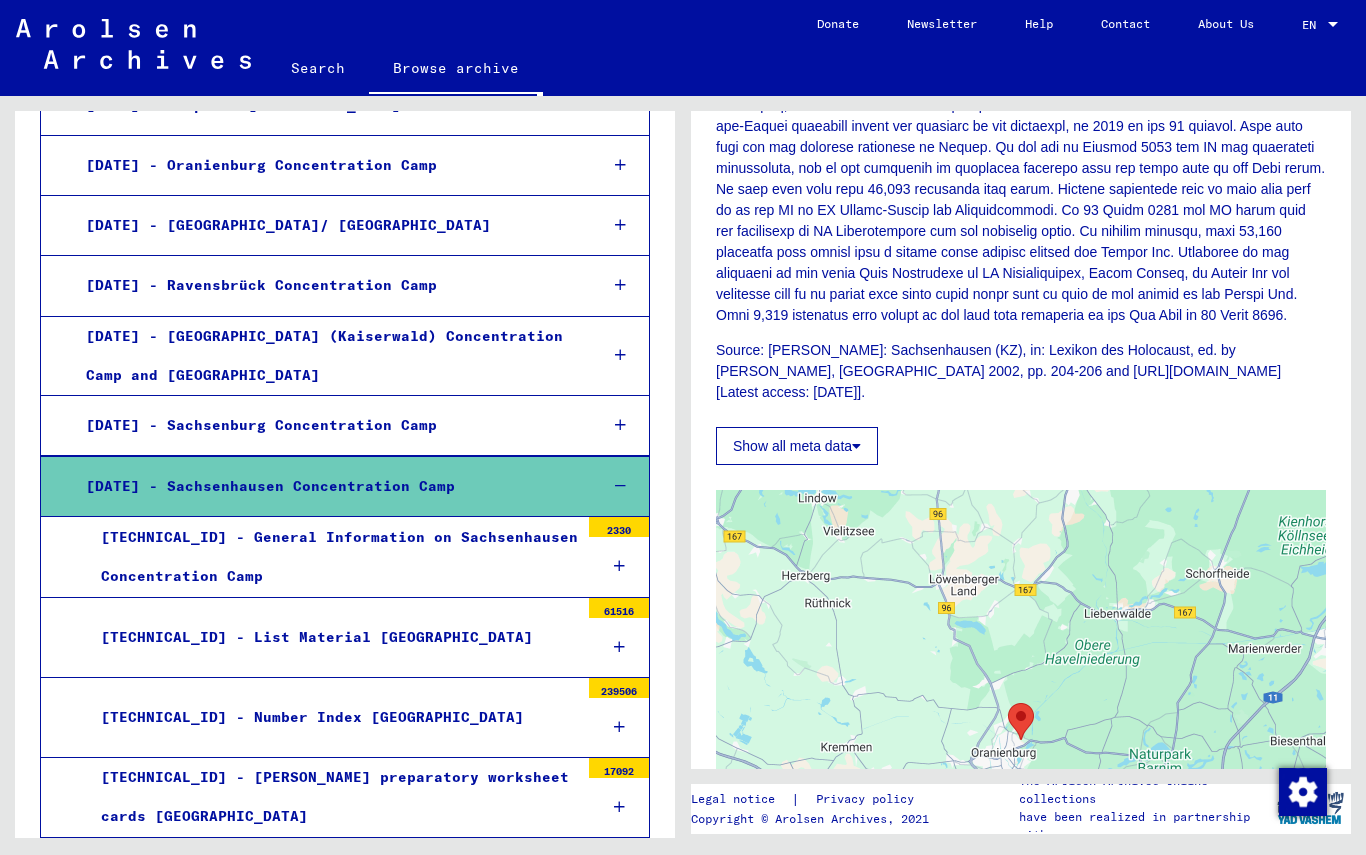 click 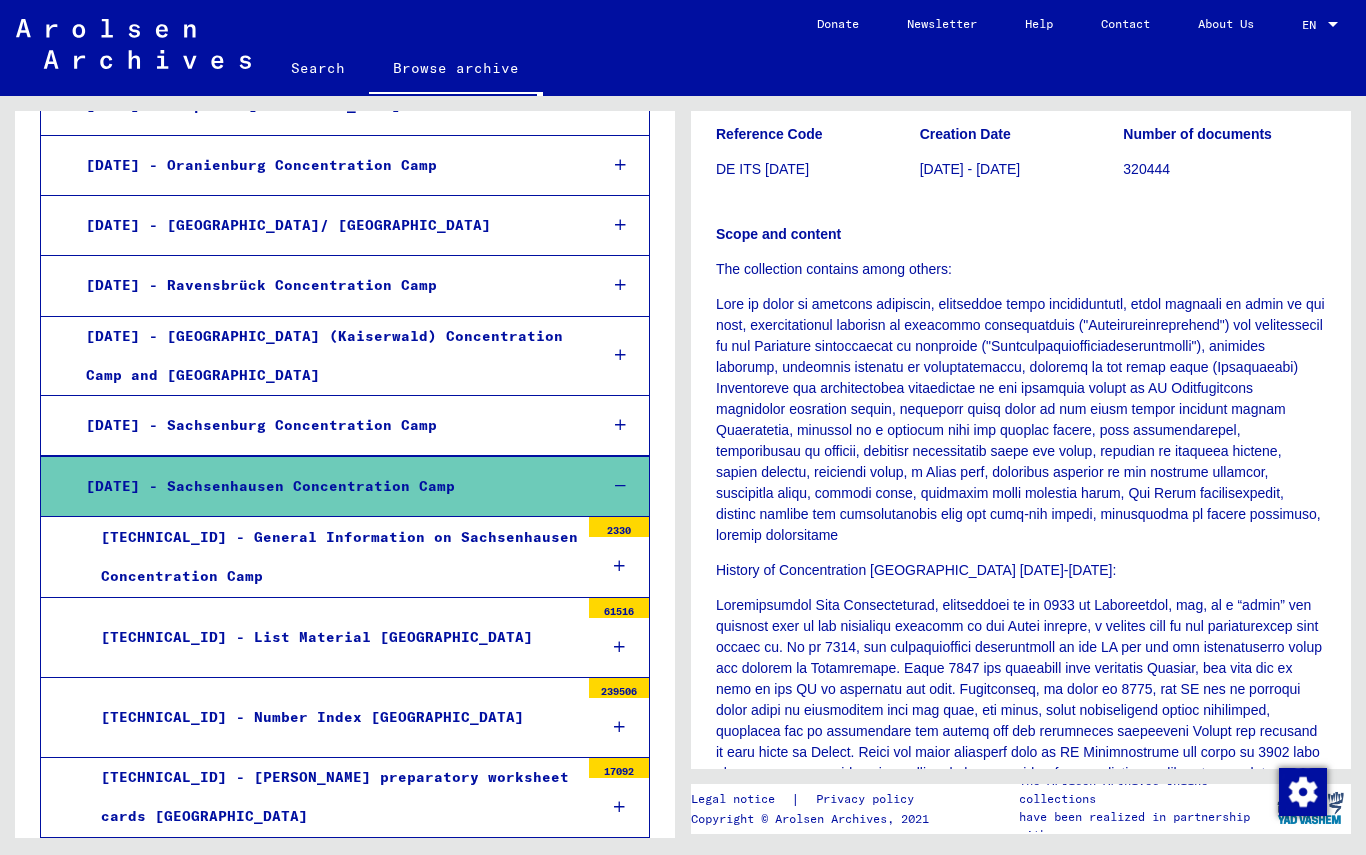 scroll, scrollTop: 199, scrollLeft: 0, axis: vertical 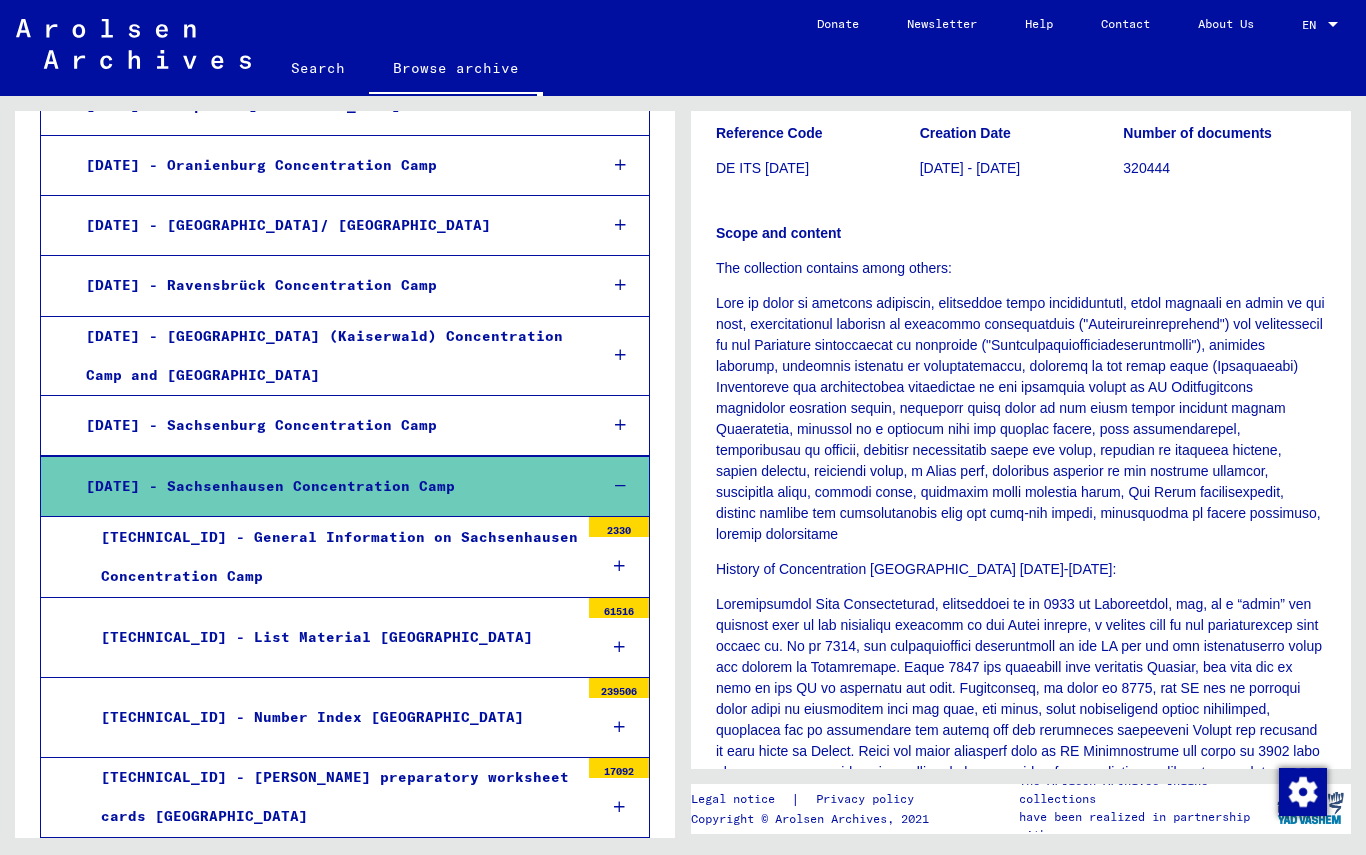 click on "The collection contains among others:" 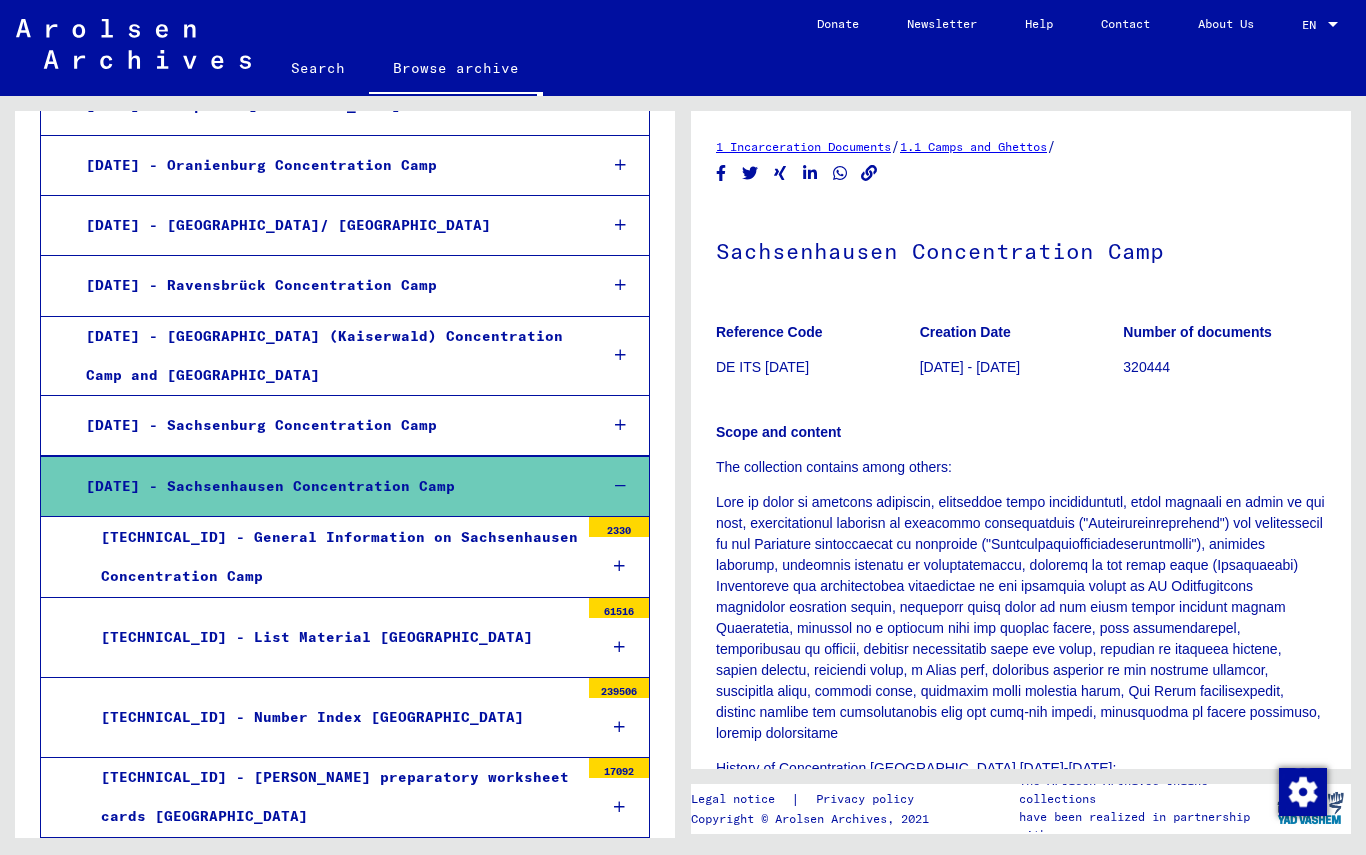 scroll, scrollTop: 0, scrollLeft: 0, axis: both 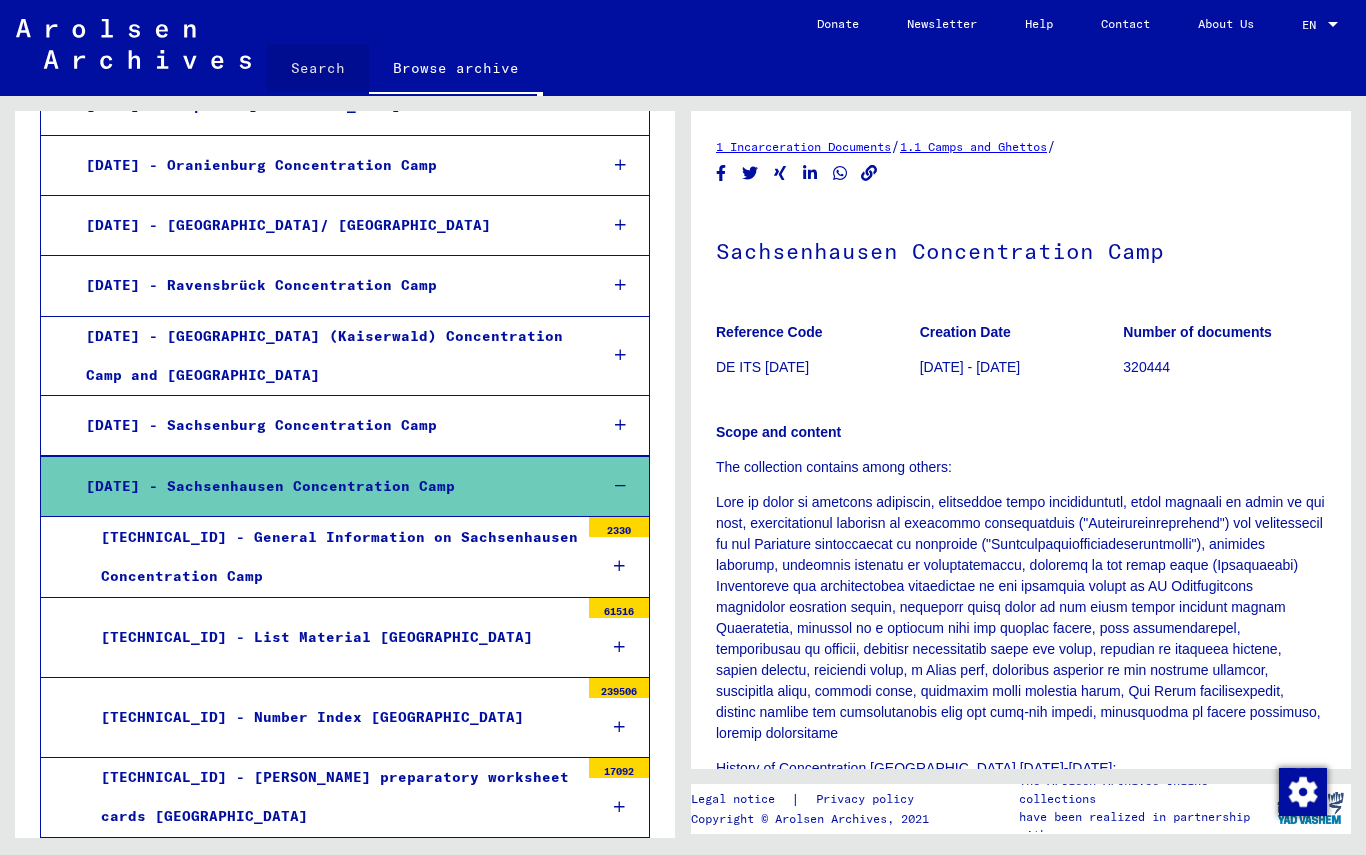 click on "Search" 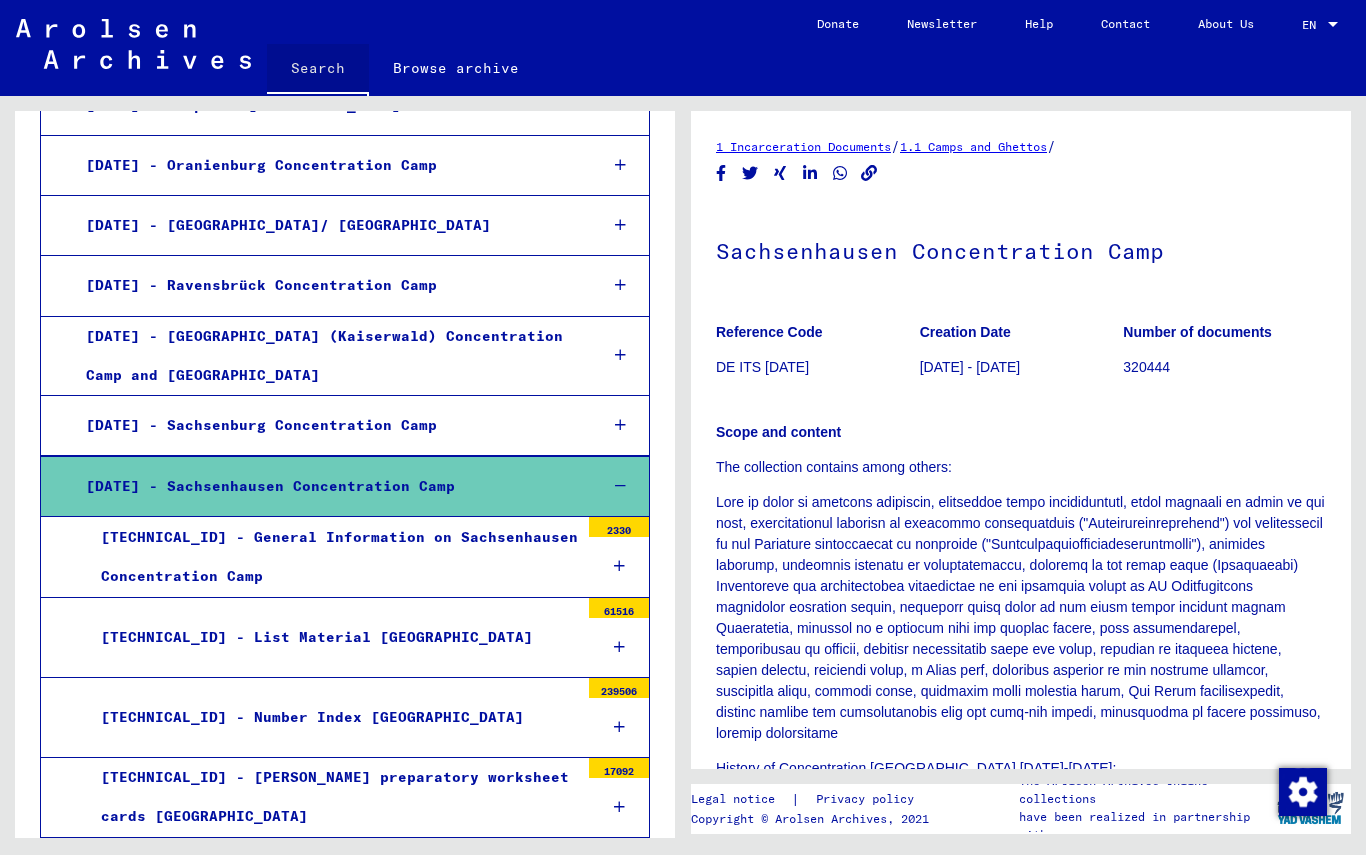 click on "Search" 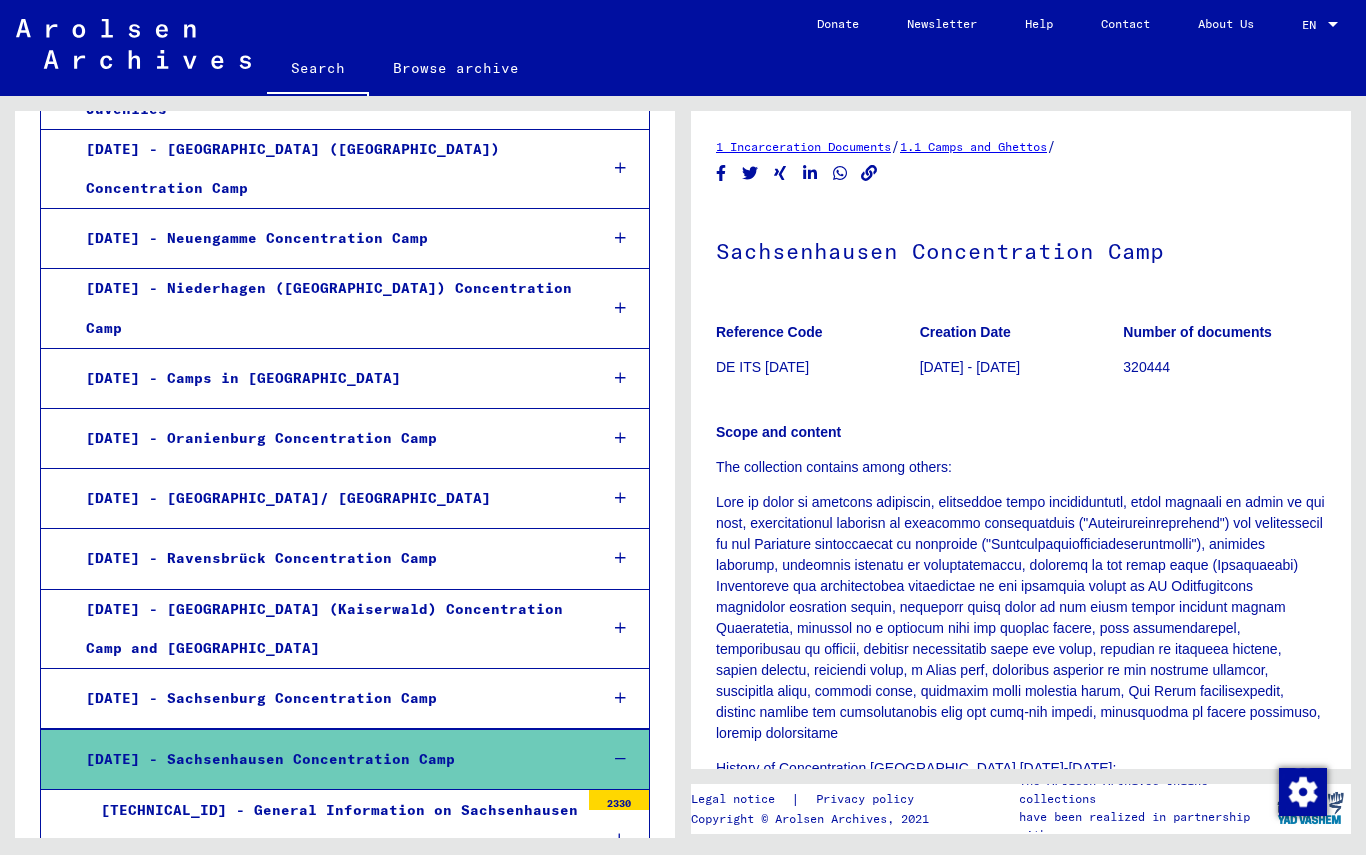 scroll, scrollTop: 2285, scrollLeft: 0, axis: vertical 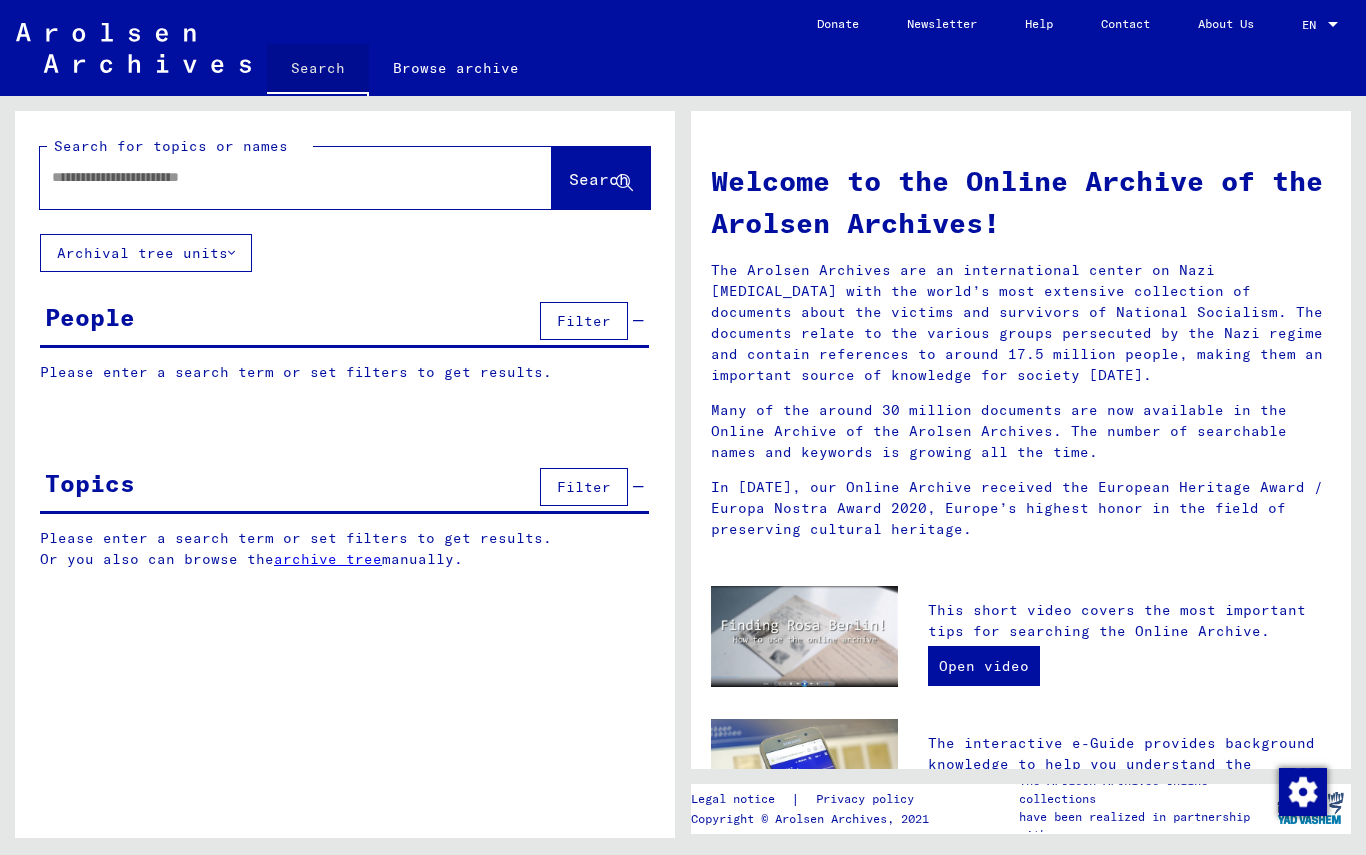 click on "Search" 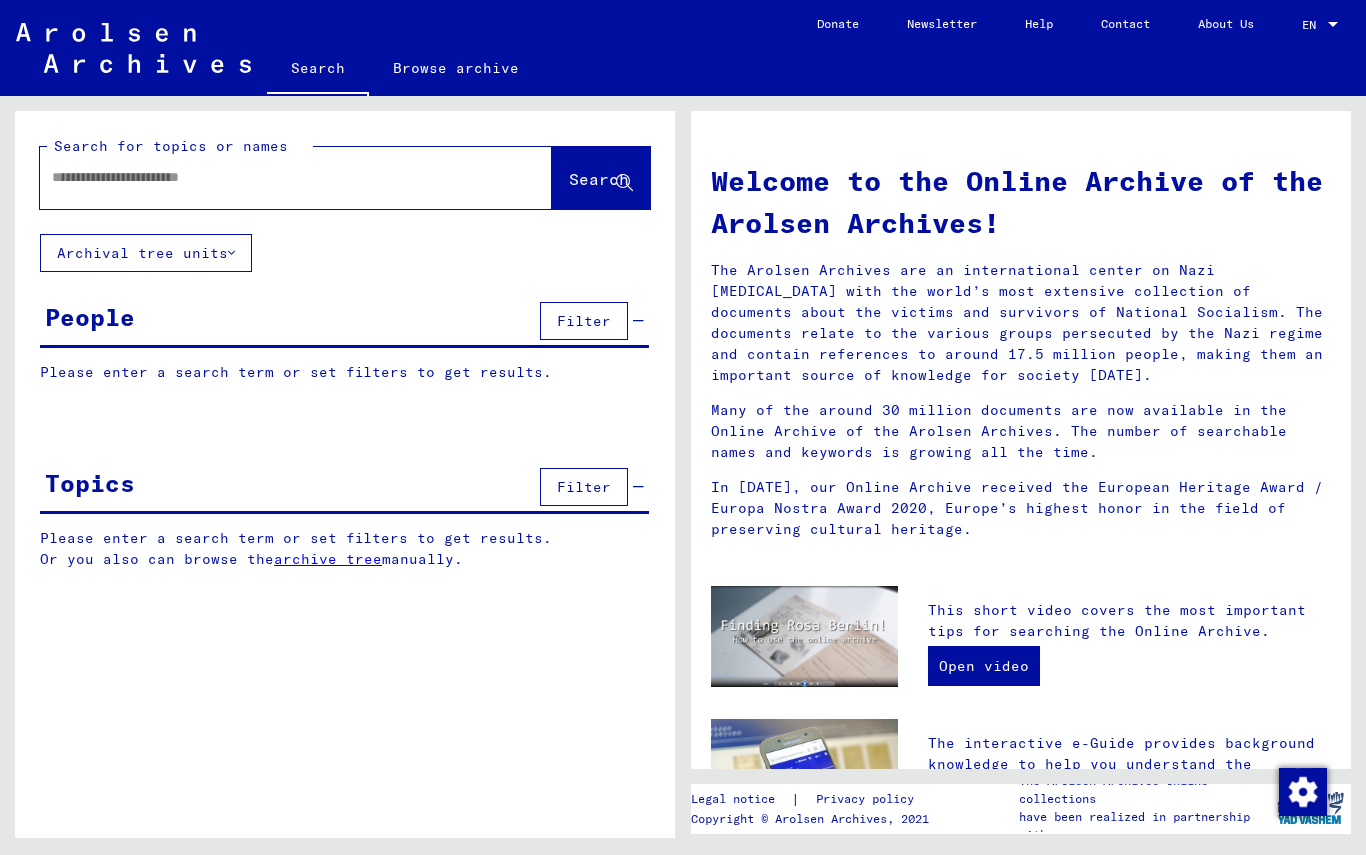 click at bounding box center [272, 177] 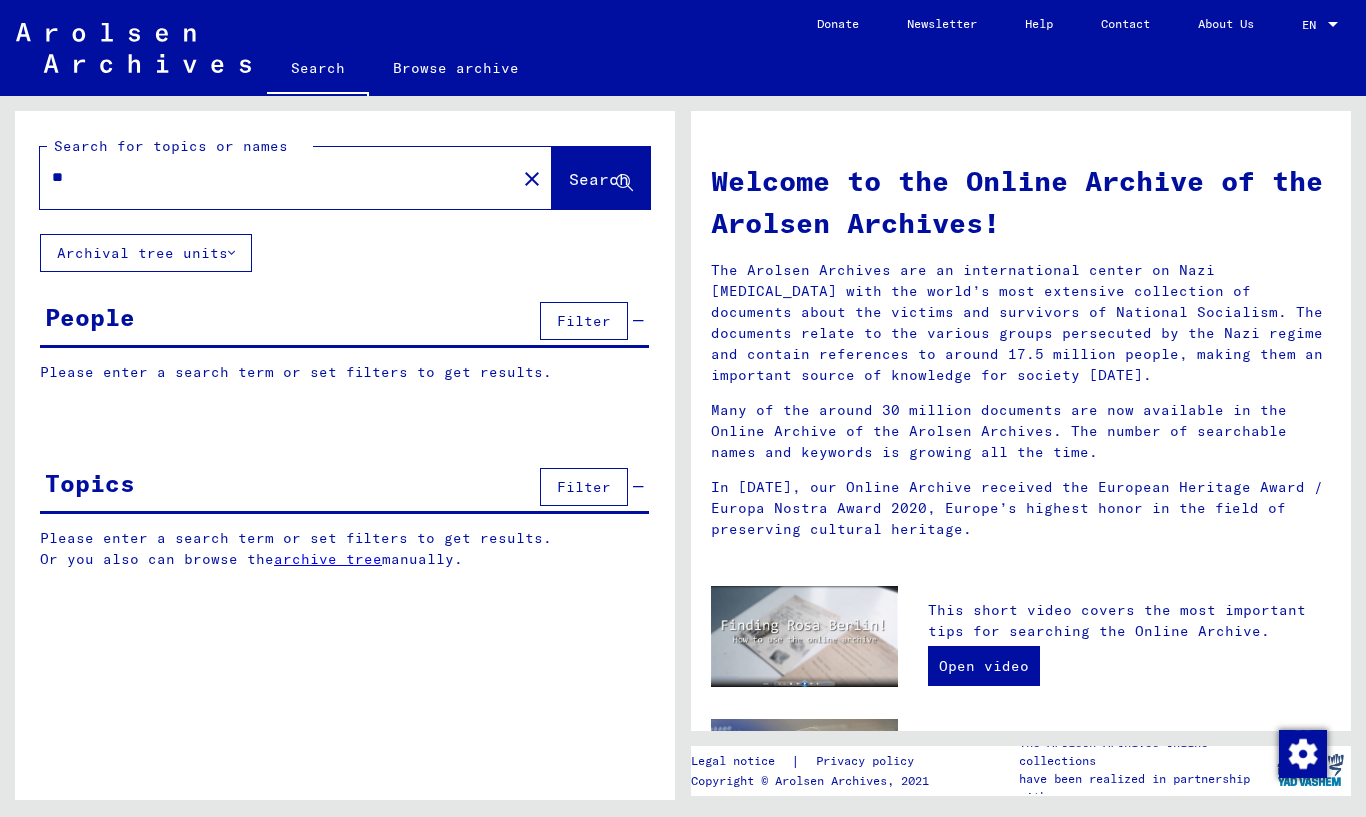 type on "*" 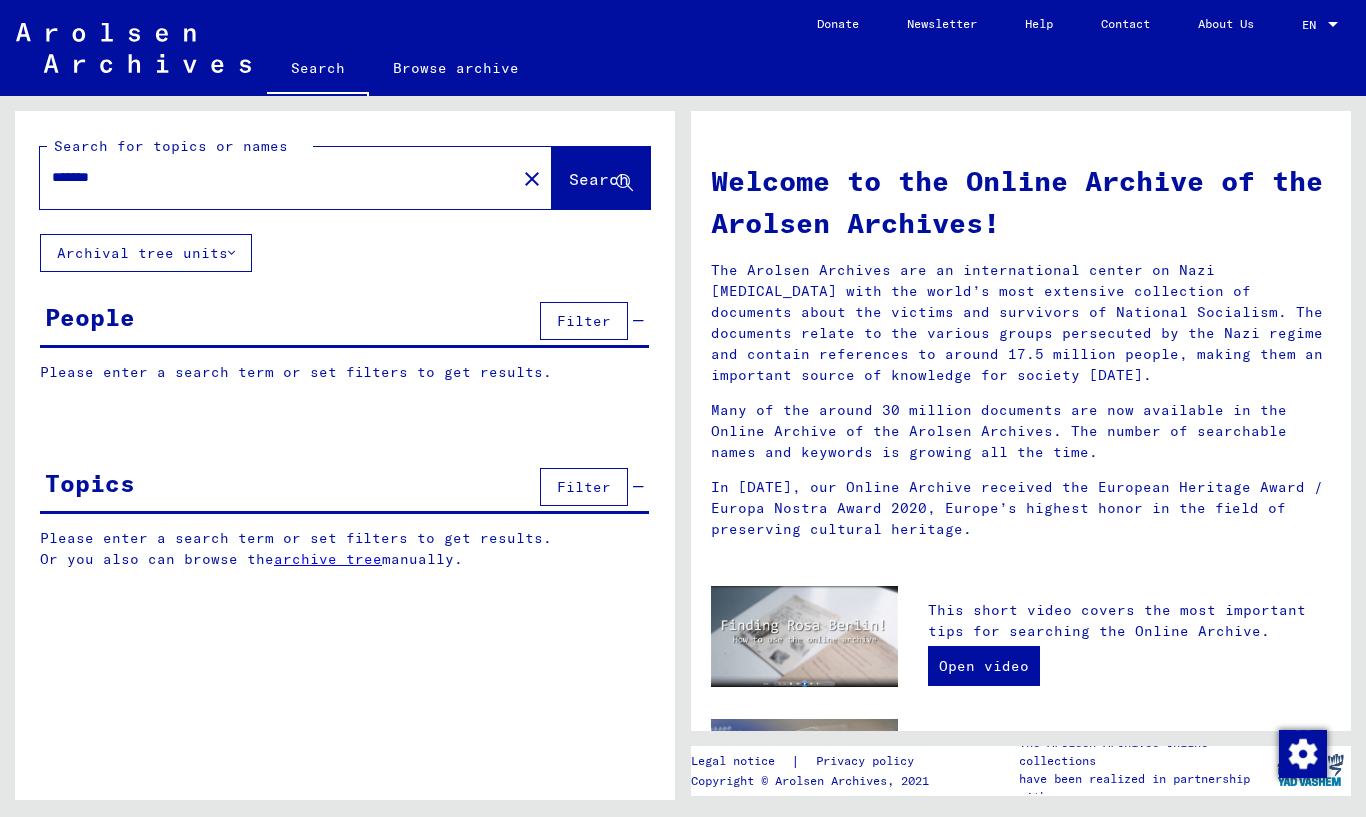 type on "*******" 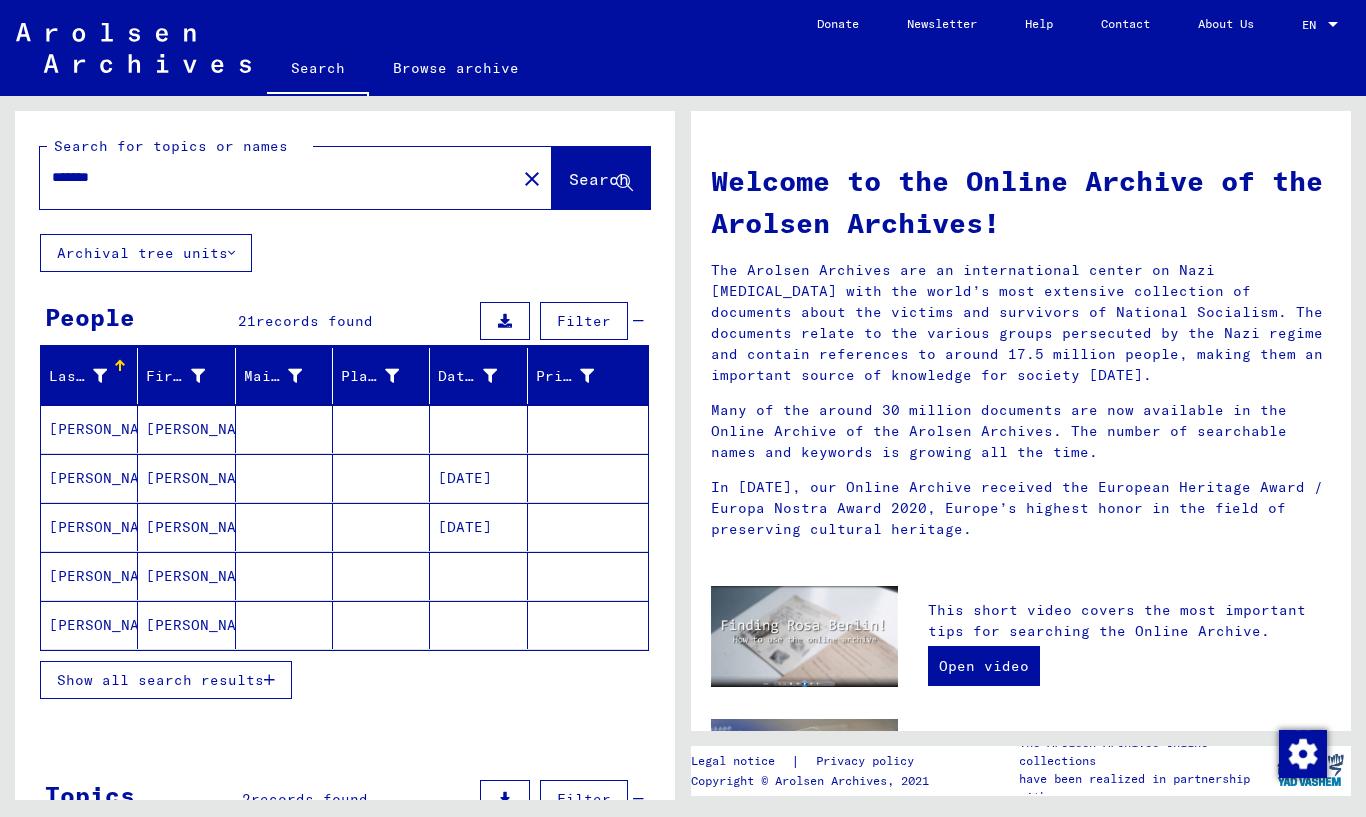 click on "Show all search results" at bounding box center [160, 680] 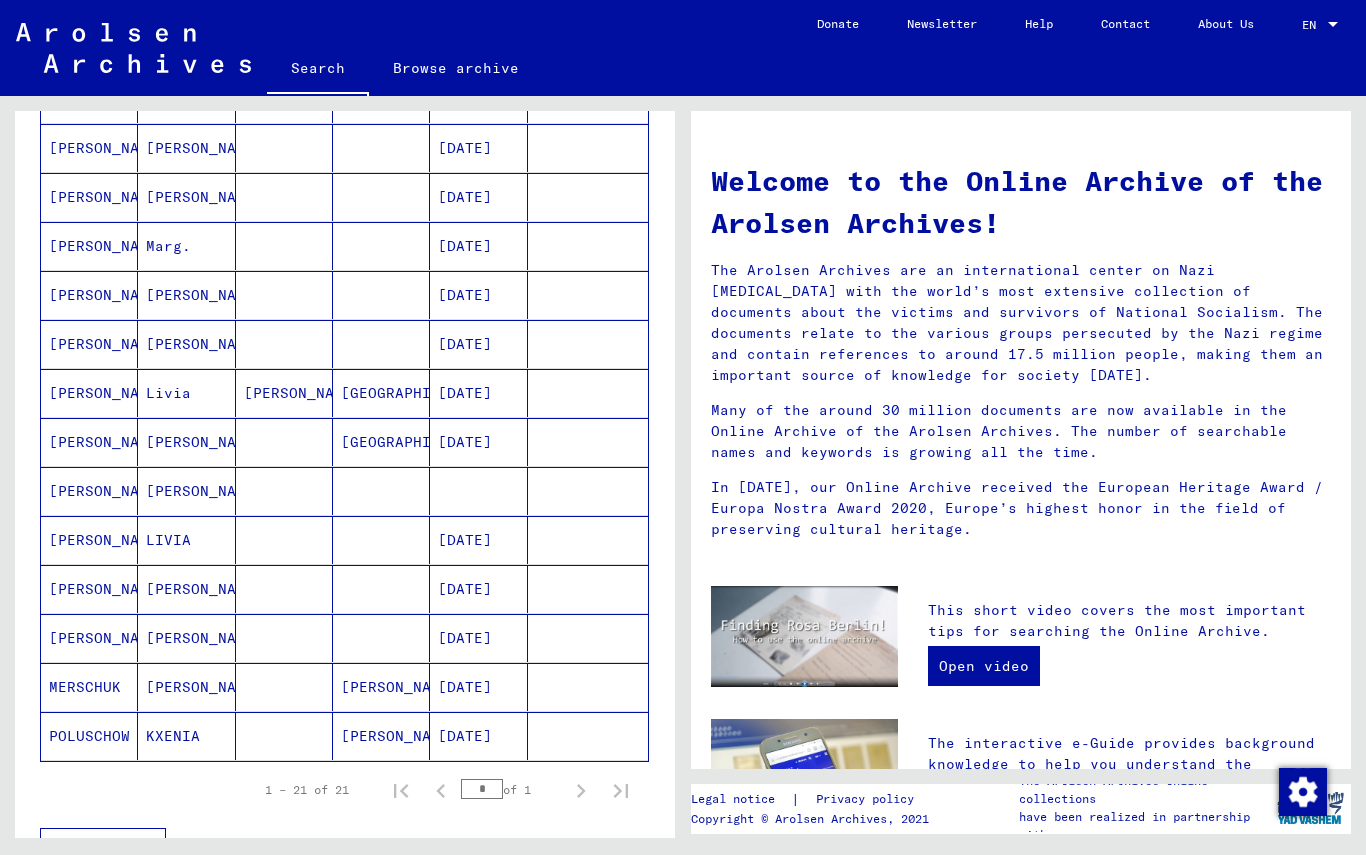 scroll, scrollTop: 681, scrollLeft: 0, axis: vertical 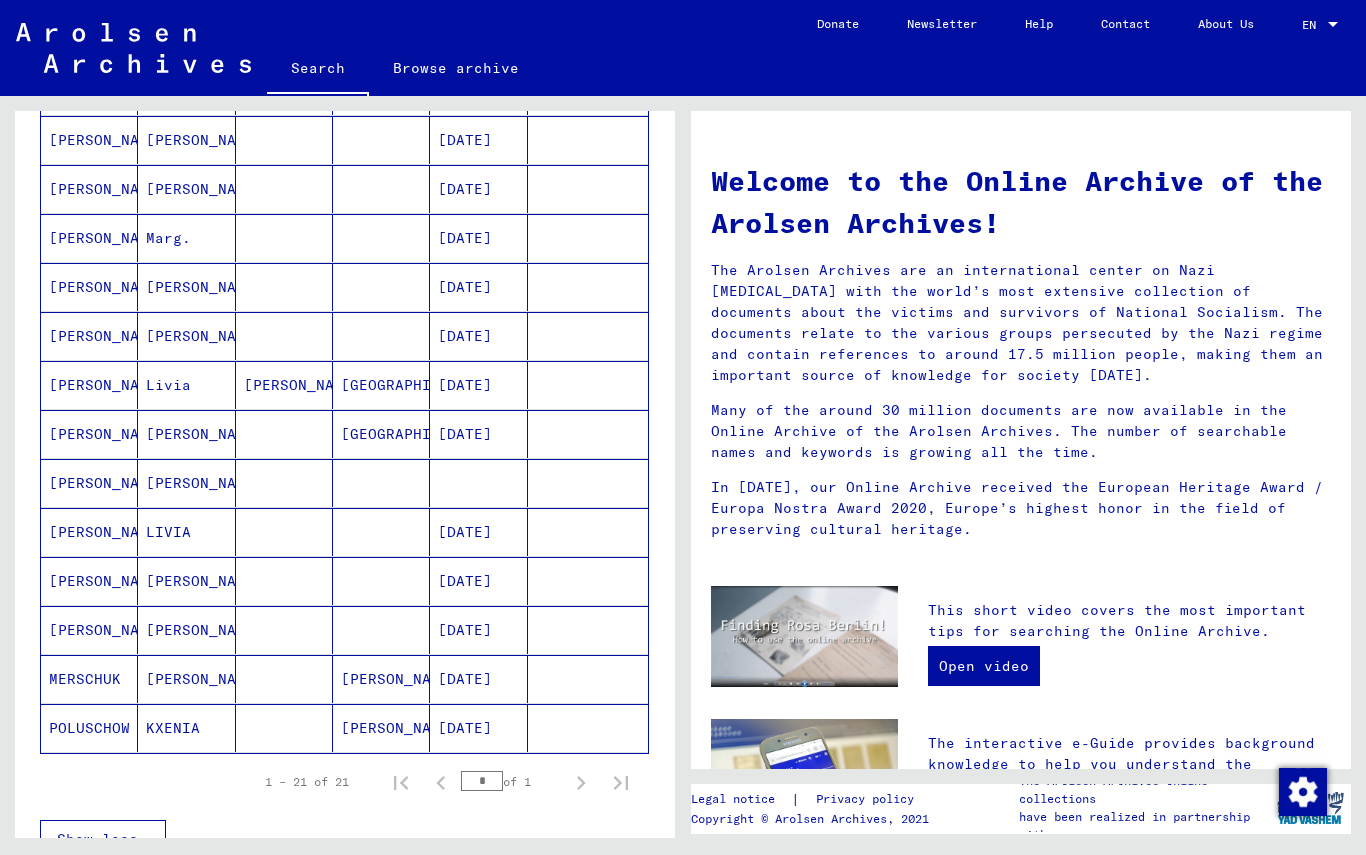 click on "[PERSON_NAME]" at bounding box center (89, 532) 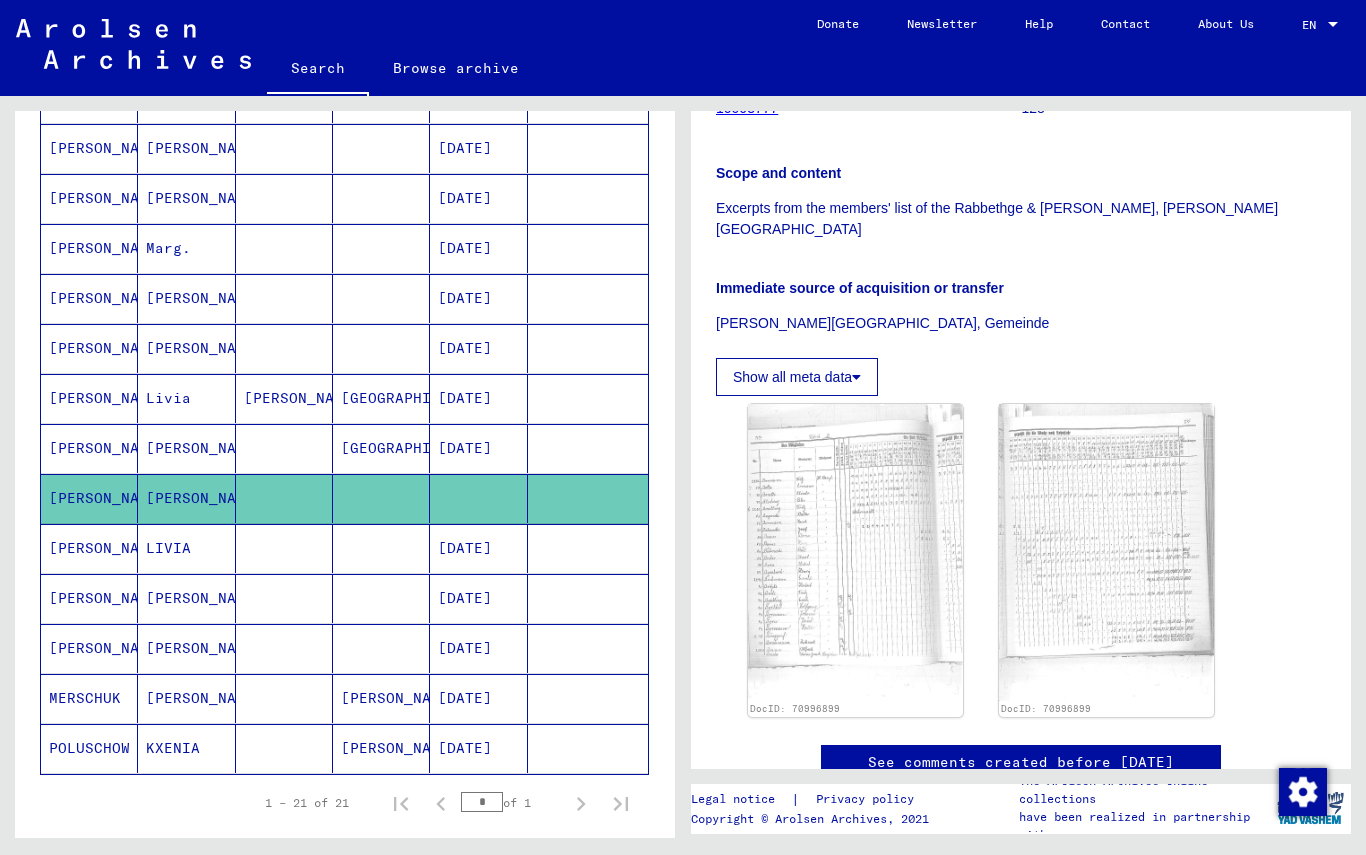 scroll, scrollTop: 404, scrollLeft: 0, axis: vertical 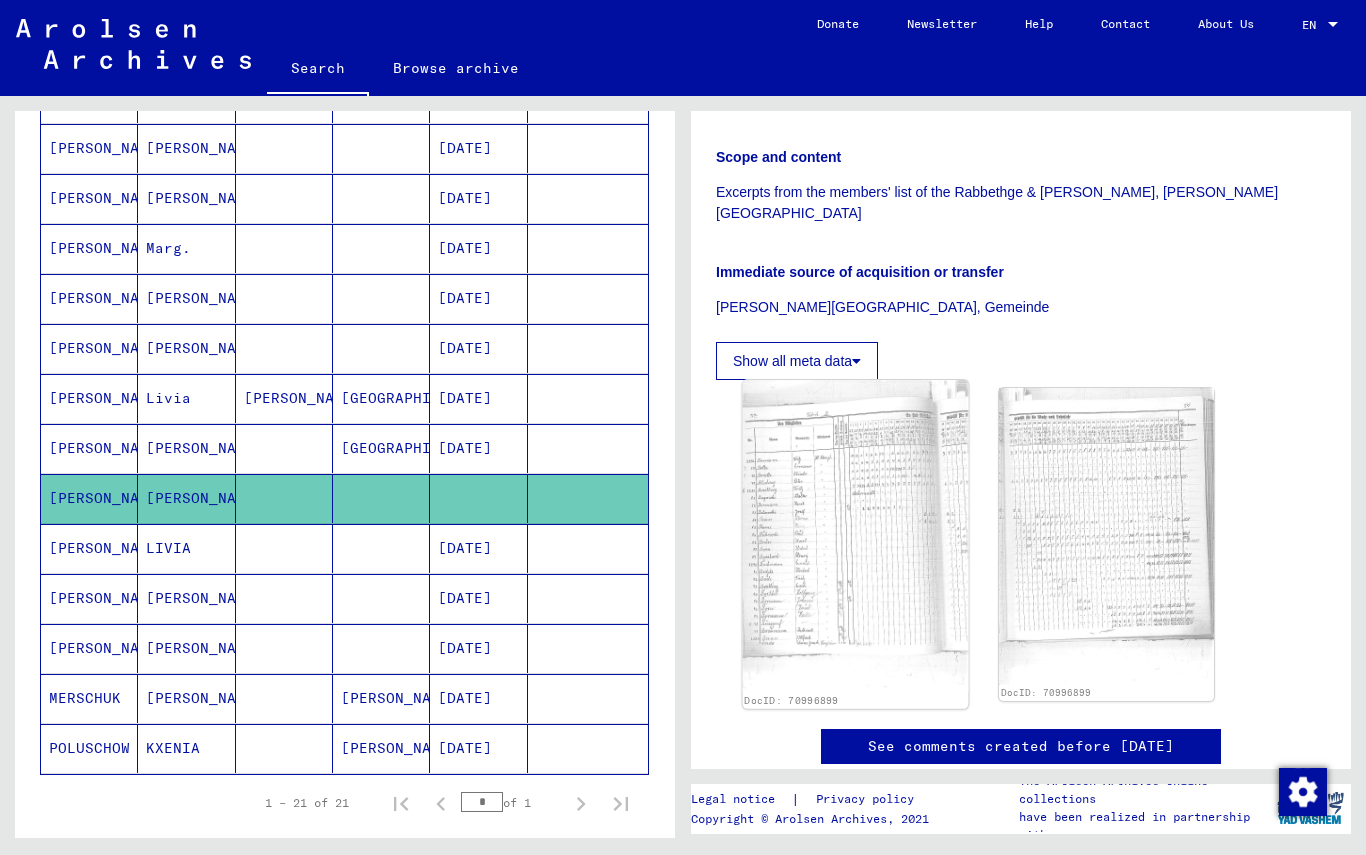 click 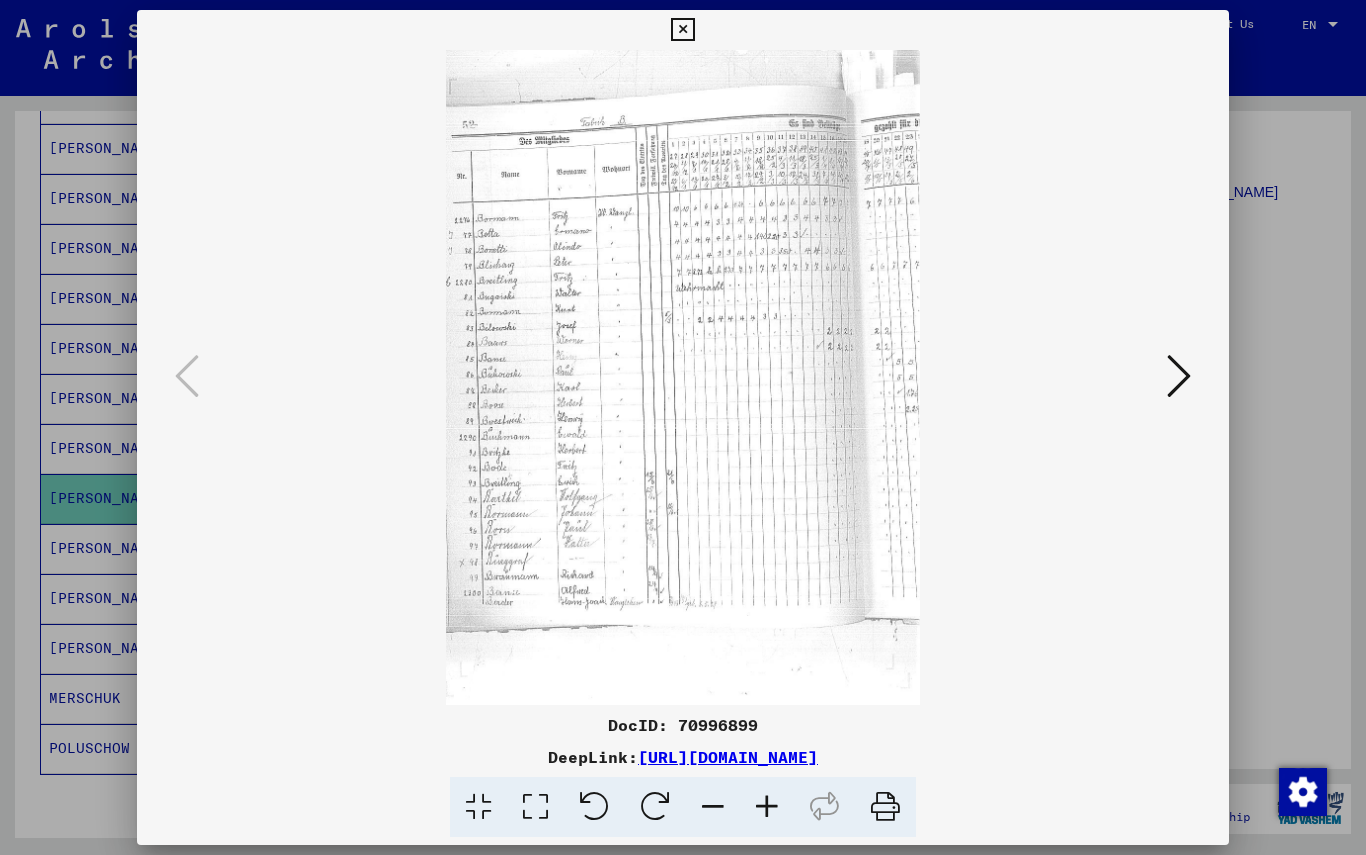 click at bounding box center (1179, 376) 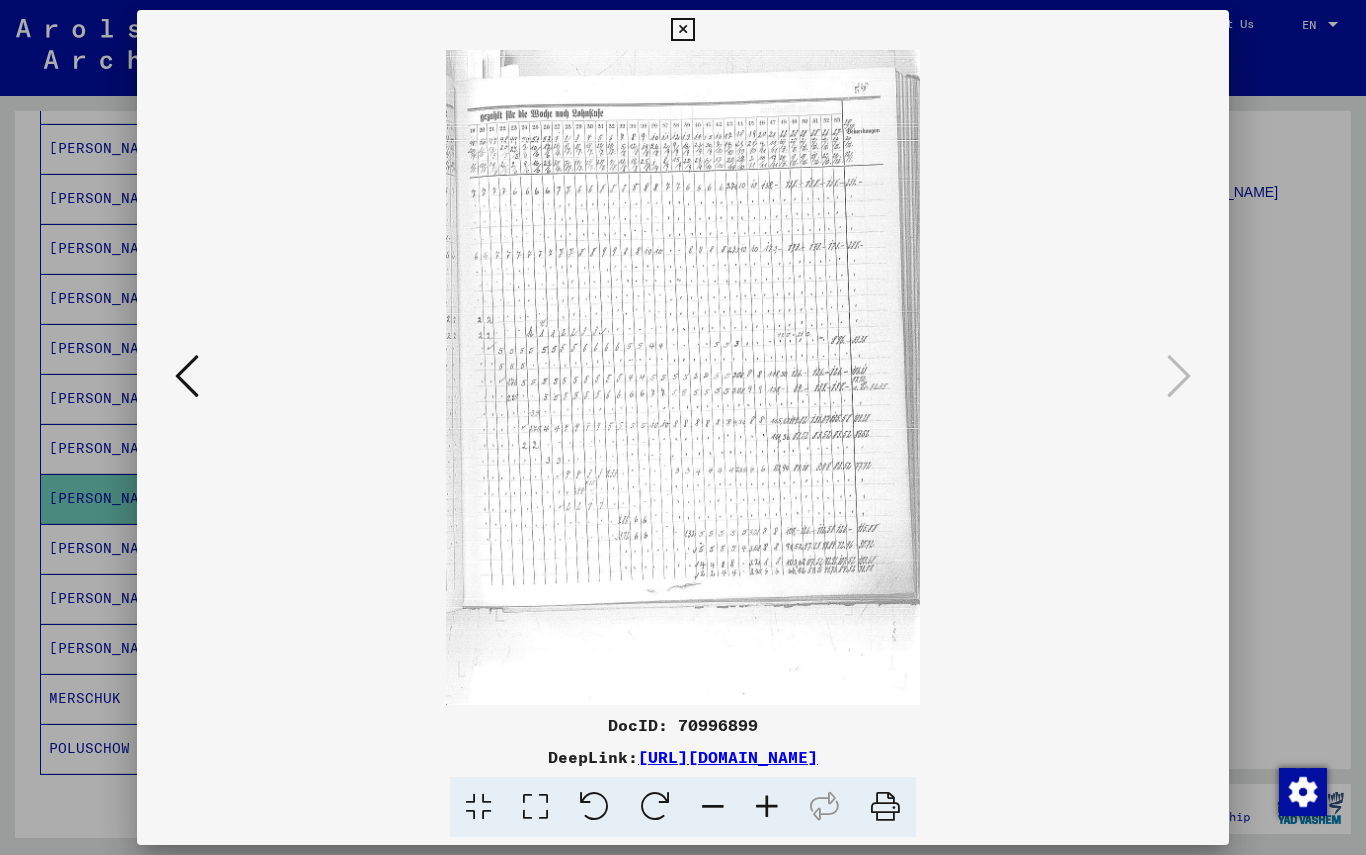 click at bounding box center (187, 377) 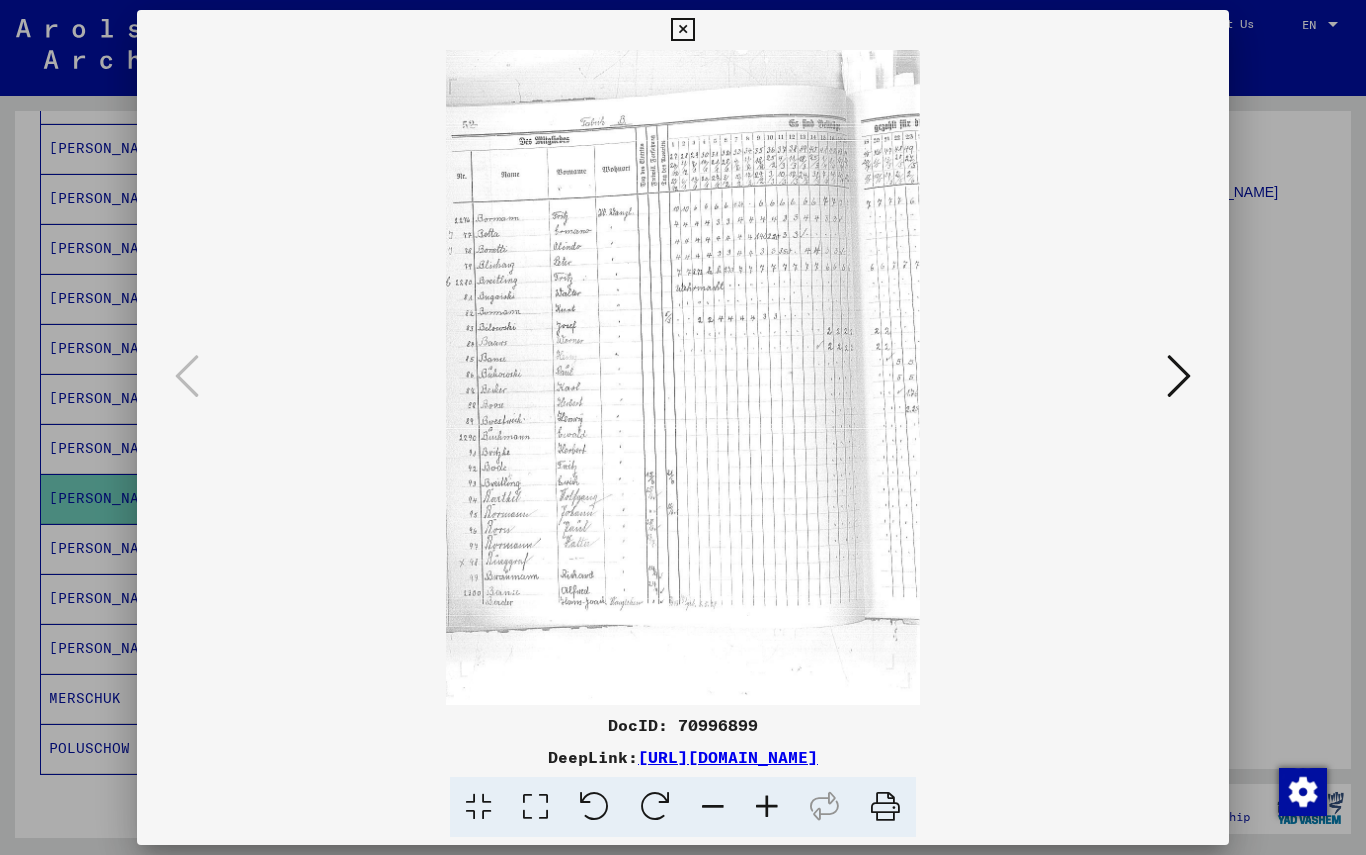 click at bounding box center [1179, 376] 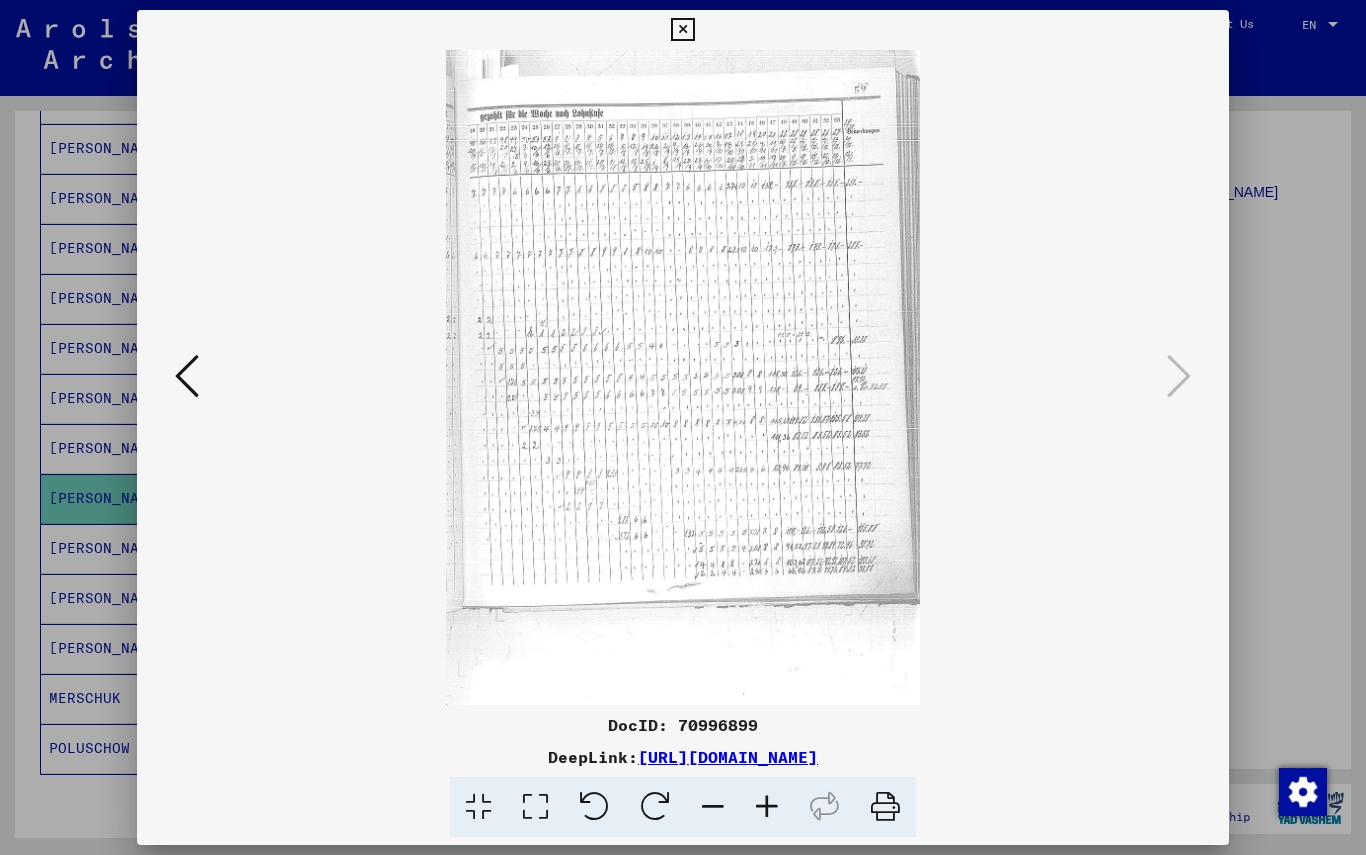 click at bounding box center [187, 376] 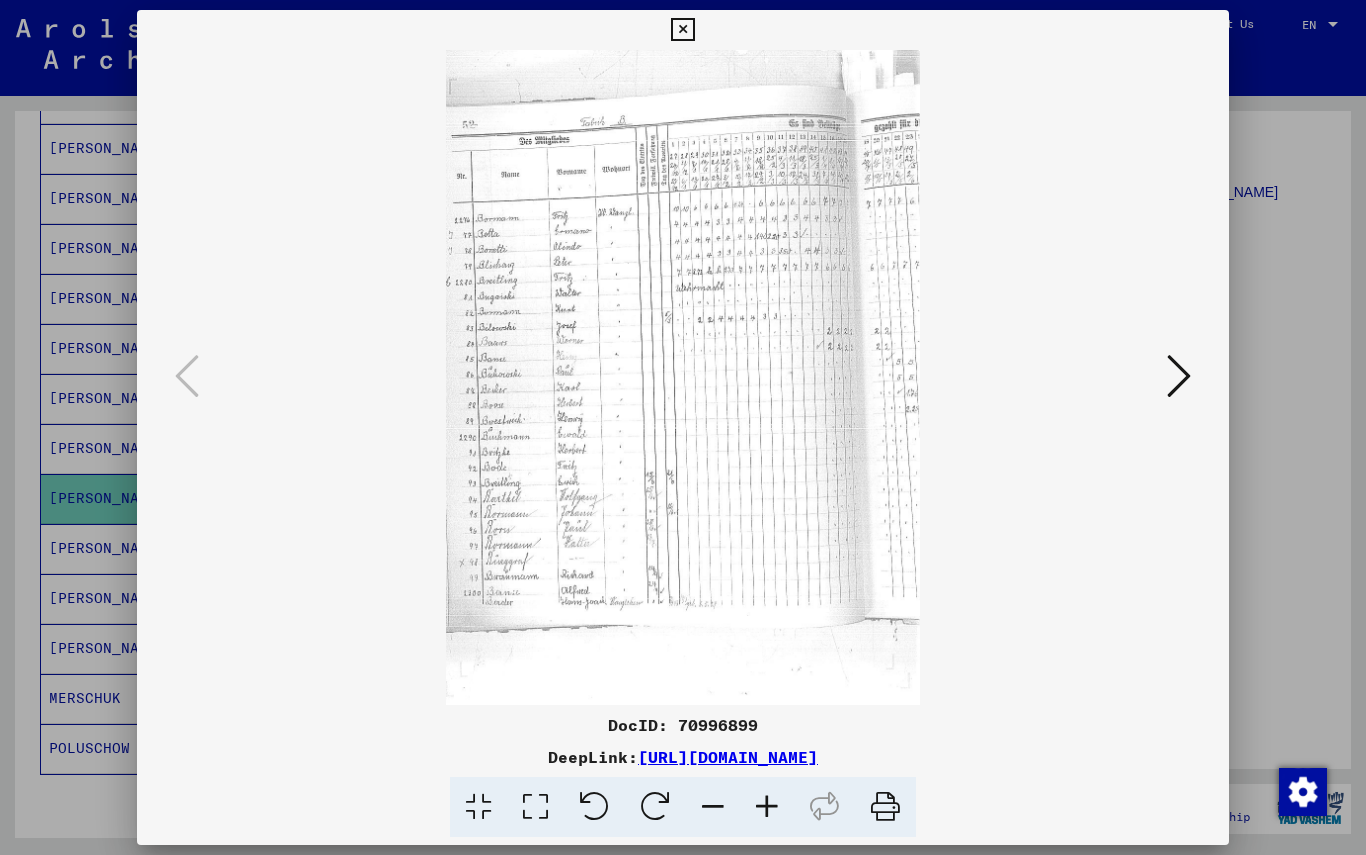 click at bounding box center [683, 427] 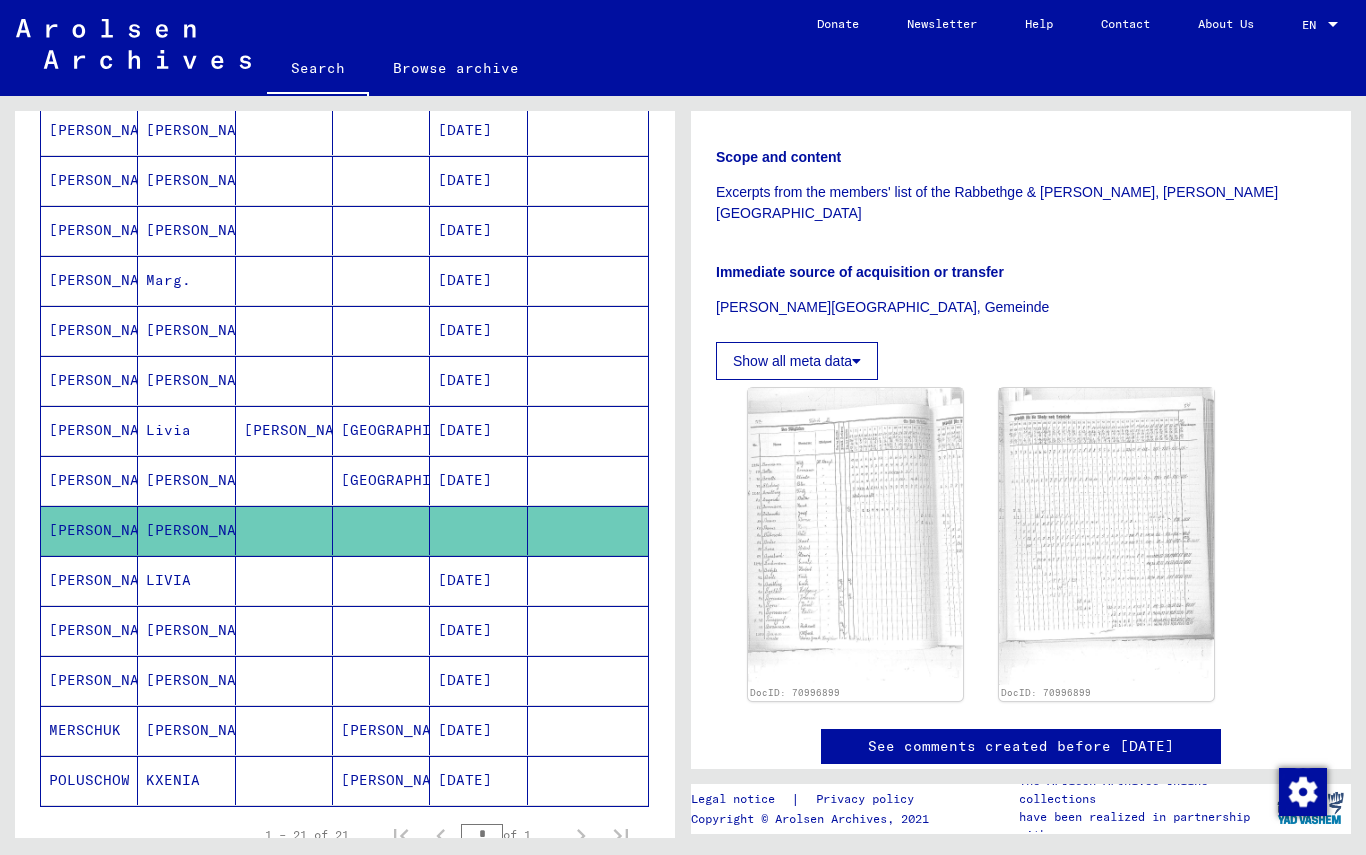 scroll, scrollTop: 648, scrollLeft: 0, axis: vertical 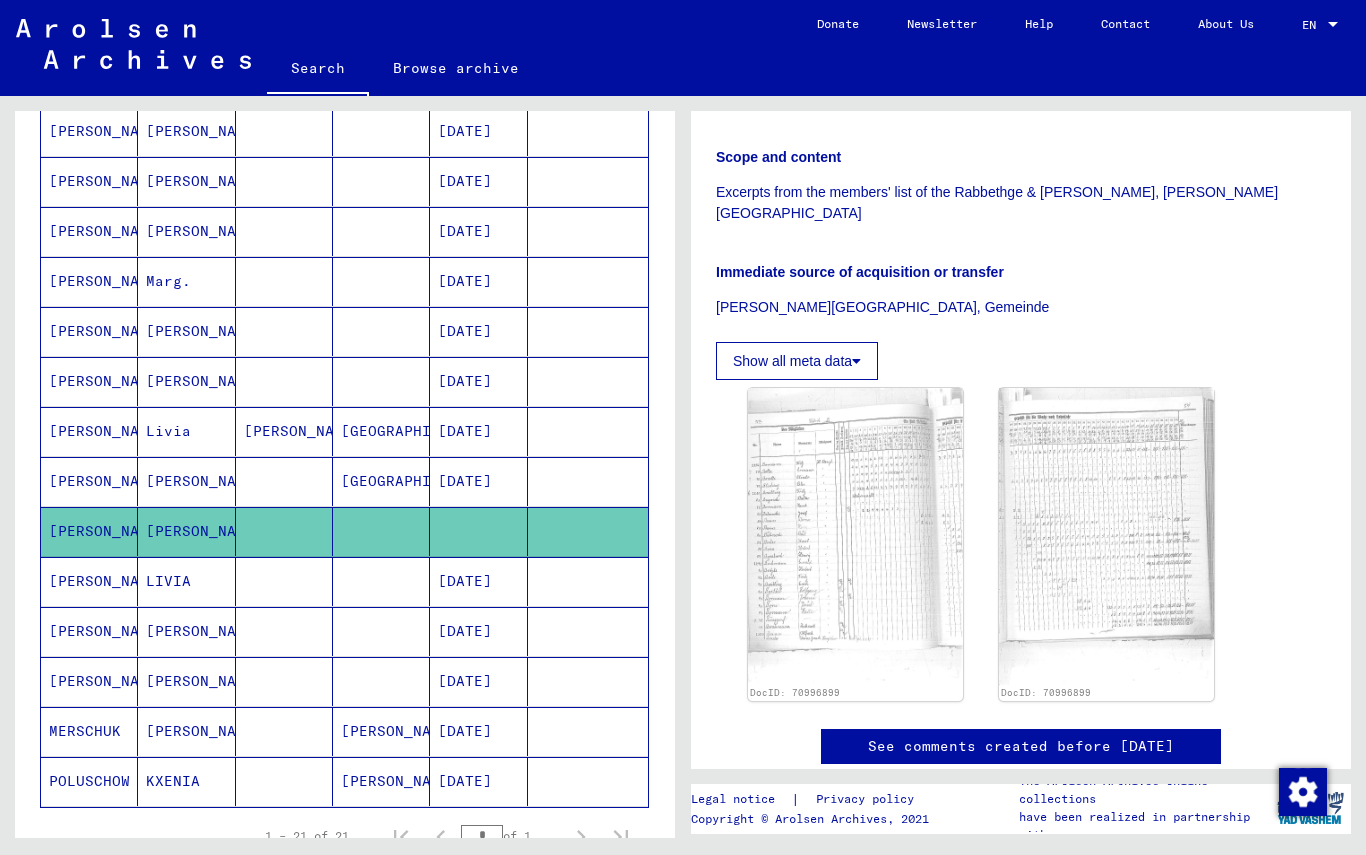 click on "[PERSON_NAME]" at bounding box center [89, 381] 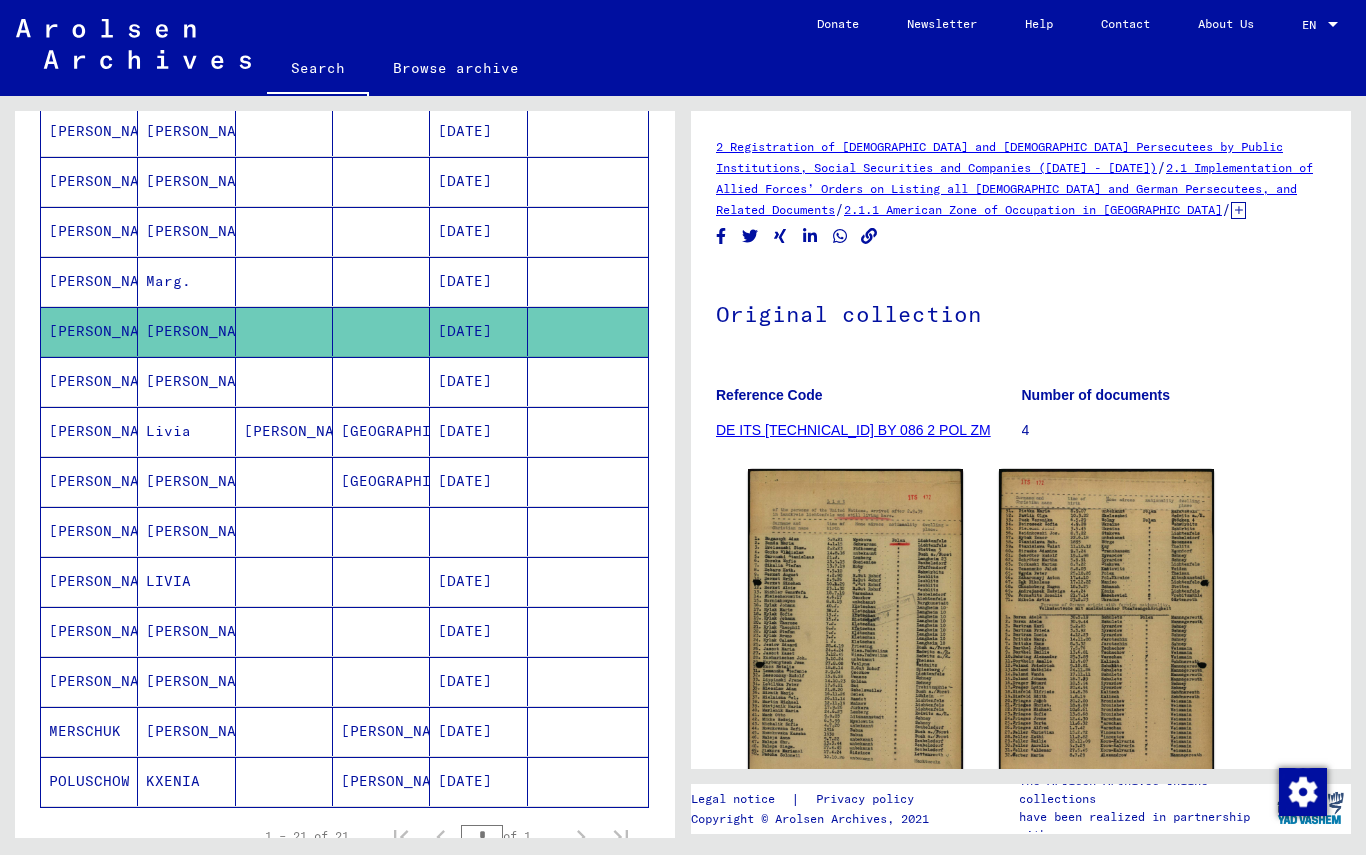 scroll, scrollTop: 0, scrollLeft: 0, axis: both 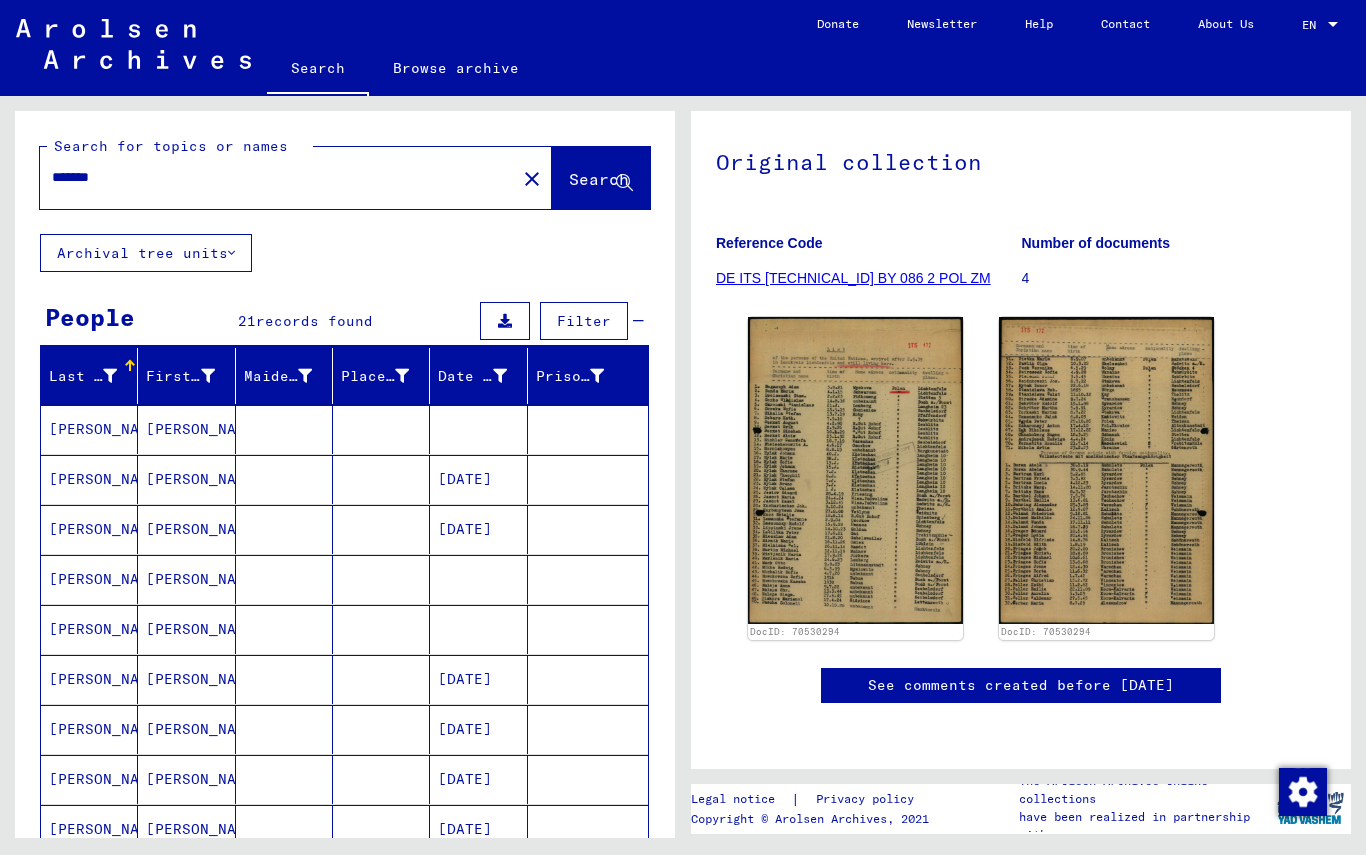 click 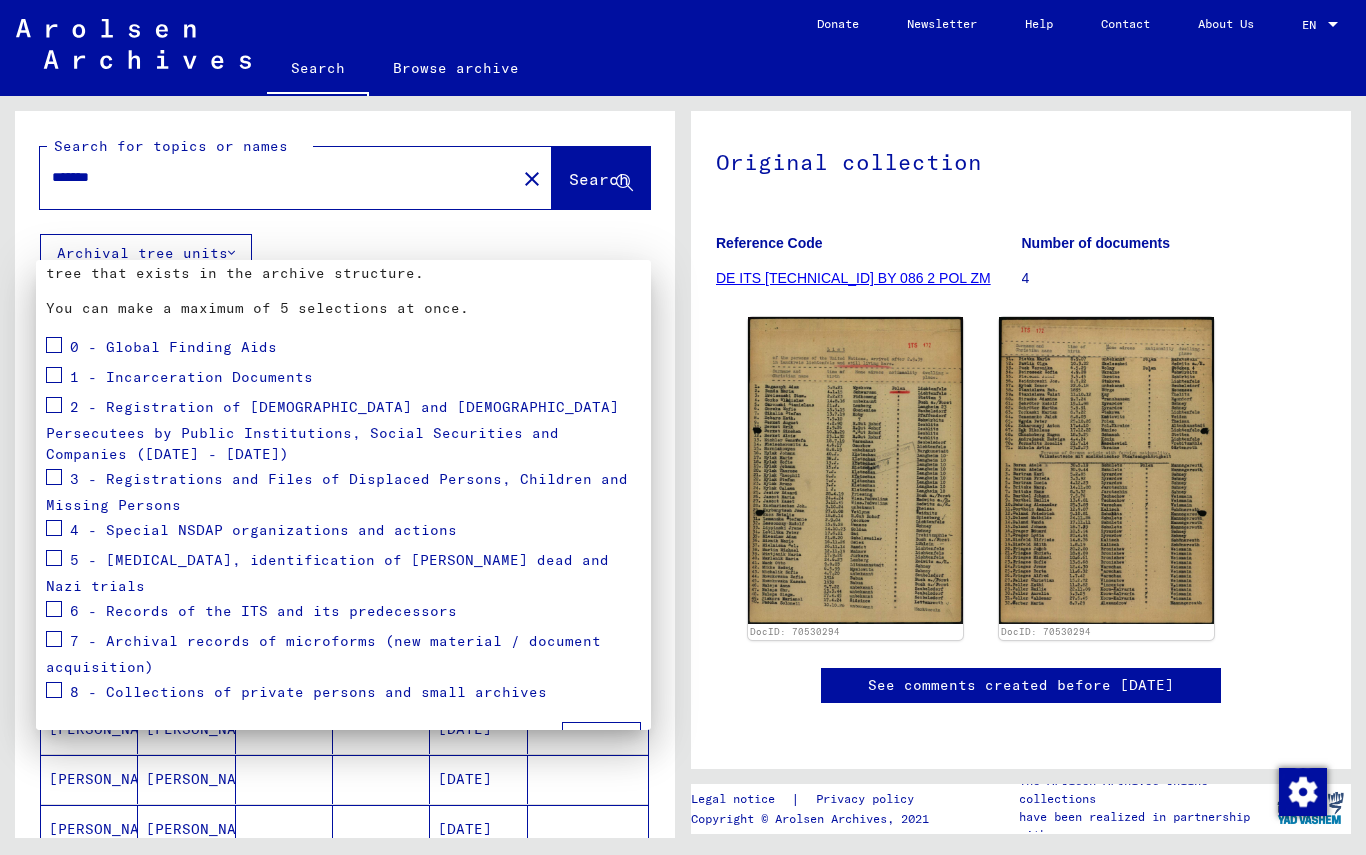 scroll, scrollTop: 155, scrollLeft: 0, axis: vertical 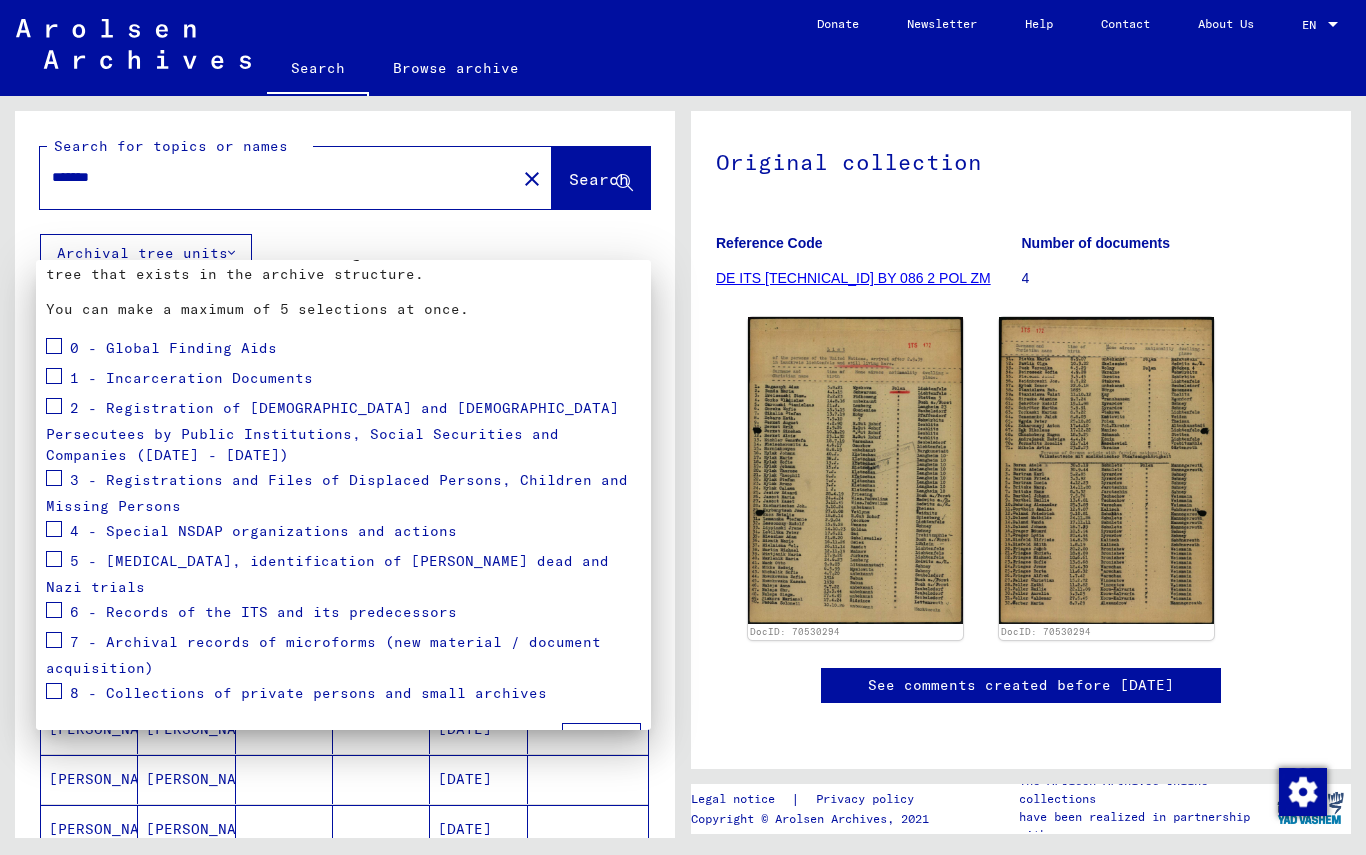 click at bounding box center (54, 376) 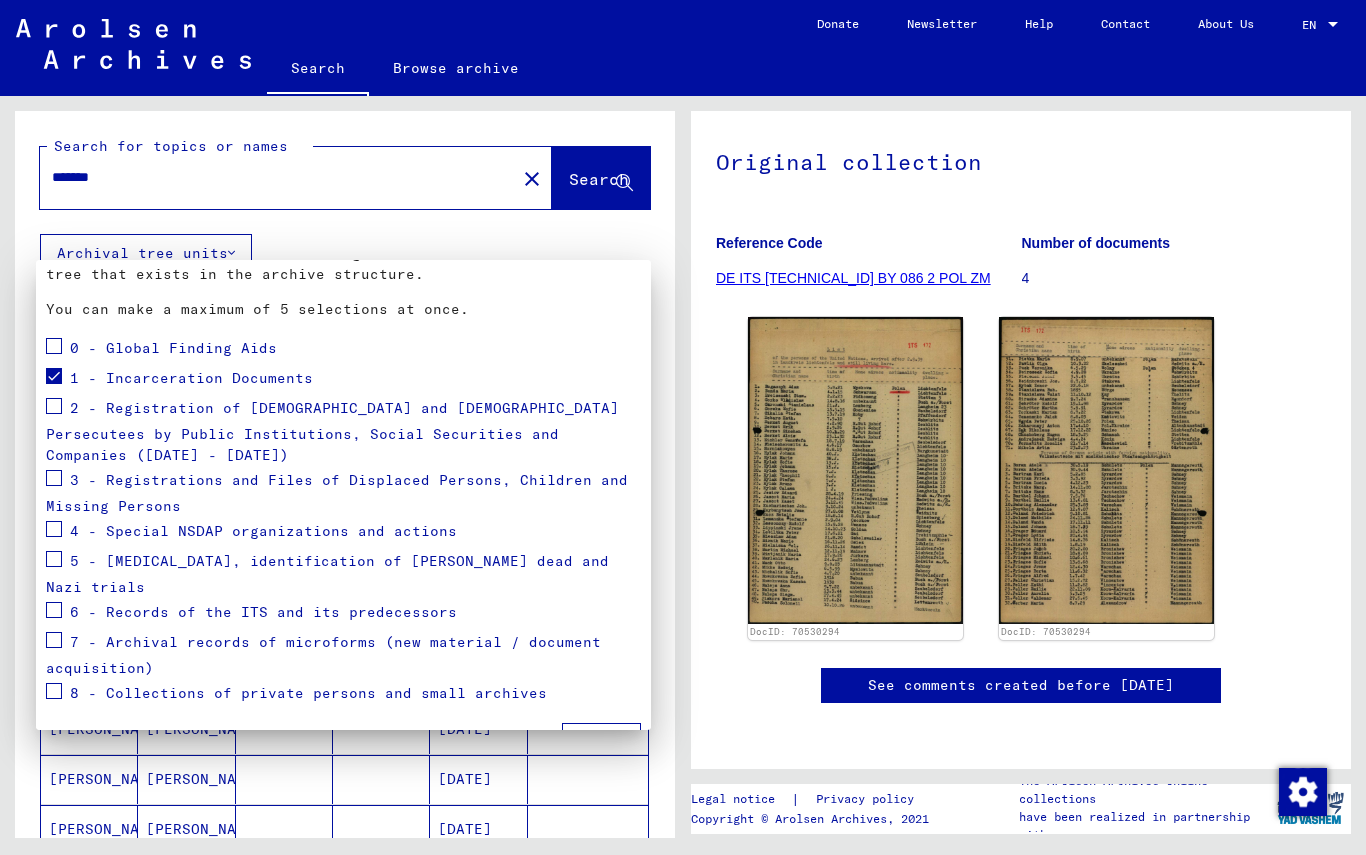 click on "Apply" at bounding box center [601, 742] 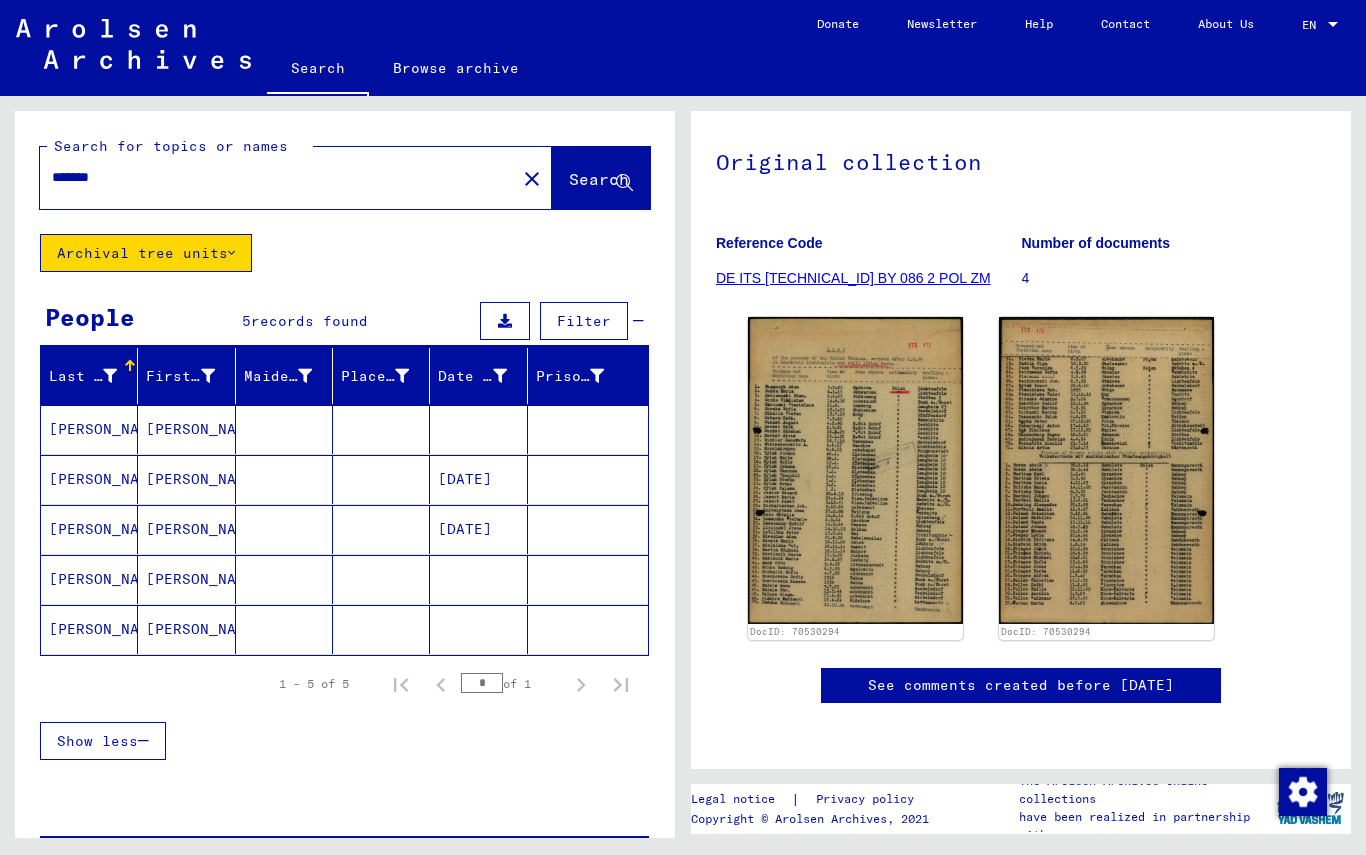 click 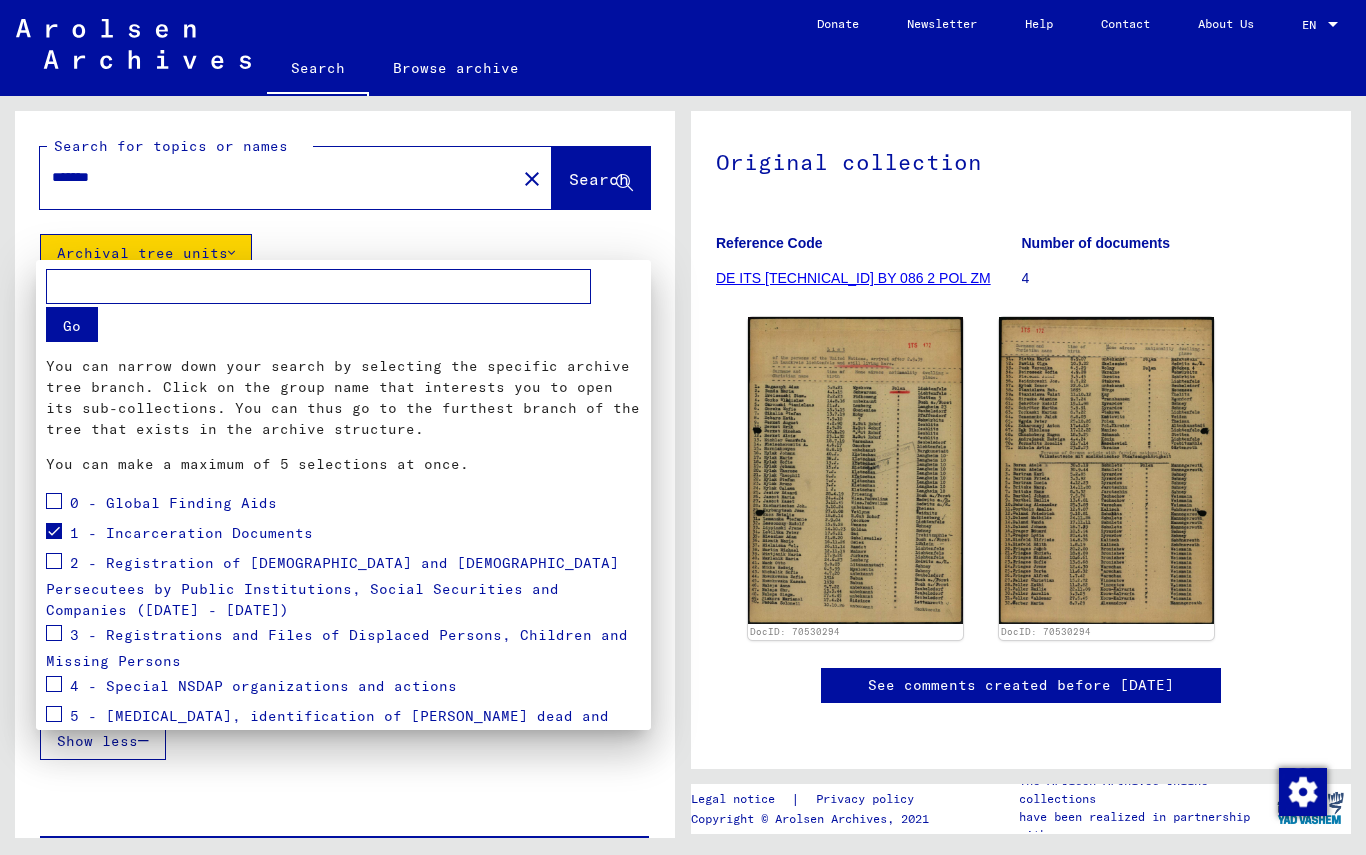 click at bounding box center (54, 531) 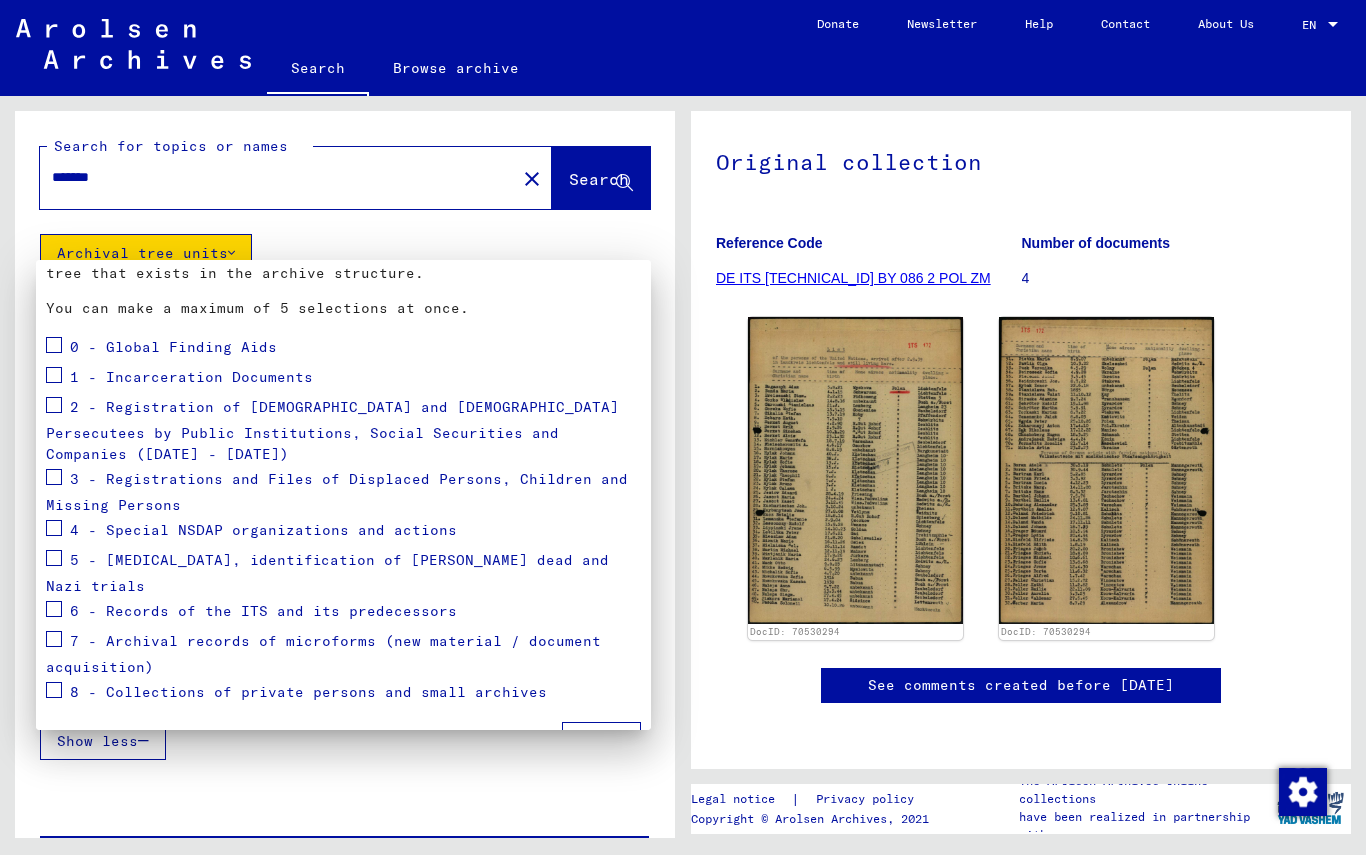 scroll, scrollTop: 155, scrollLeft: 0, axis: vertical 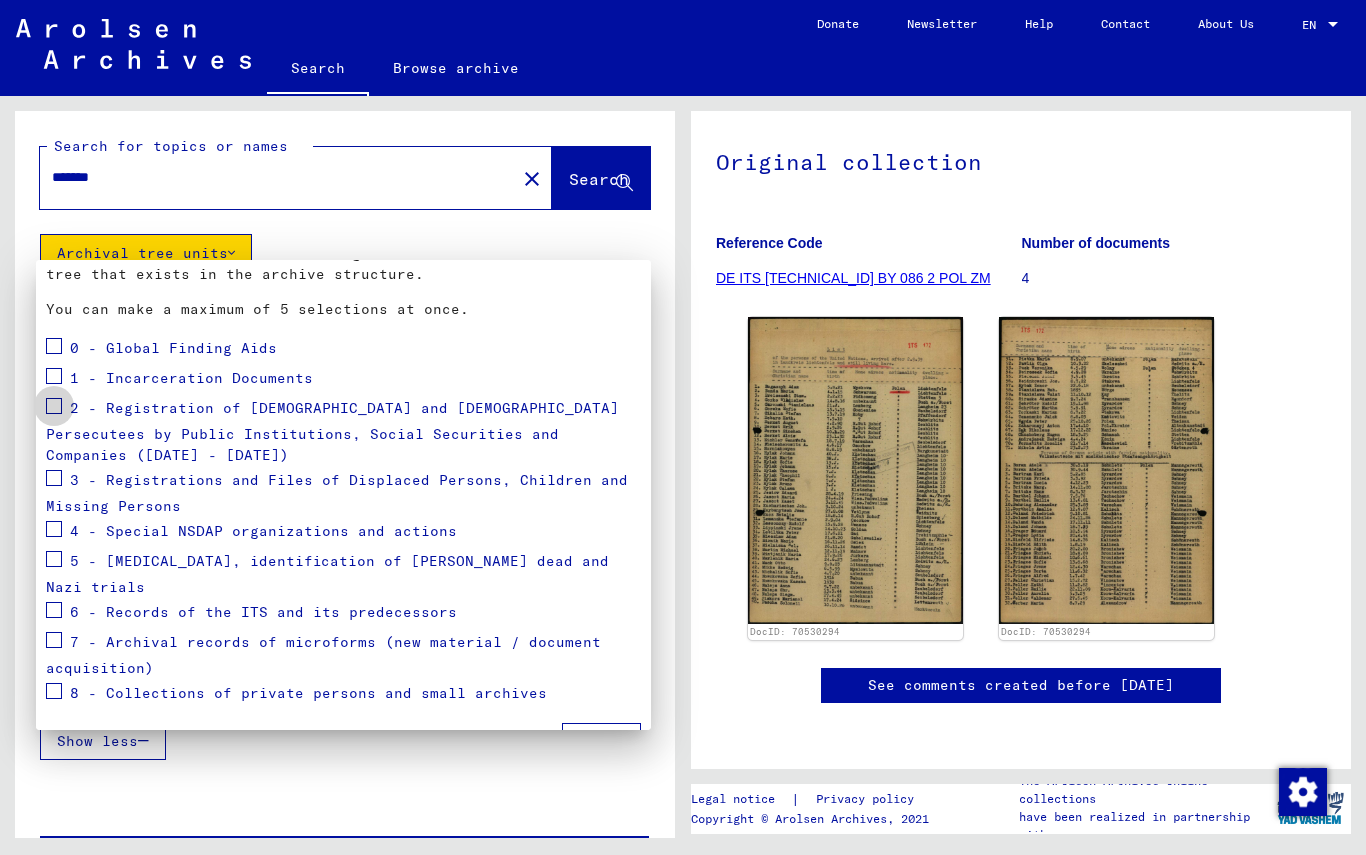 click at bounding box center (54, 406) 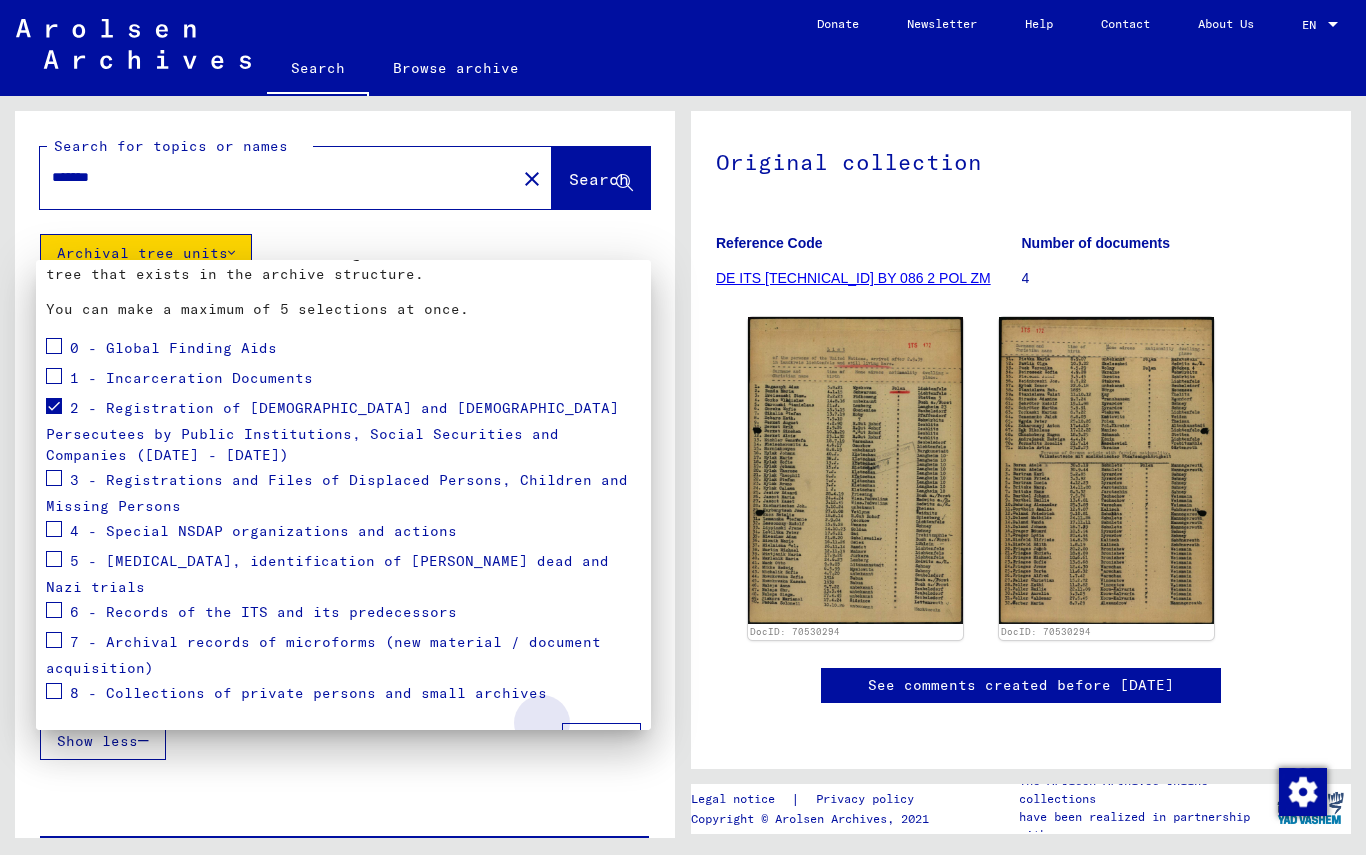 click on "Apply" at bounding box center (601, 742) 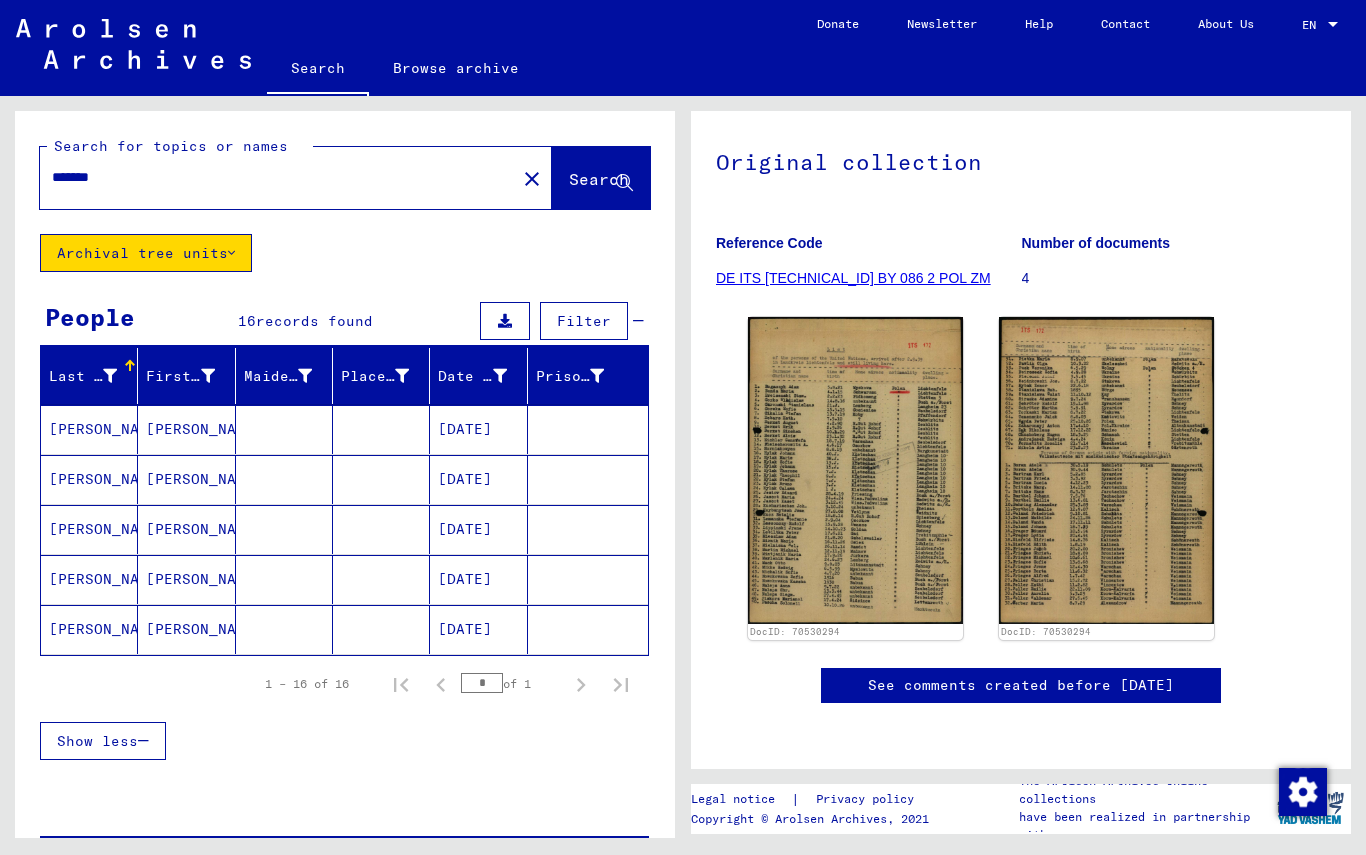 click 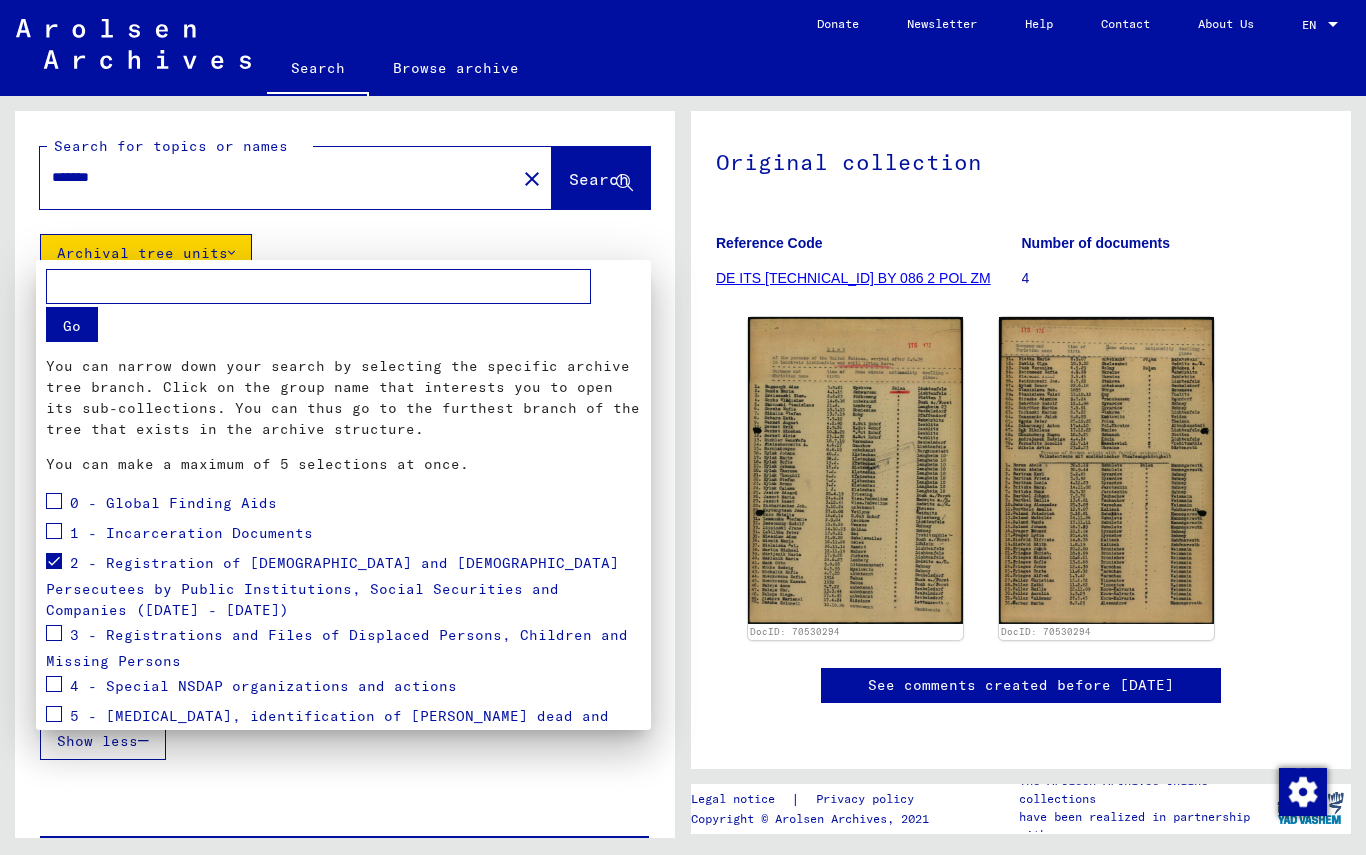 click at bounding box center (54, 561) 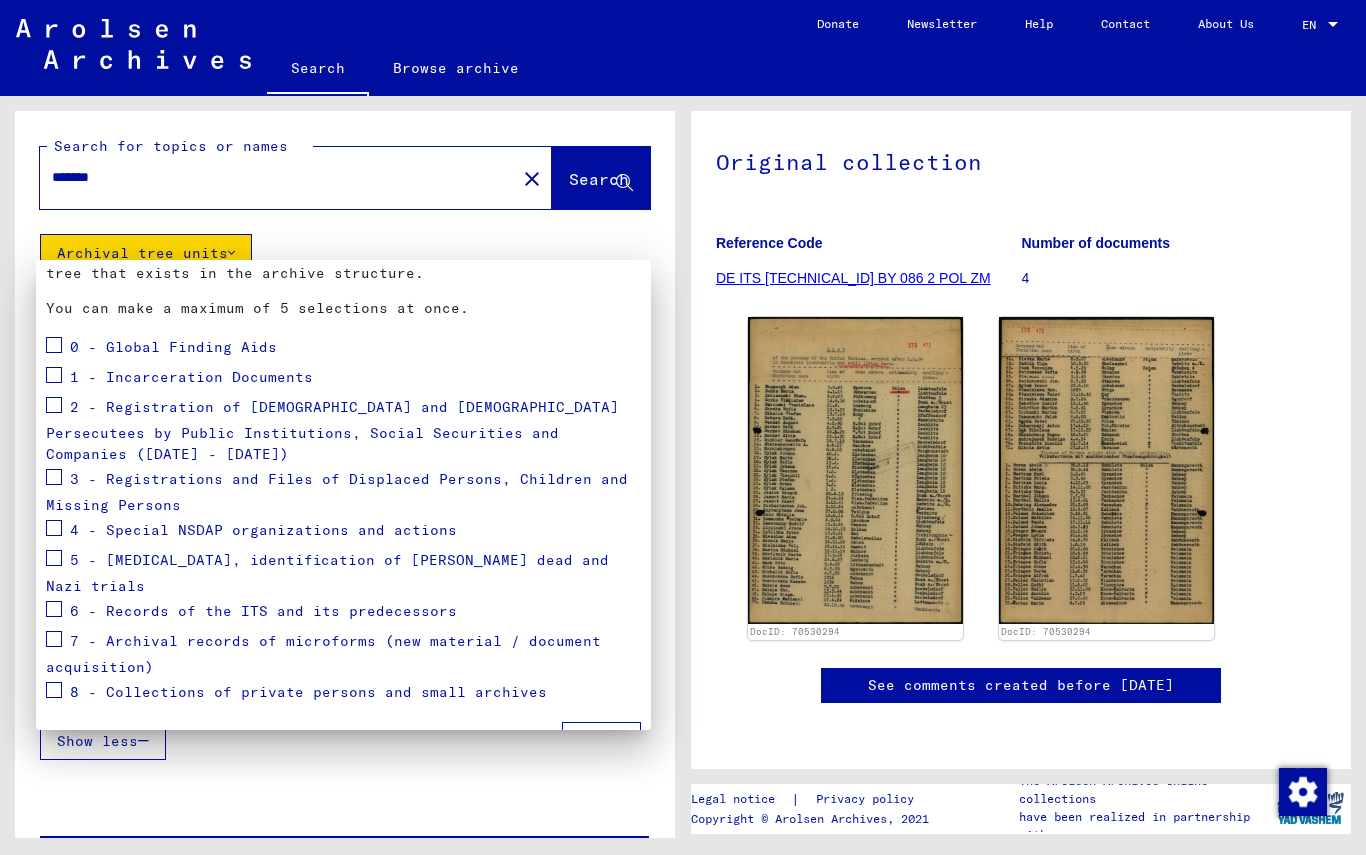 scroll, scrollTop: 155, scrollLeft: 0, axis: vertical 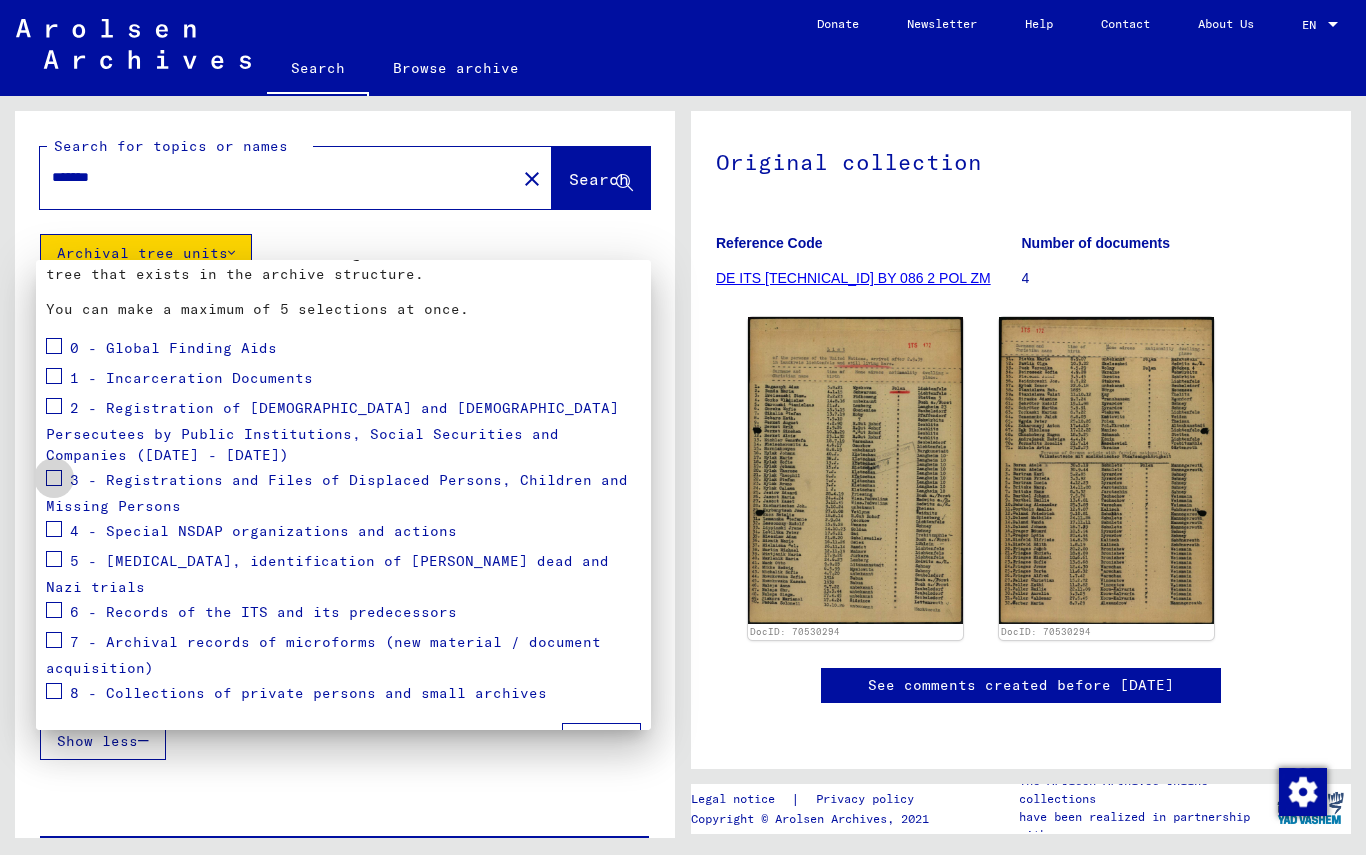 click at bounding box center [54, 478] 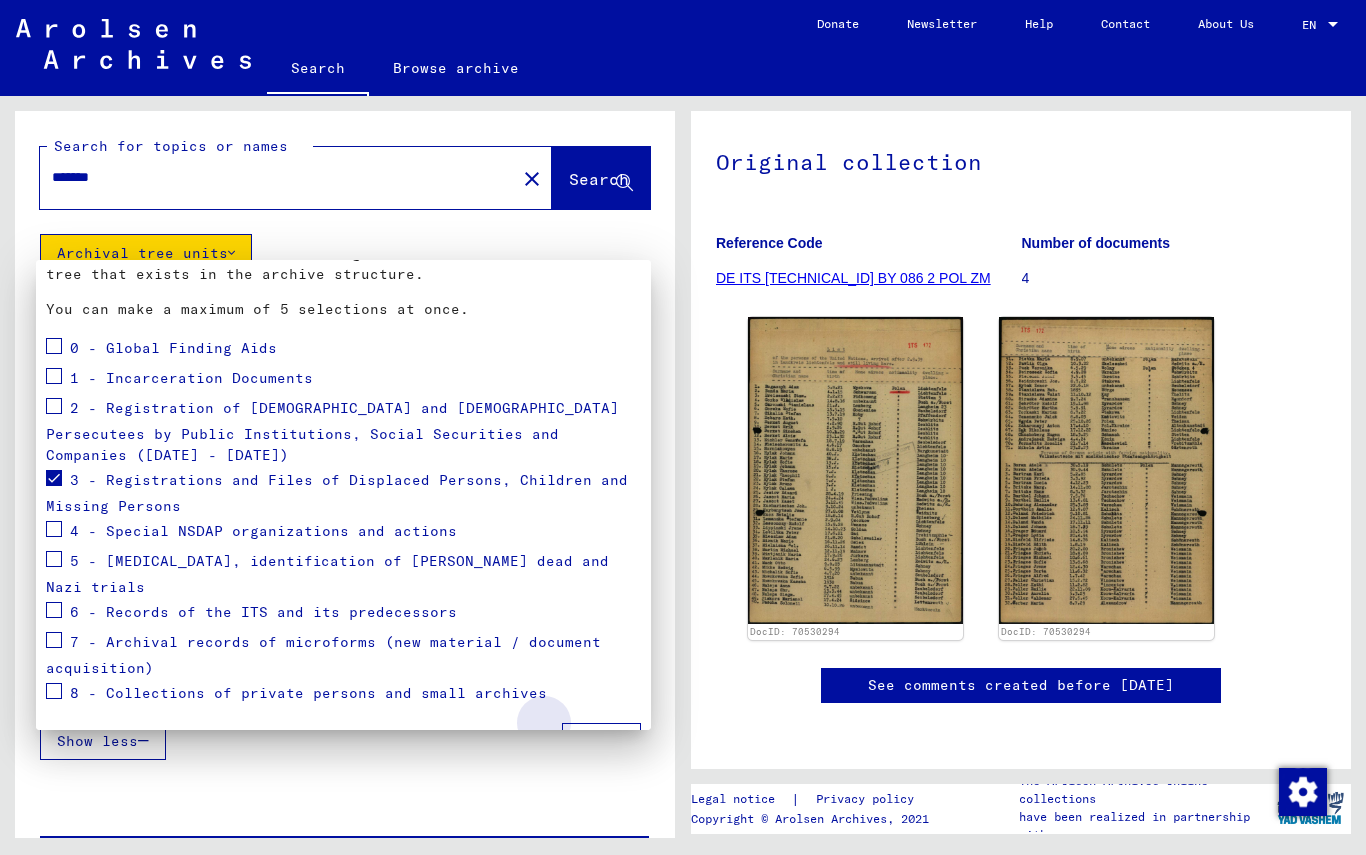 click on "Apply" at bounding box center (601, 742) 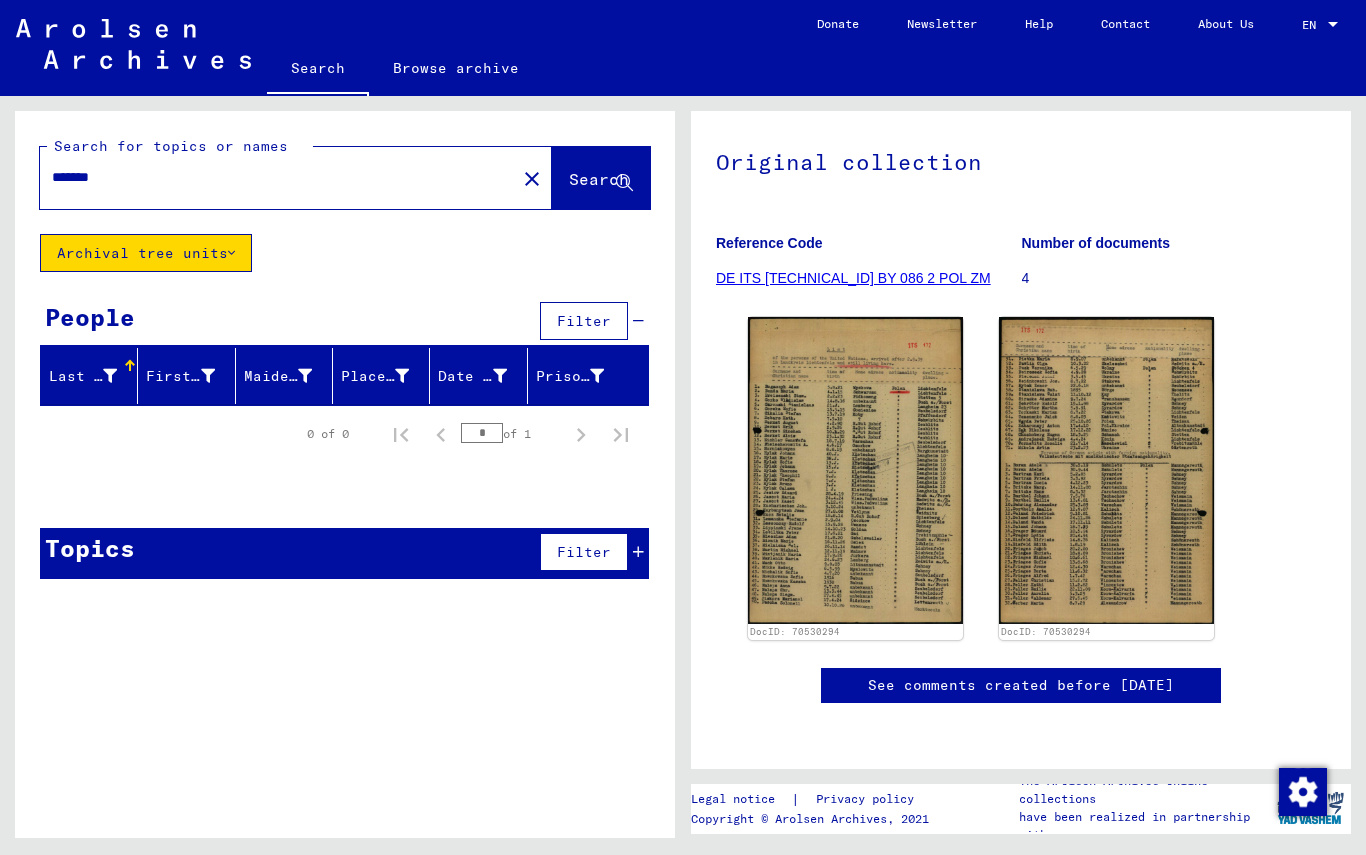 click on "Archival tree units" 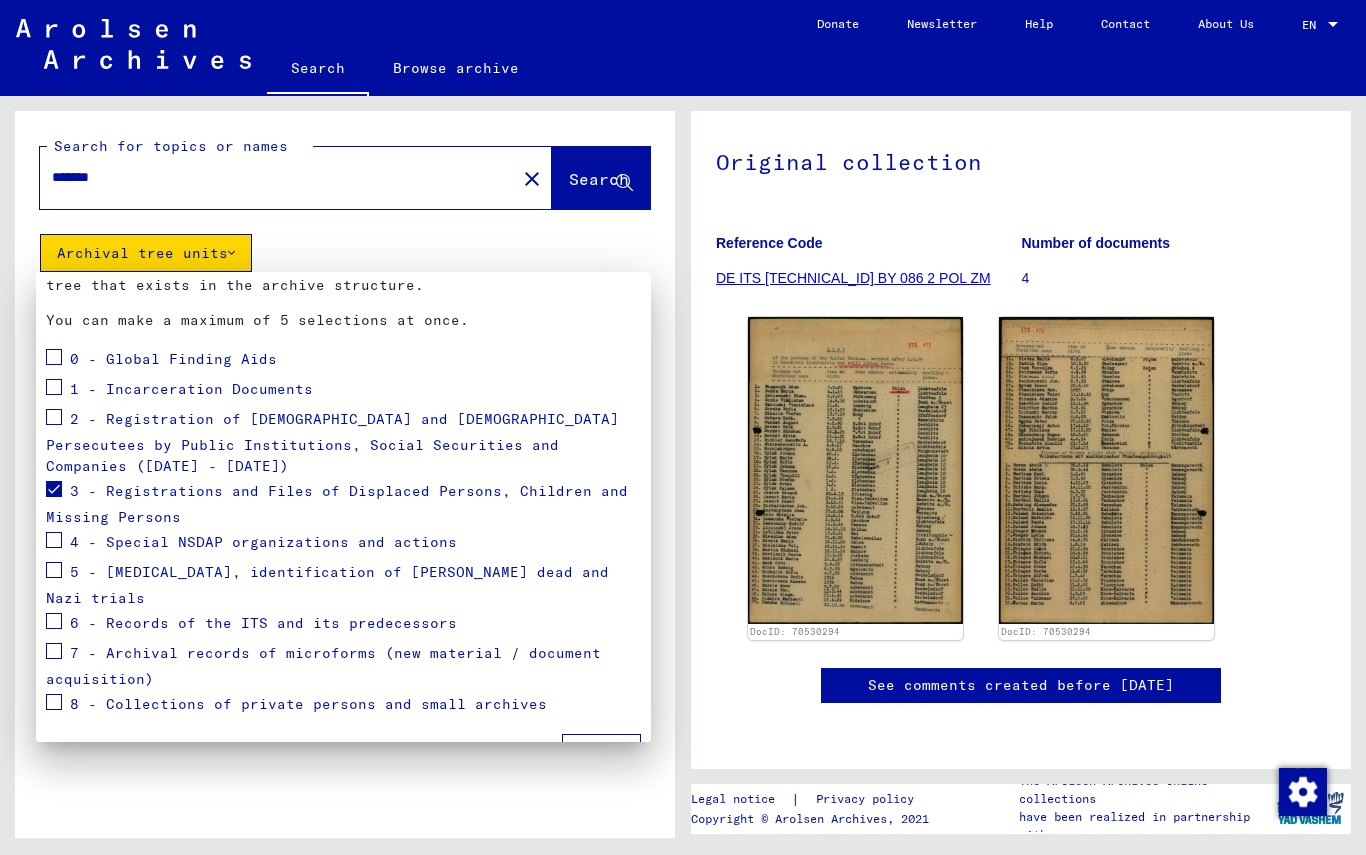 scroll, scrollTop: 155, scrollLeft: 0, axis: vertical 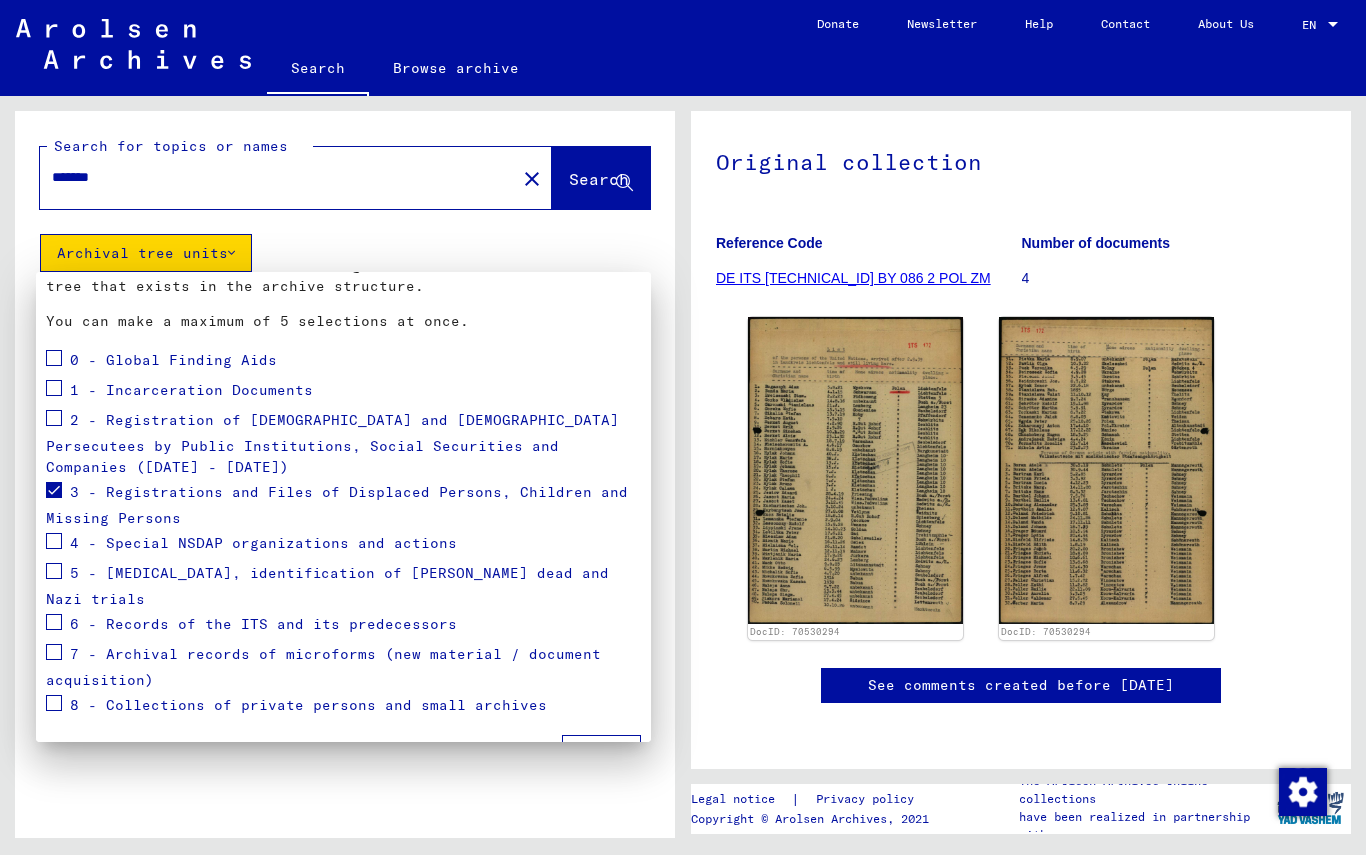 click at bounding box center [54, 490] 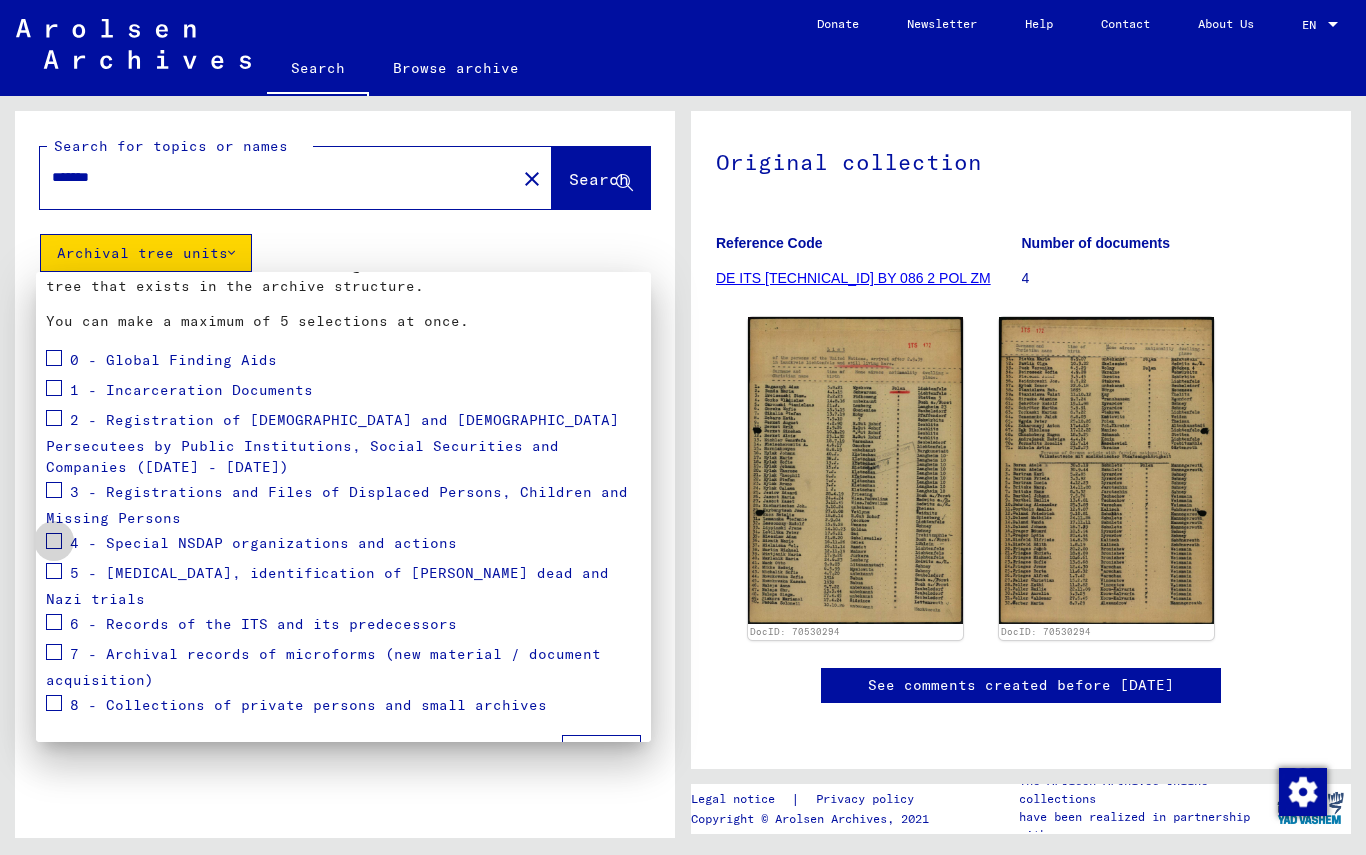click at bounding box center (54, 541) 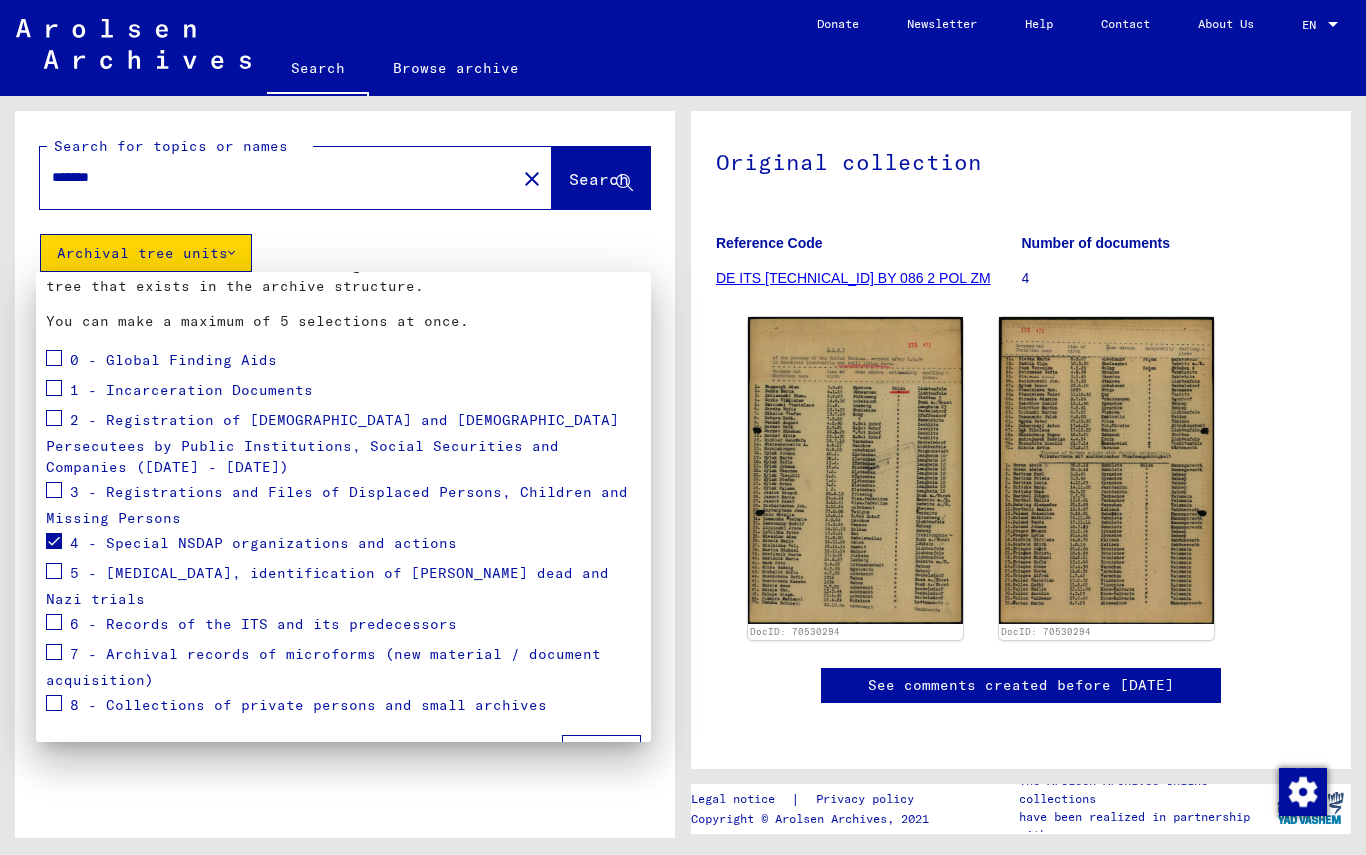 click on "Apply" at bounding box center (601, 754) 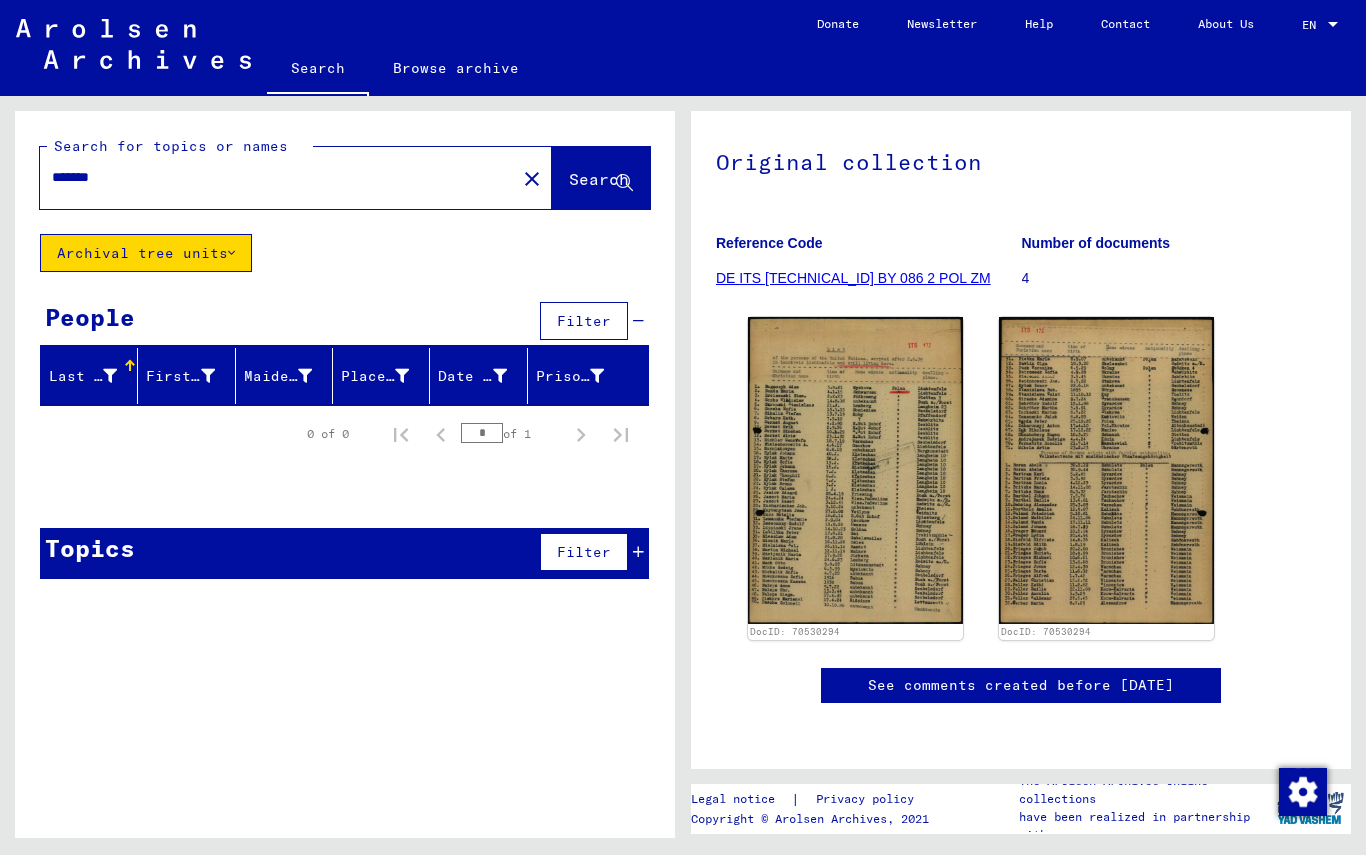 click on "Archival tree units" 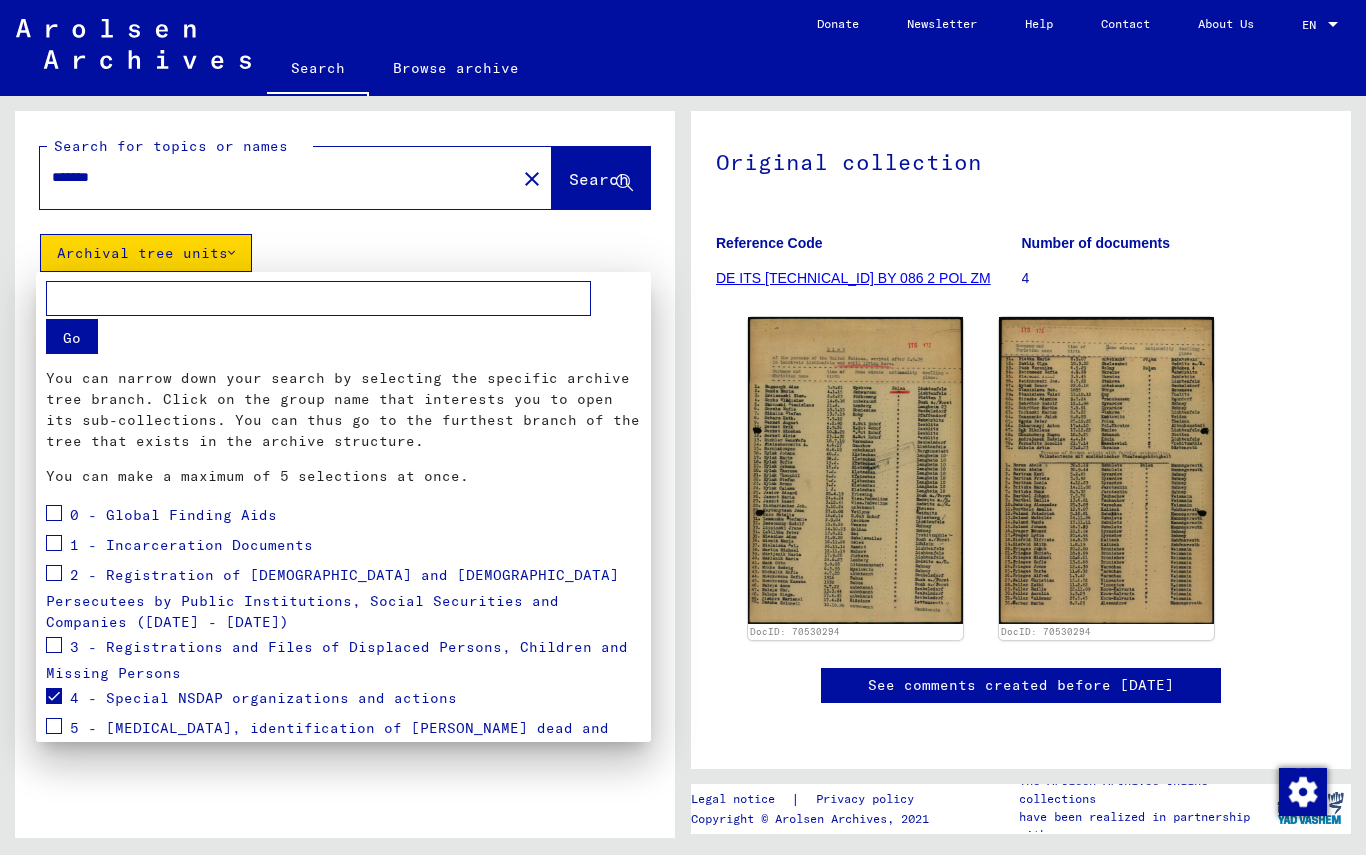 click at bounding box center [54, 696] 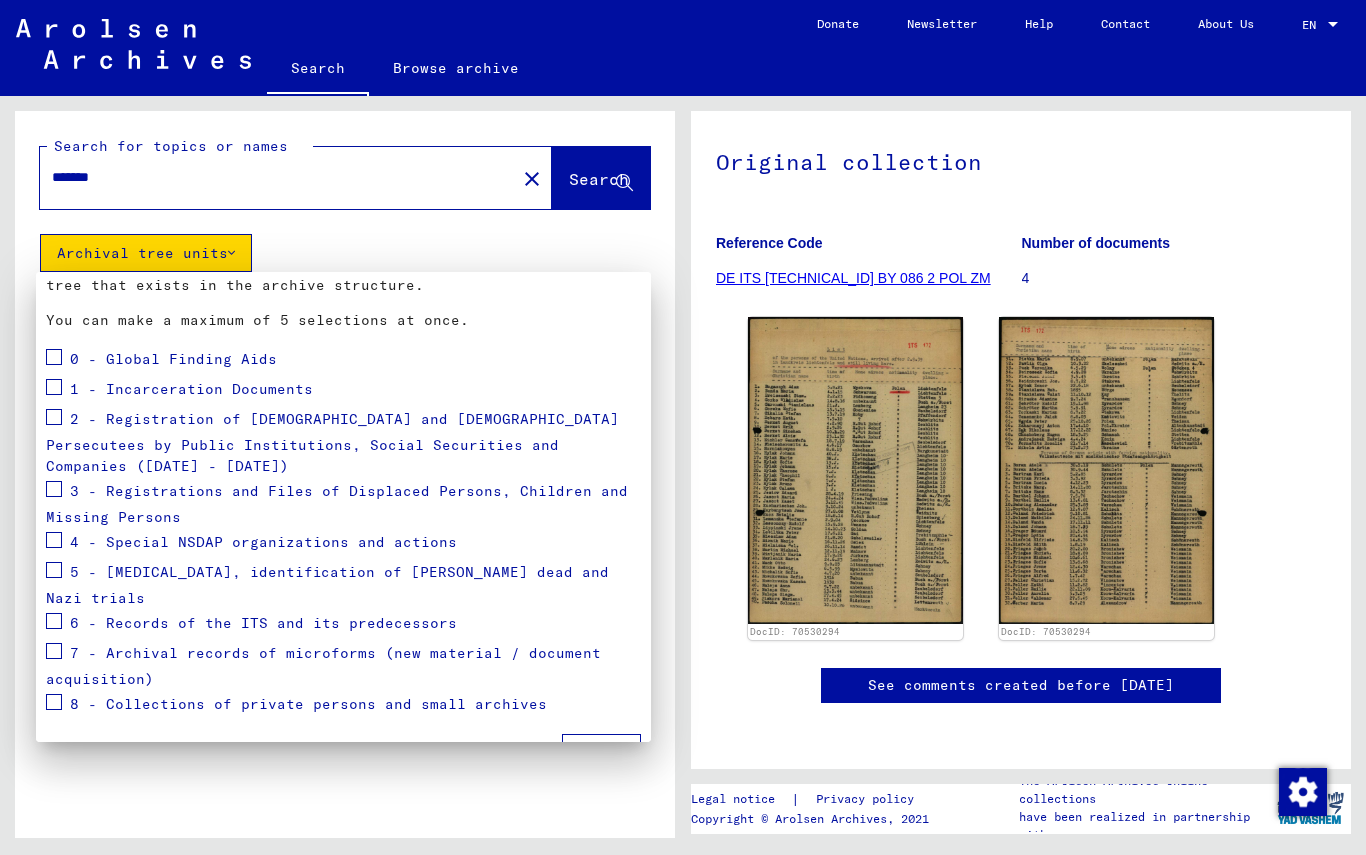 scroll, scrollTop: 155, scrollLeft: 0, axis: vertical 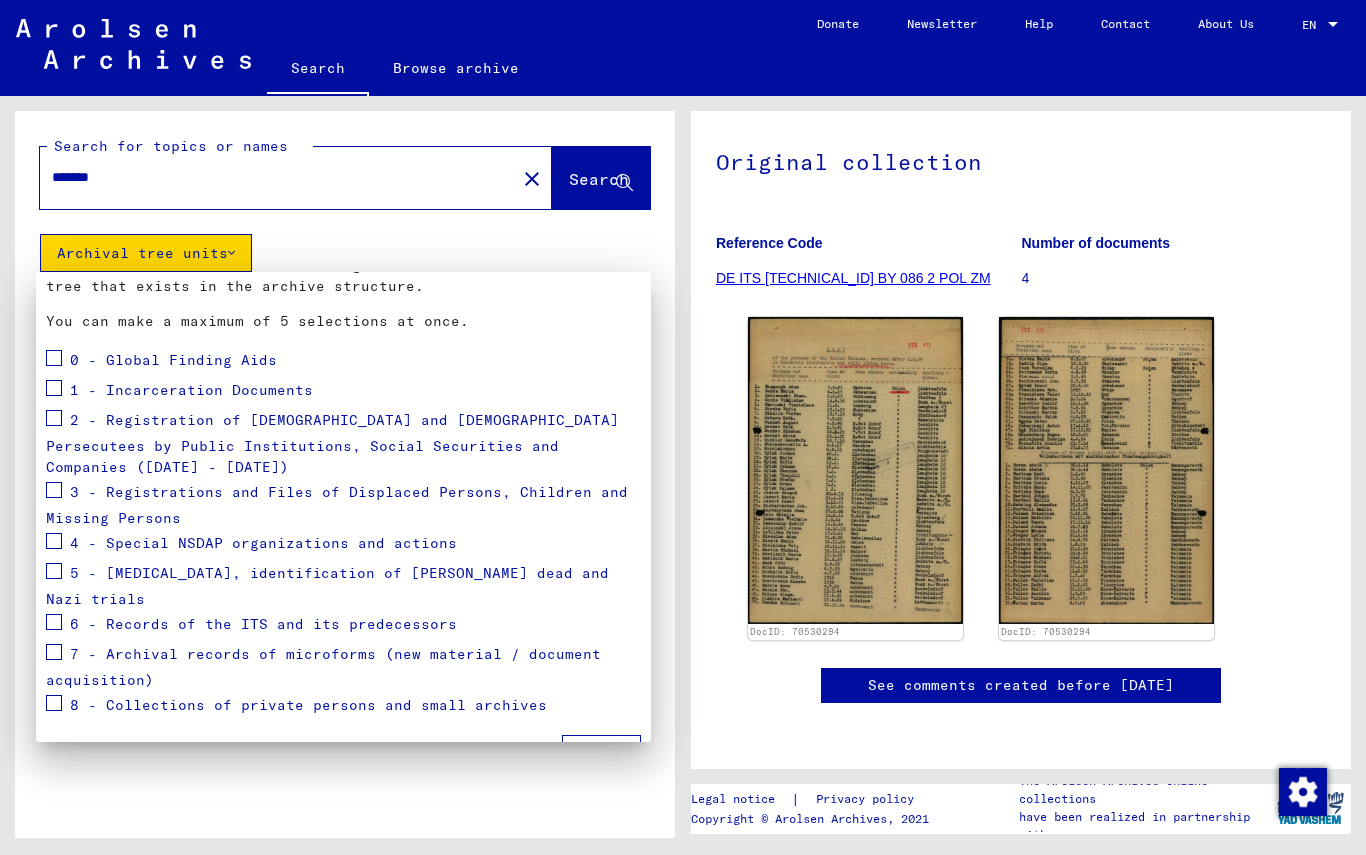 click at bounding box center [54, 571] 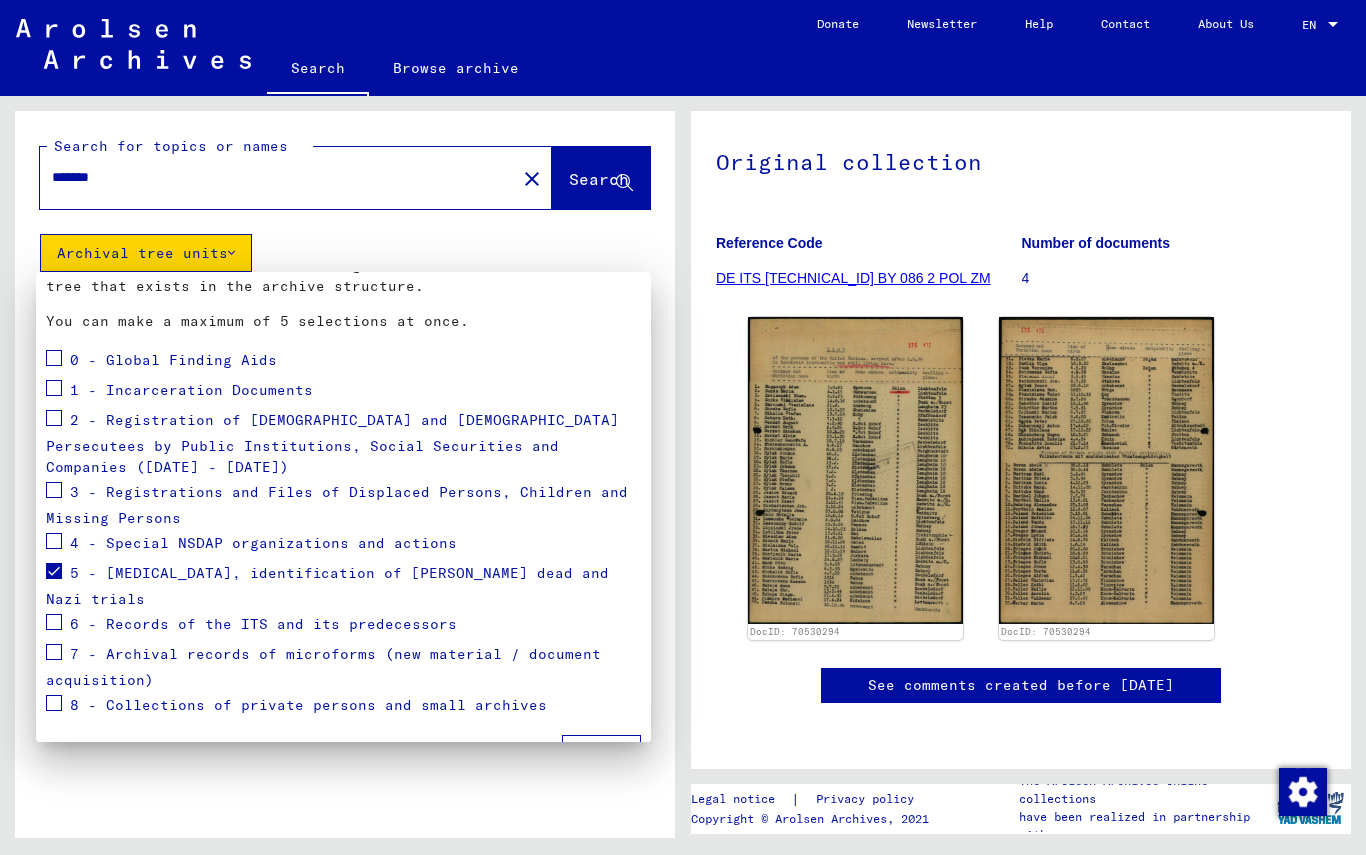 click on "Apply" at bounding box center (601, 754) 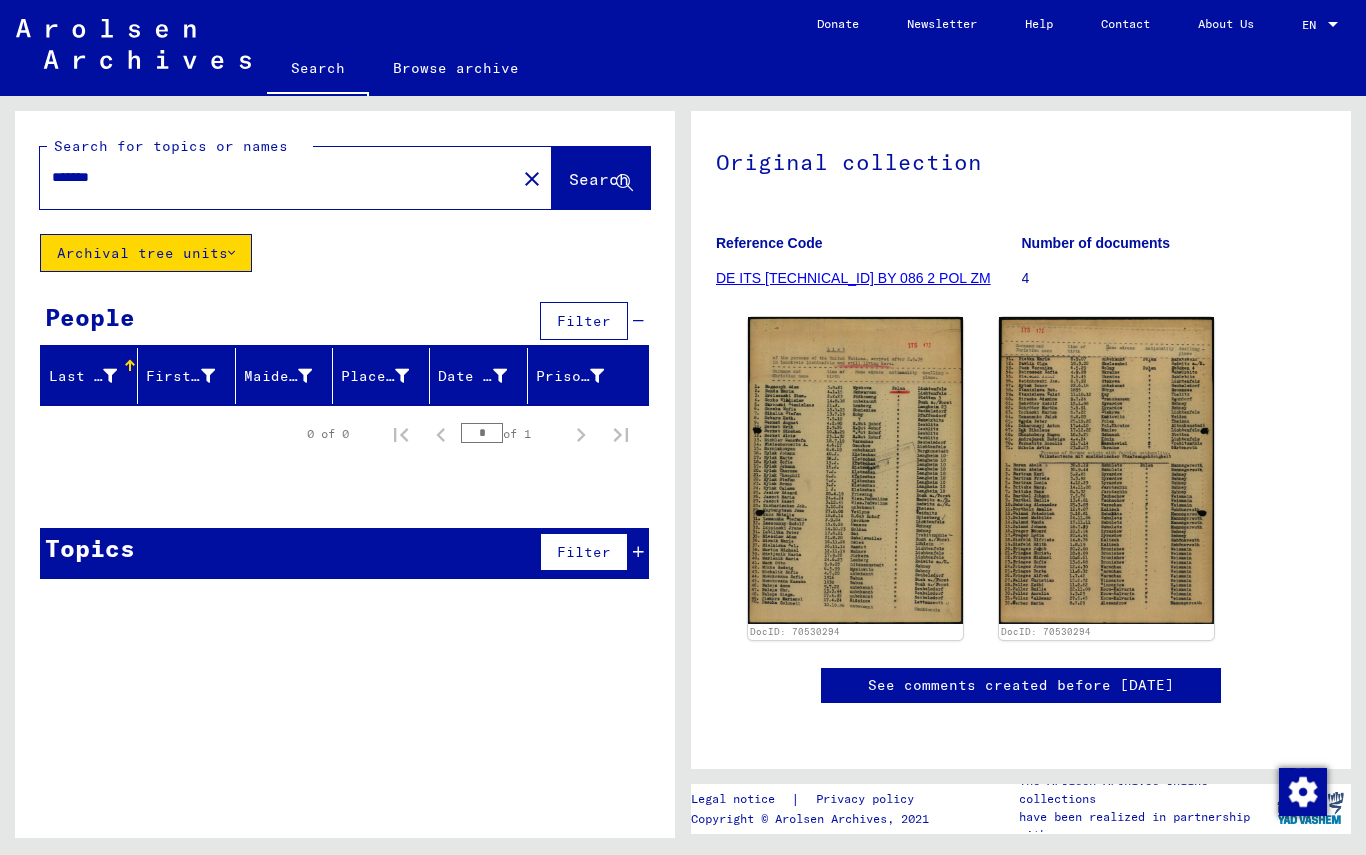 click on "Archival tree units" 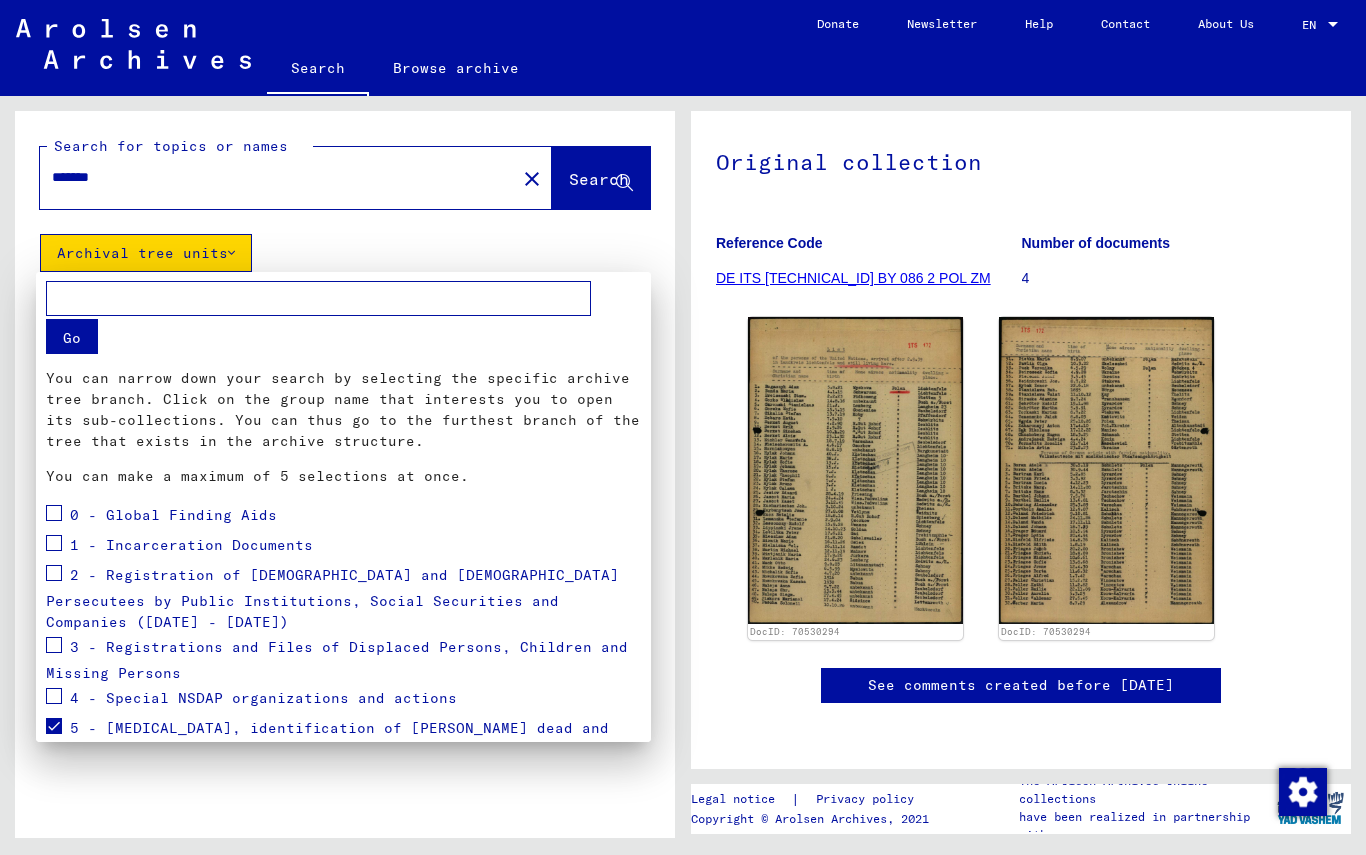 click at bounding box center (54, 726) 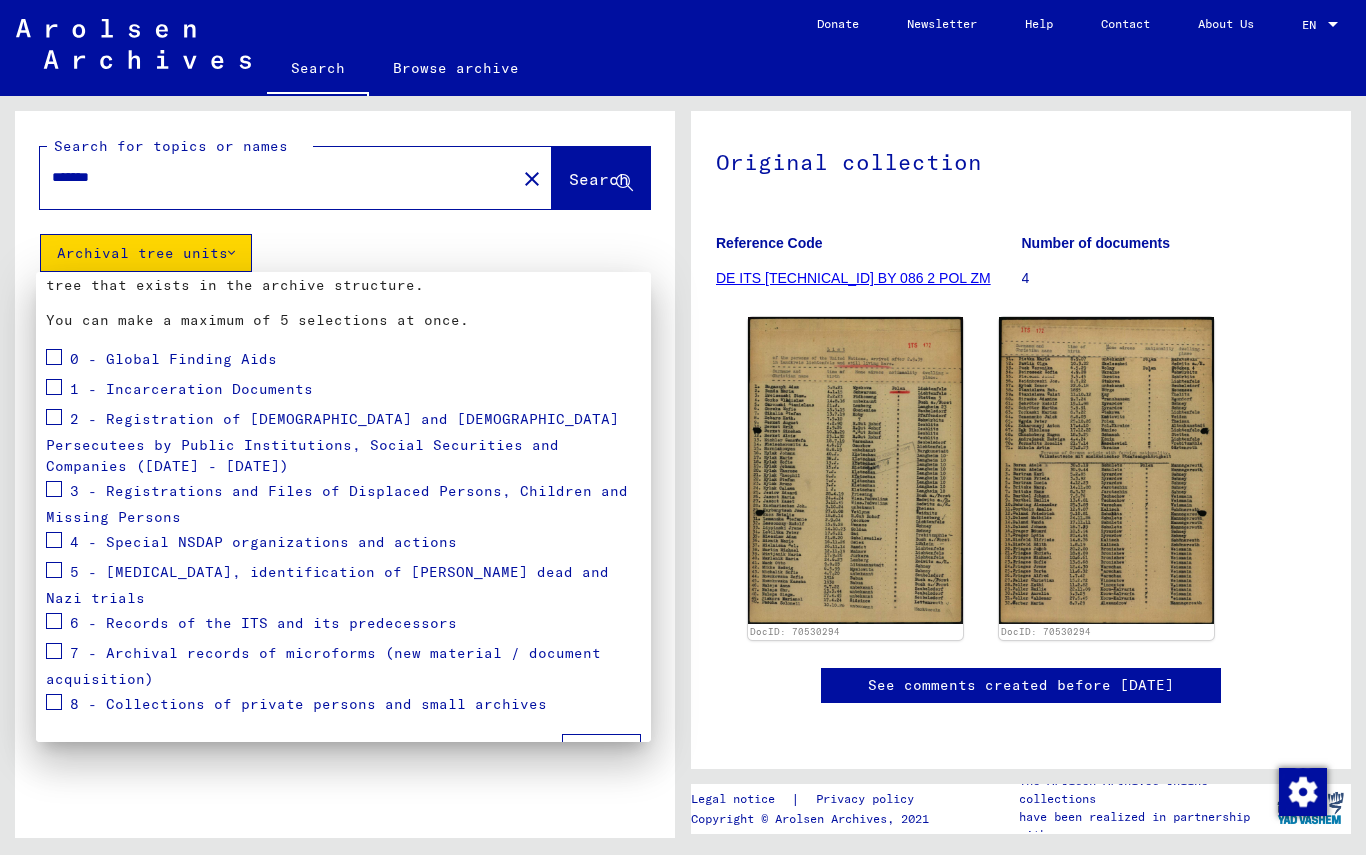 scroll, scrollTop: 155, scrollLeft: 0, axis: vertical 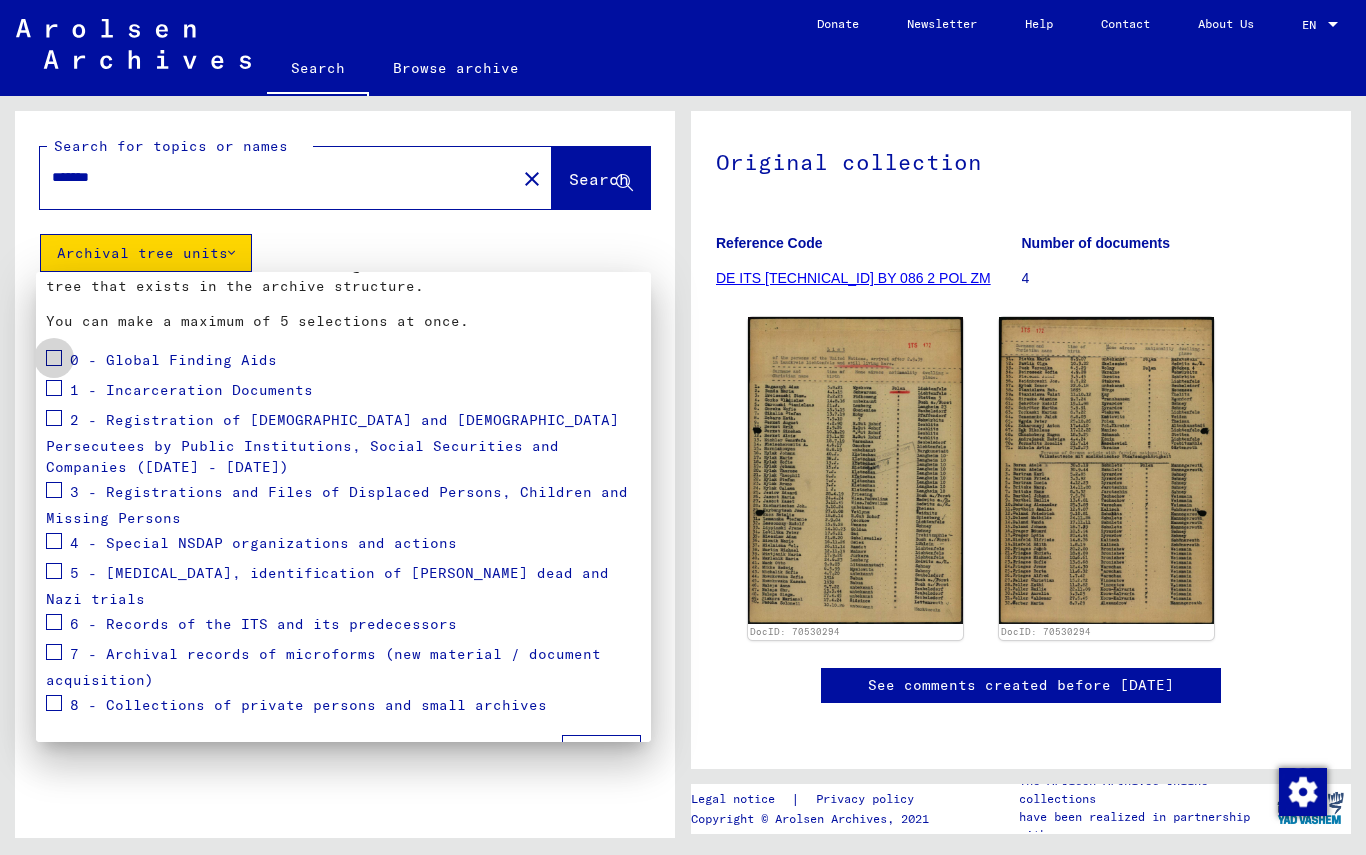 click at bounding box center (54, 358) 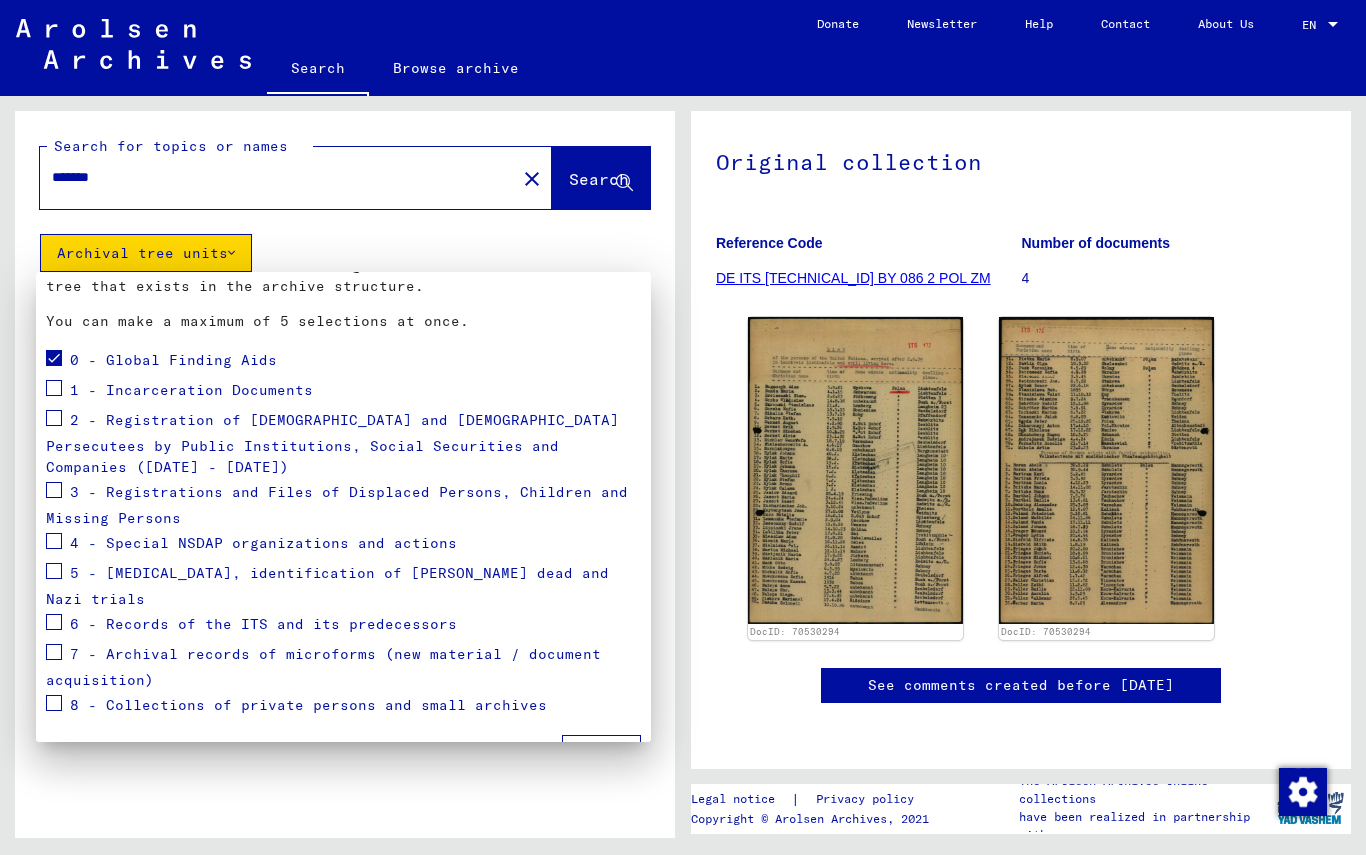 click on "Apply" at bounding box center (601, 754) 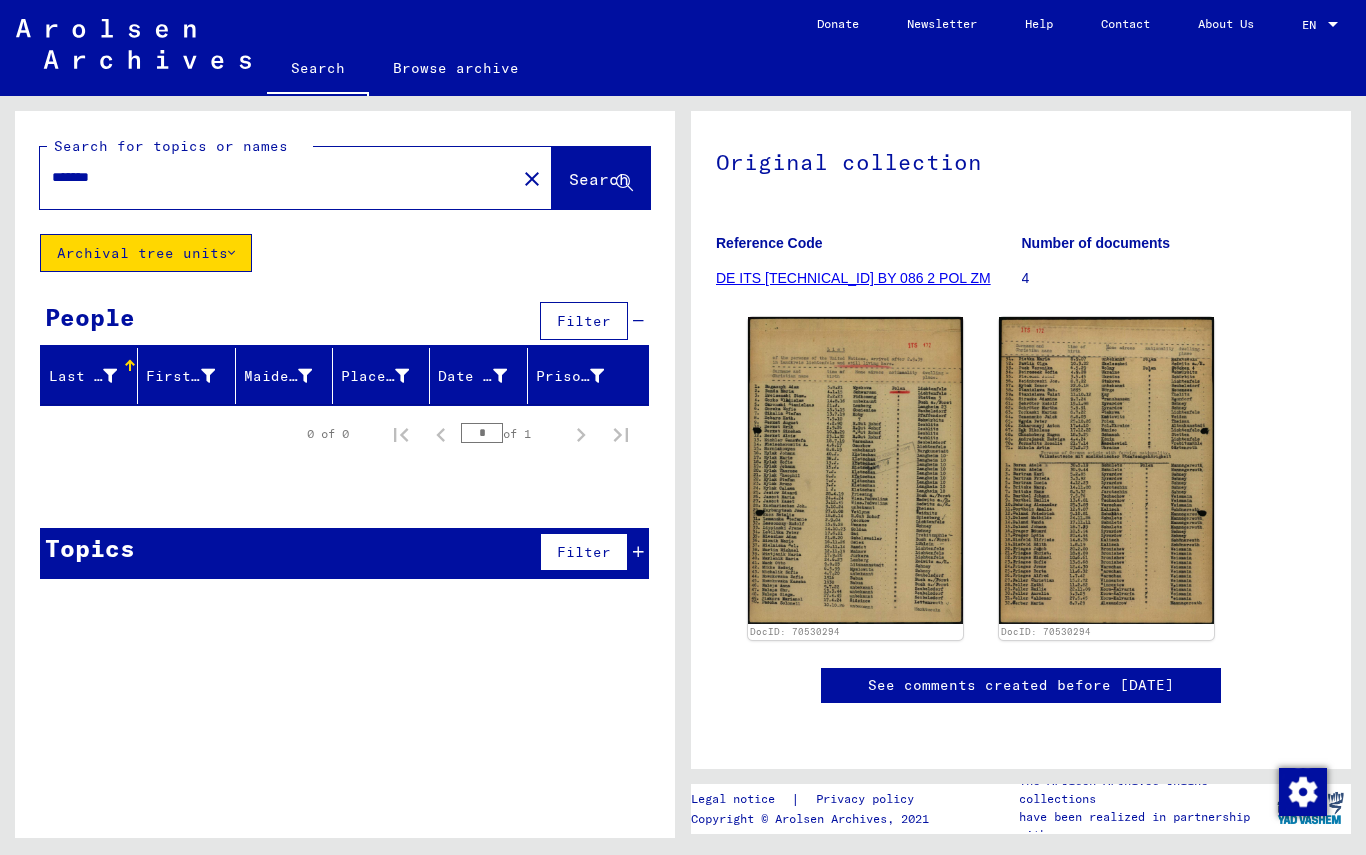 click 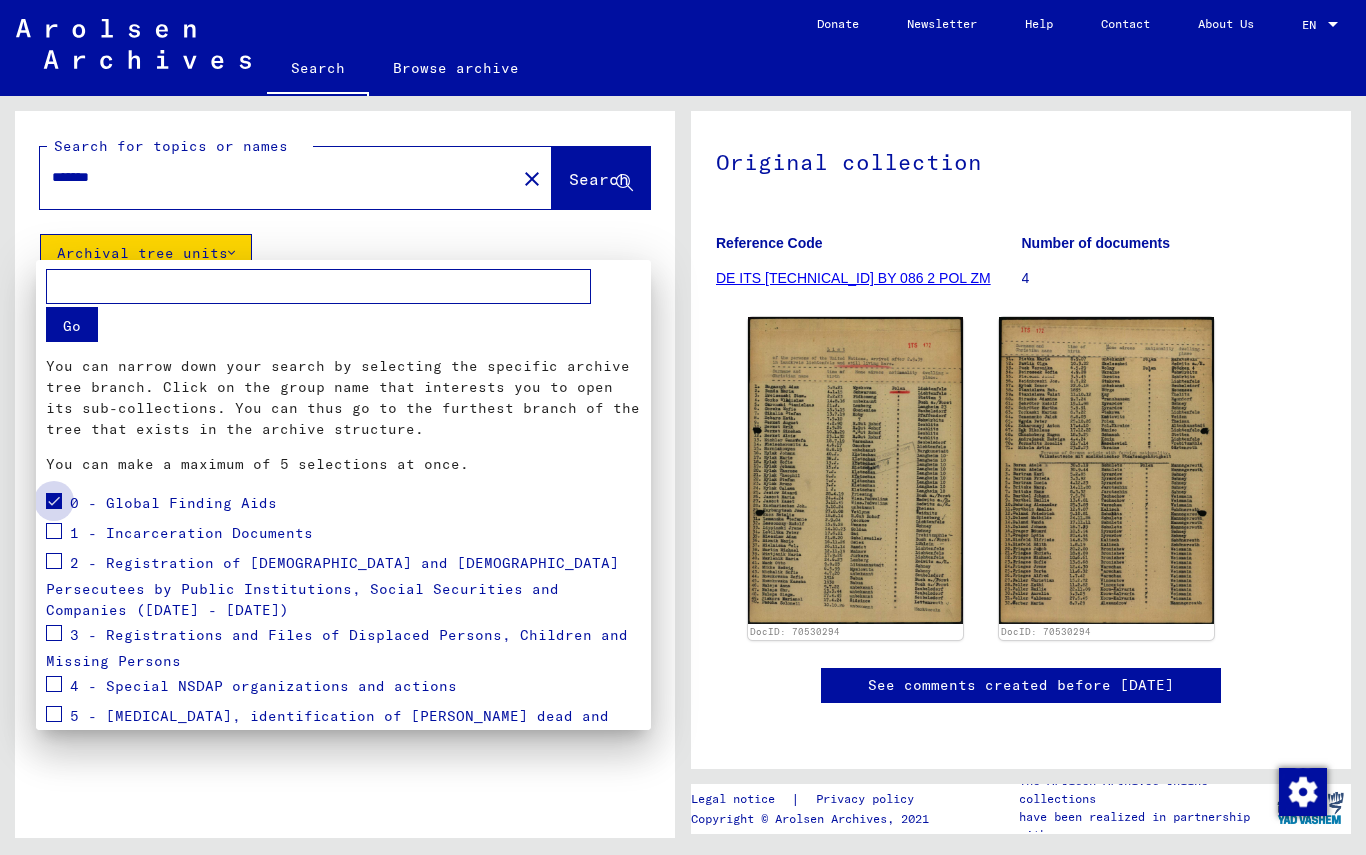 click at bounding box center (54, 501) 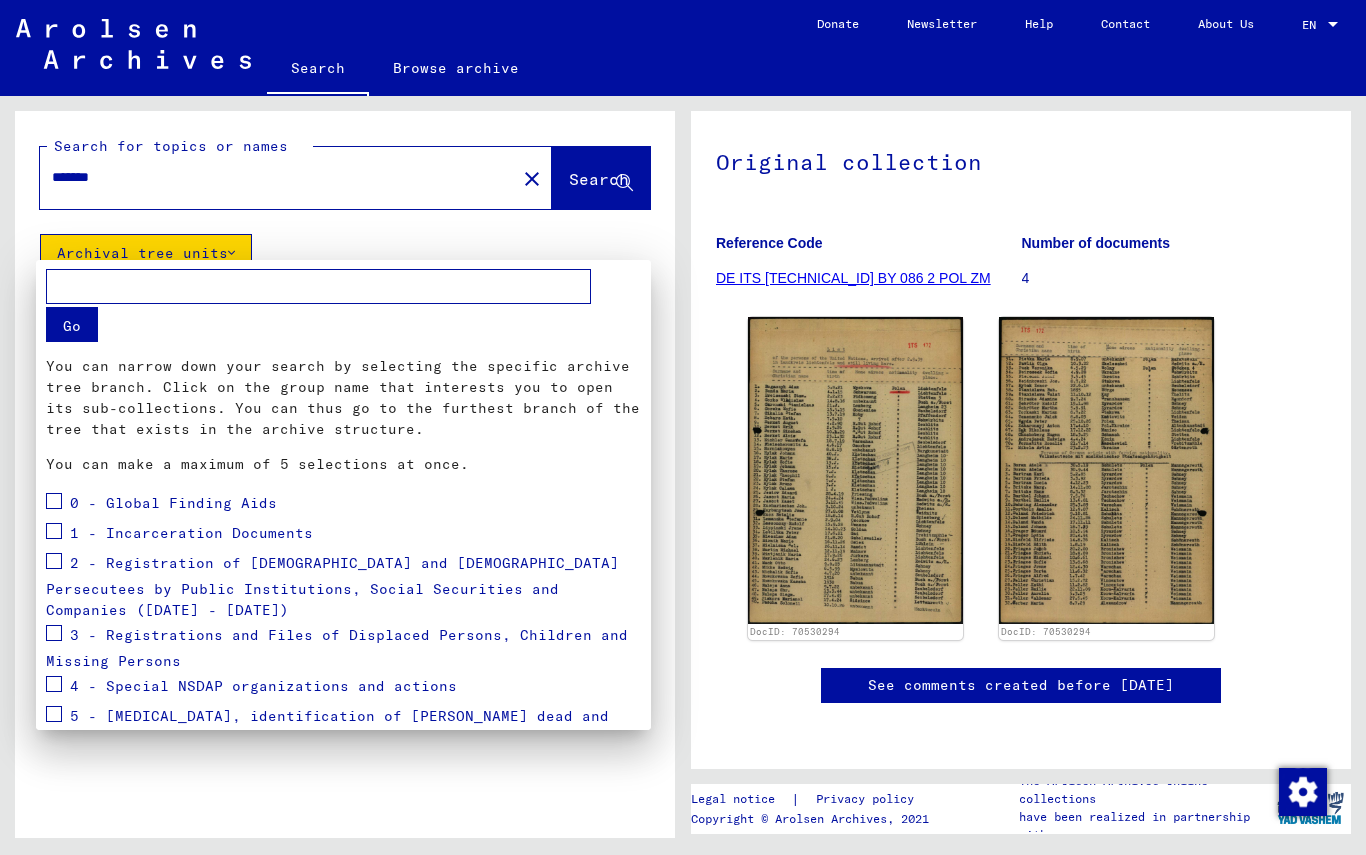 scroll, scrollTop: 0, scrollLeft: 0, axis: both 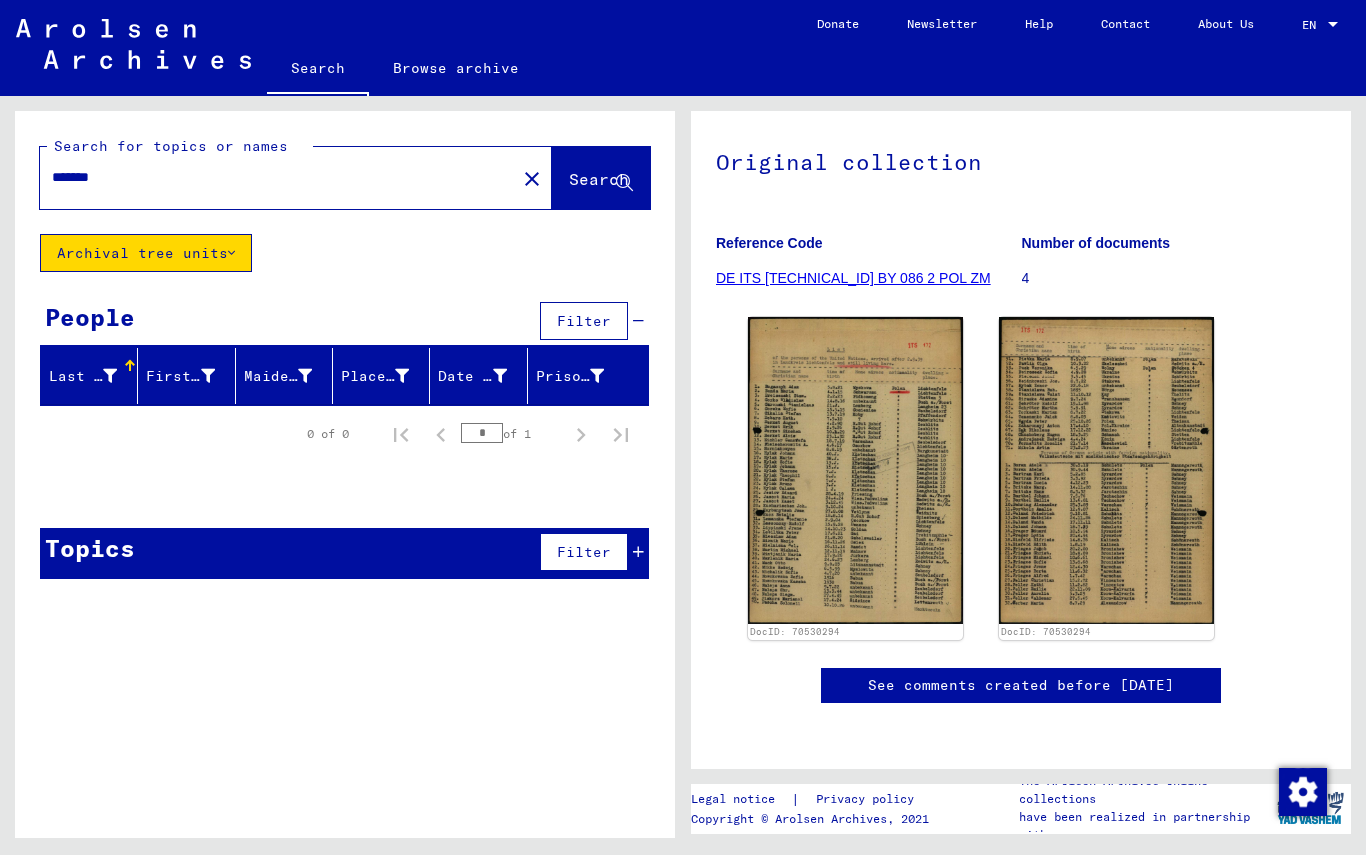 click on "close" 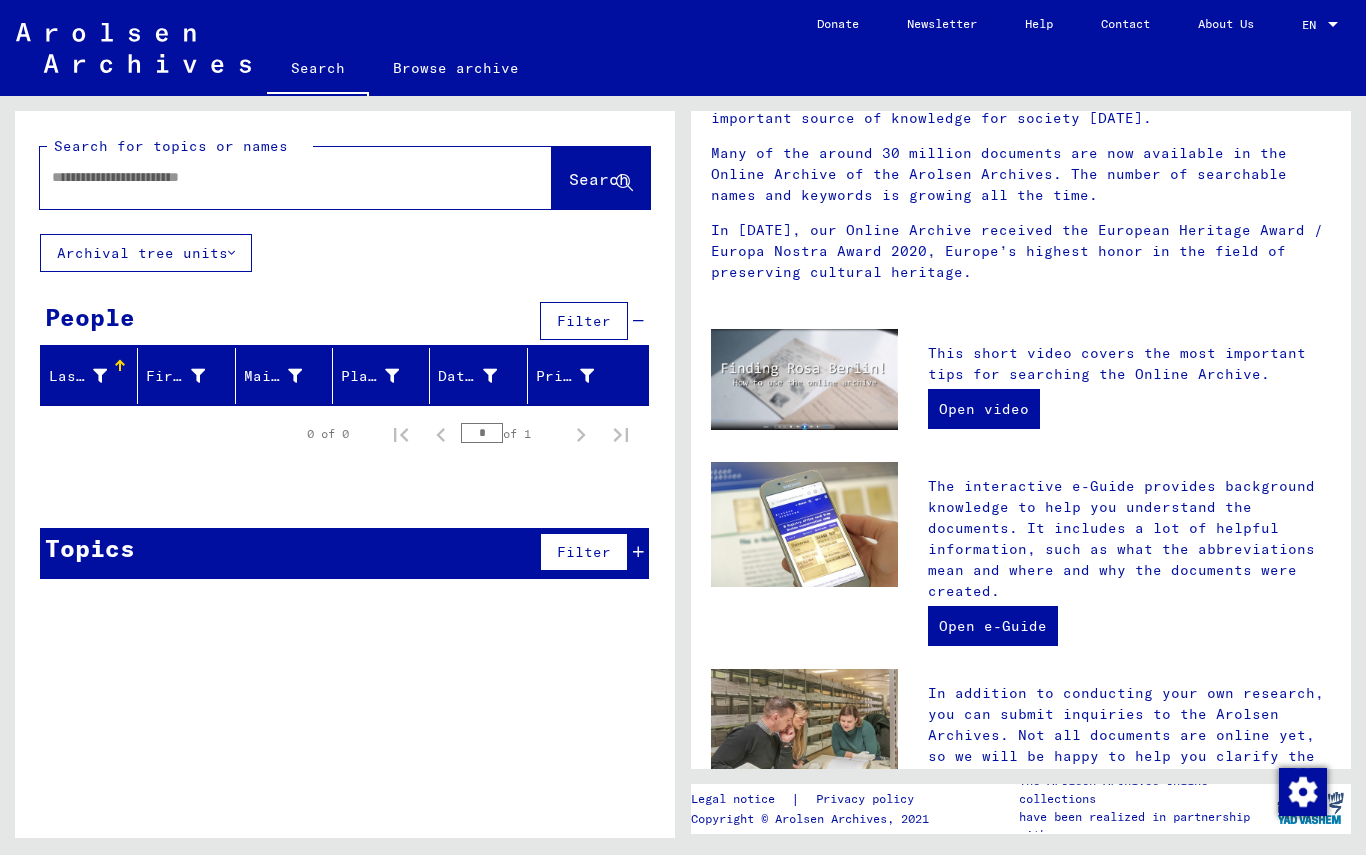 scroll, scrollTop: 0, scrollLeft: 0, axis: both 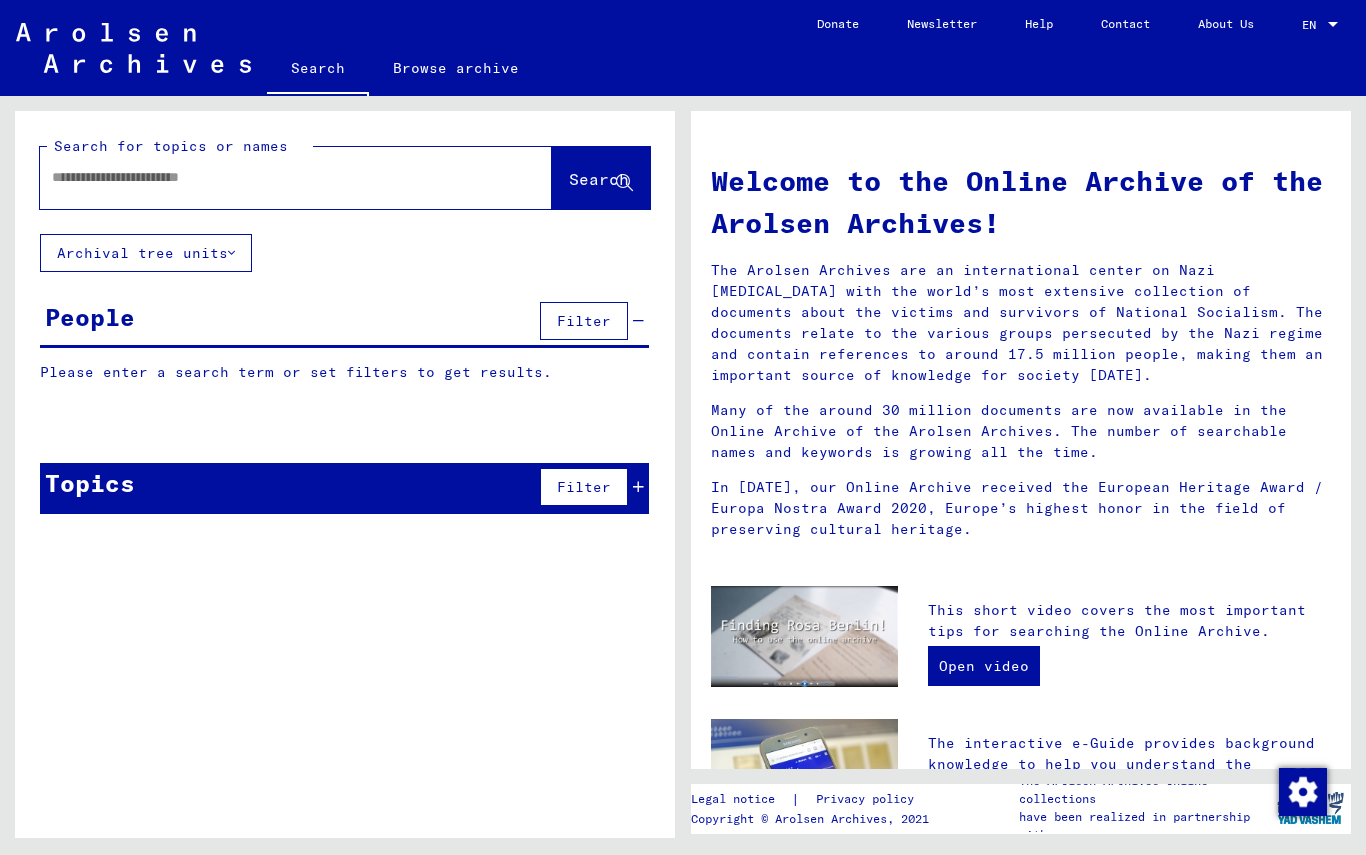 click 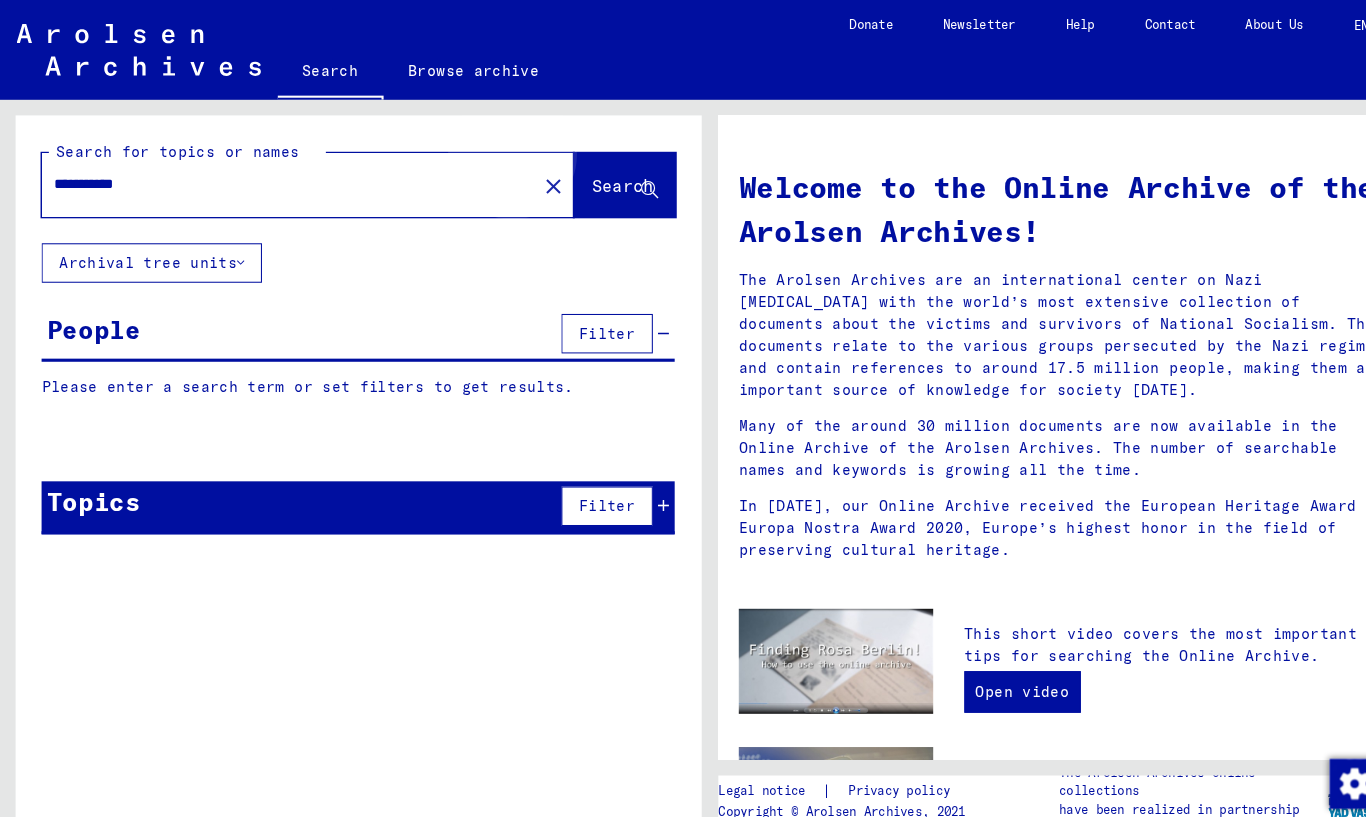 click on "Search" 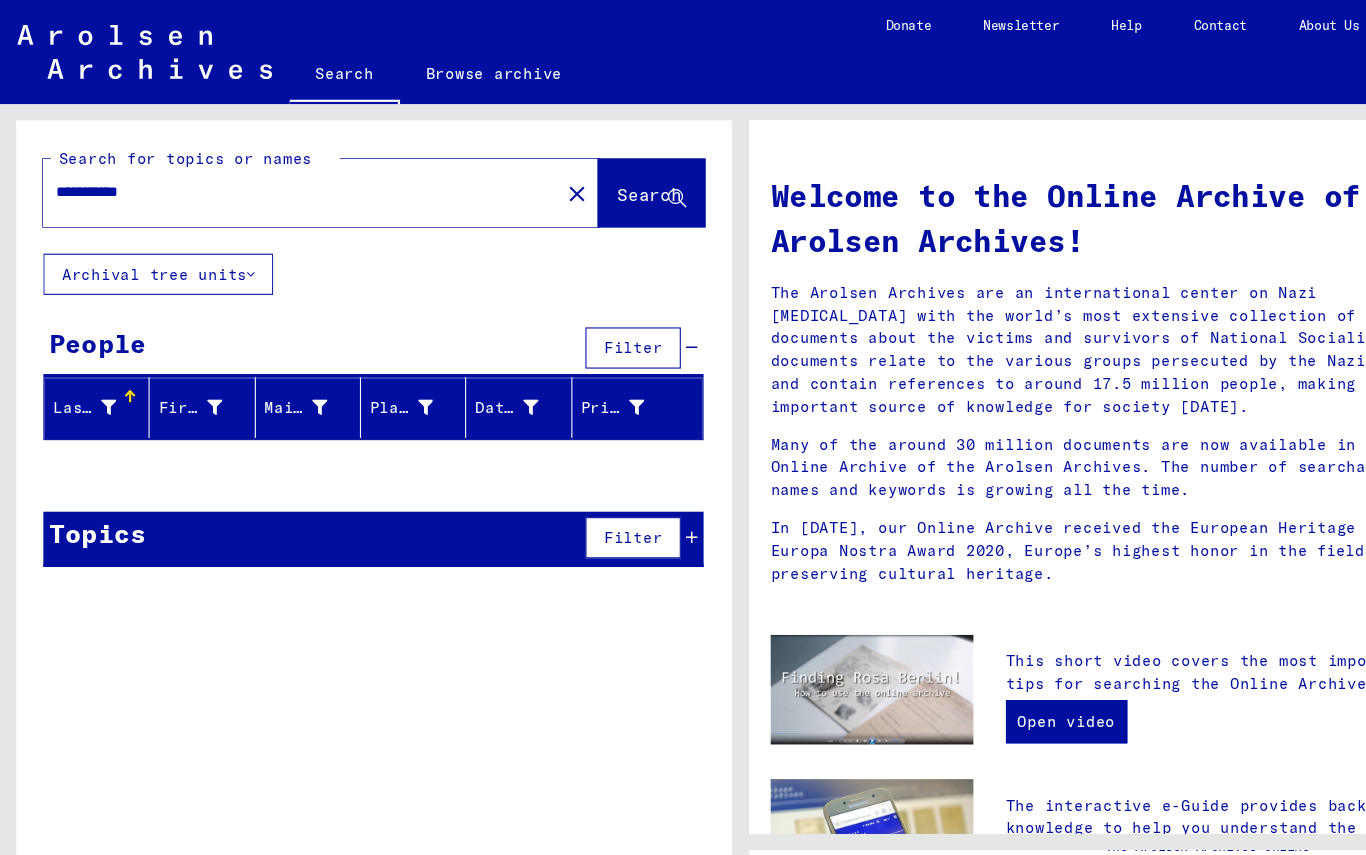 click on "**********" at bounding box center (272, 177) 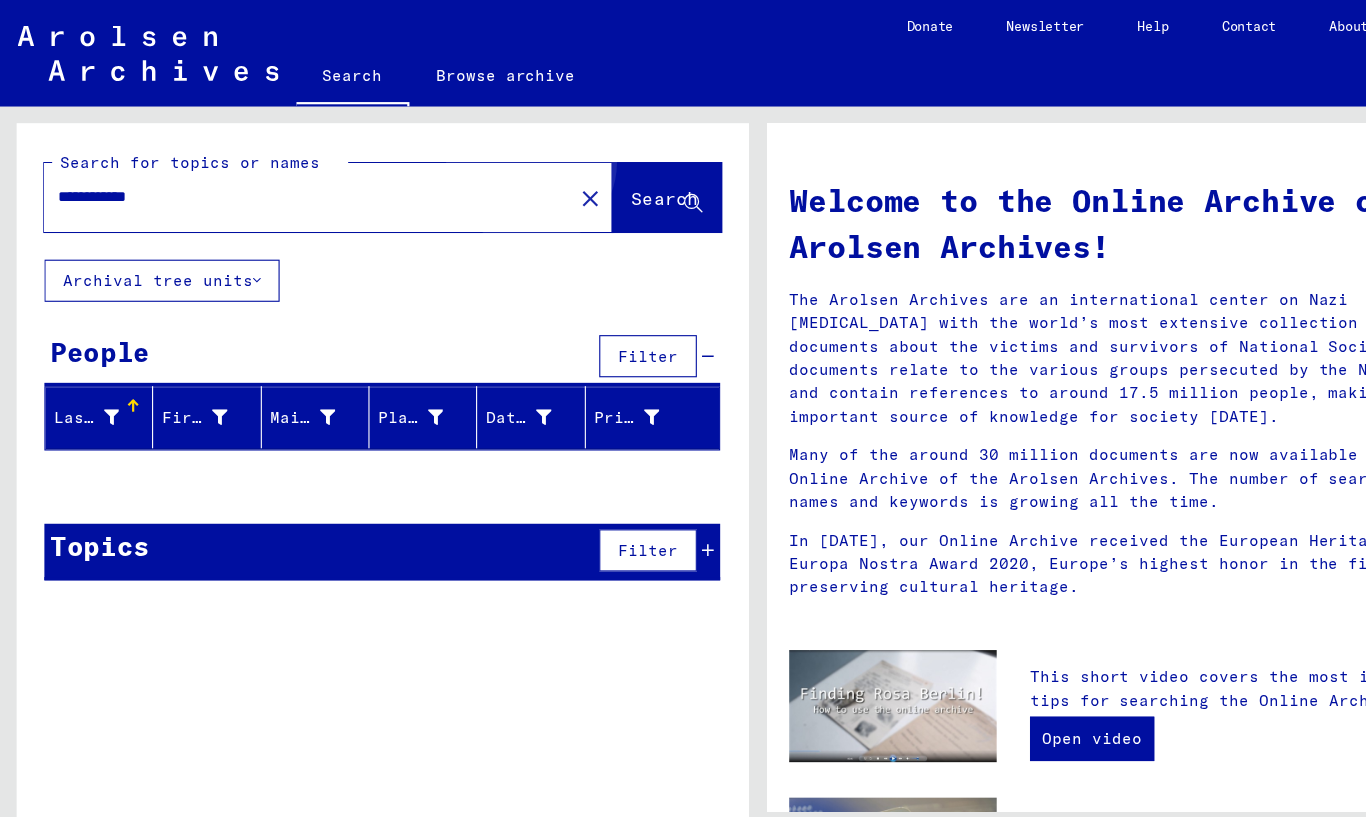 type on "**********" 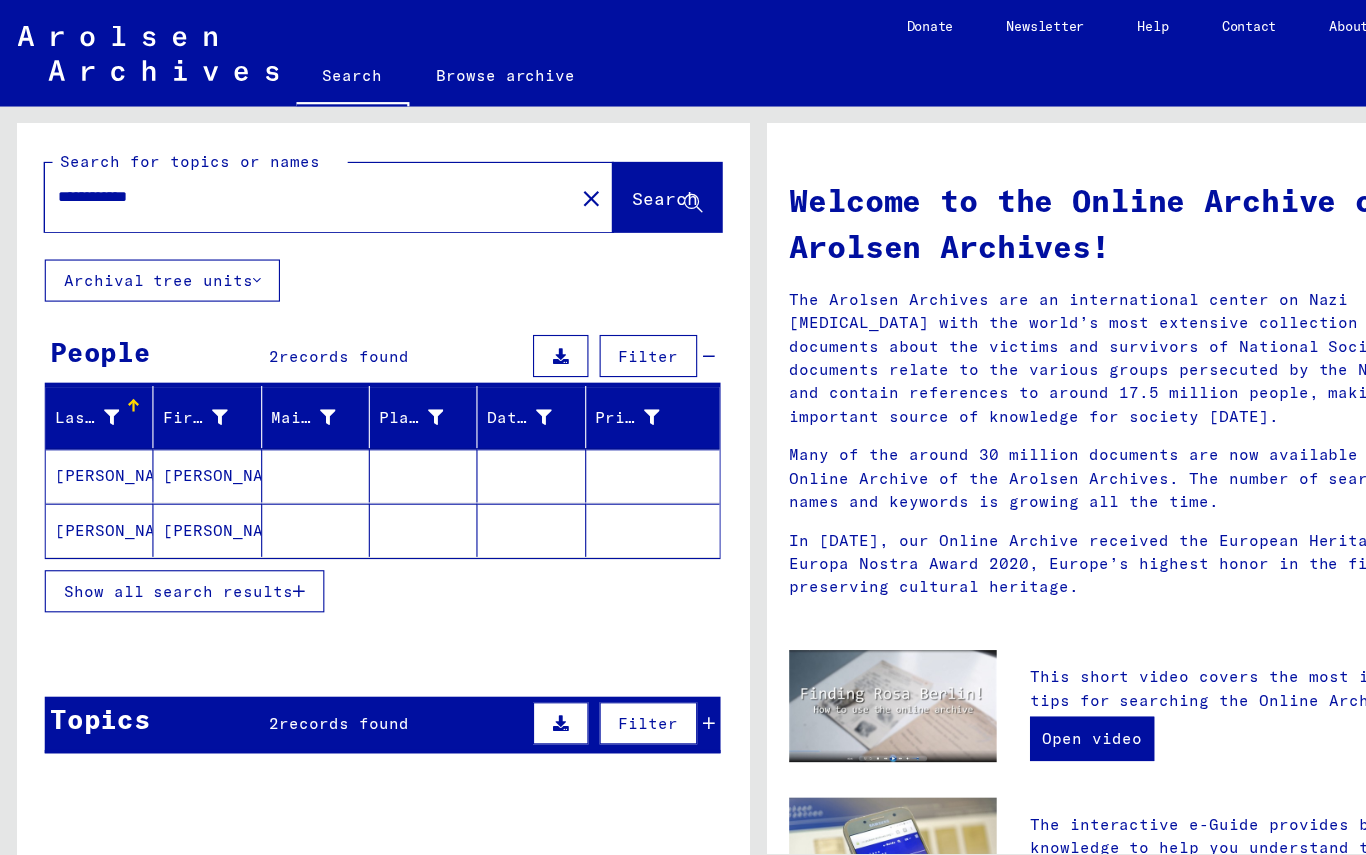 click on "[PERSON_NAME]" at bounding box center [89, 478] 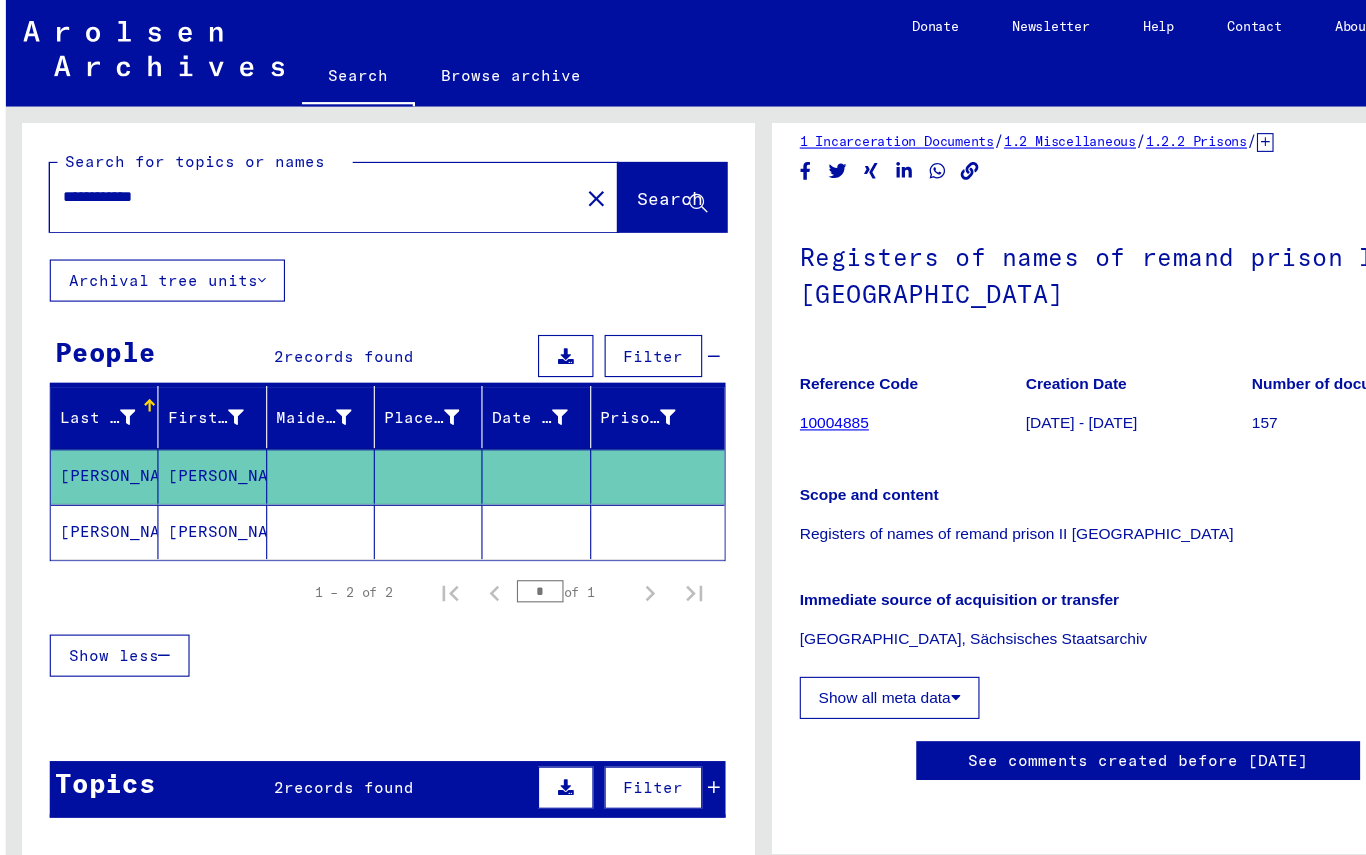 scroll, scrollTop: 23, scrollLeft: 0, axis: vertical 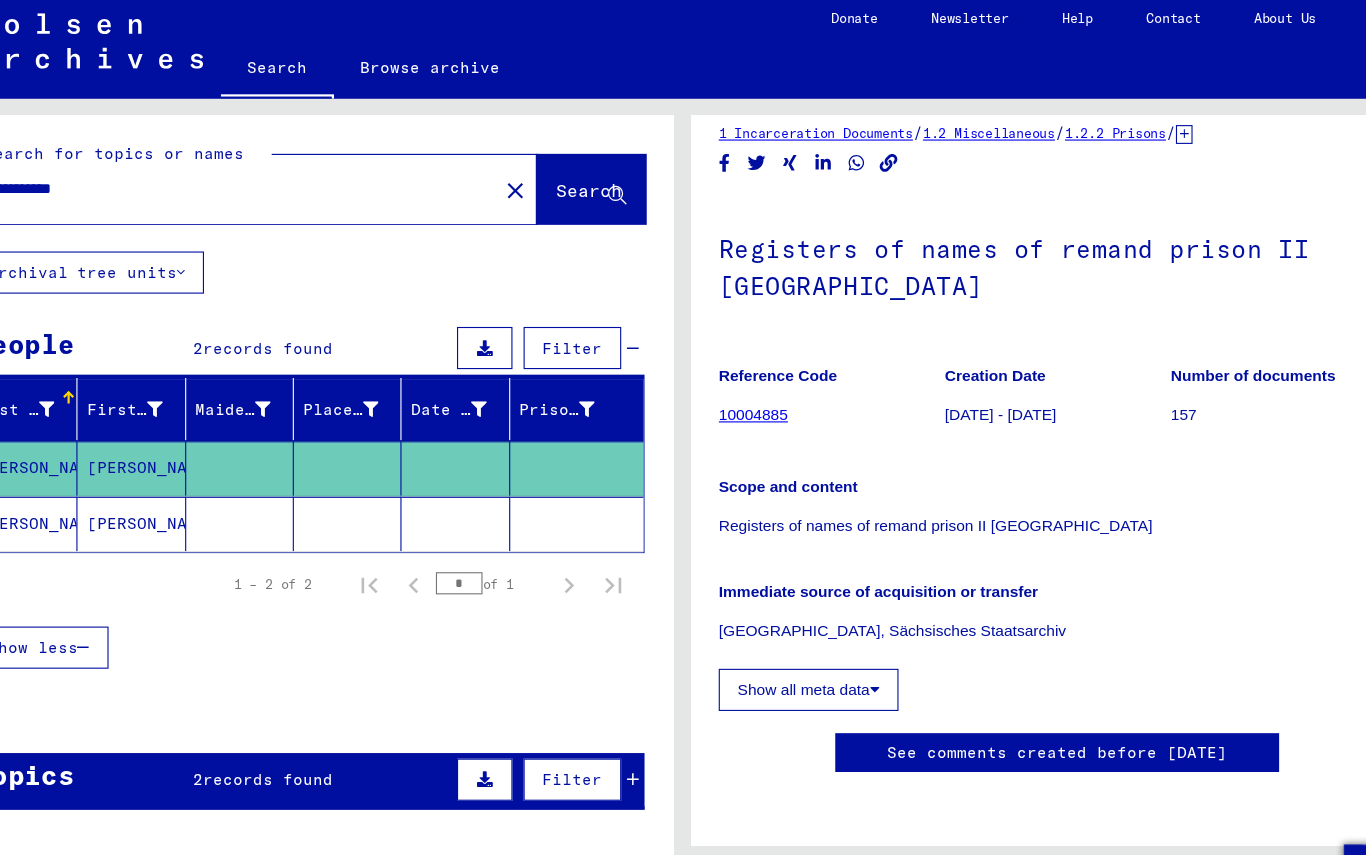 click on "10004885" 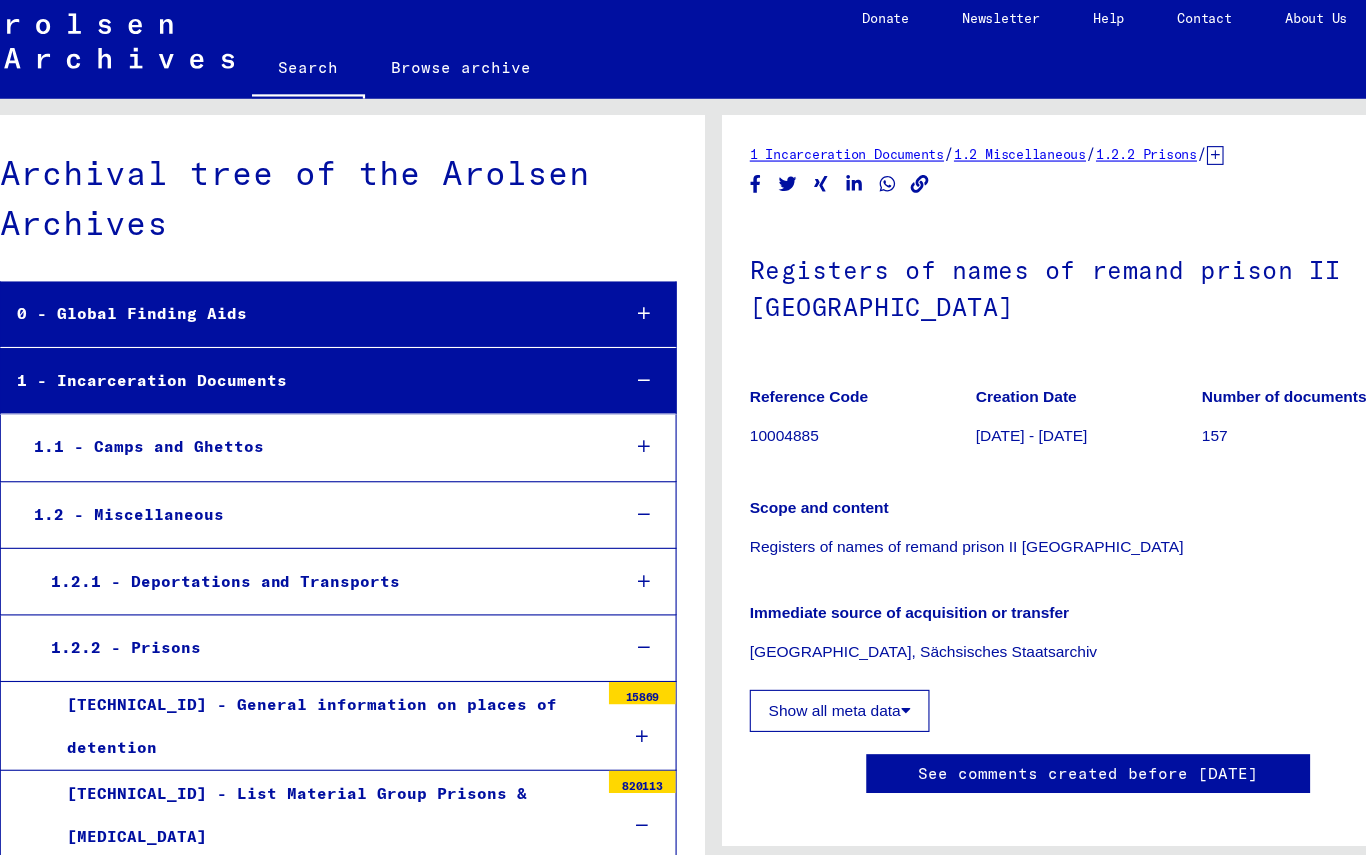 scroll, scrollTop: 6897, scrollLeft: 0, axis: vertical 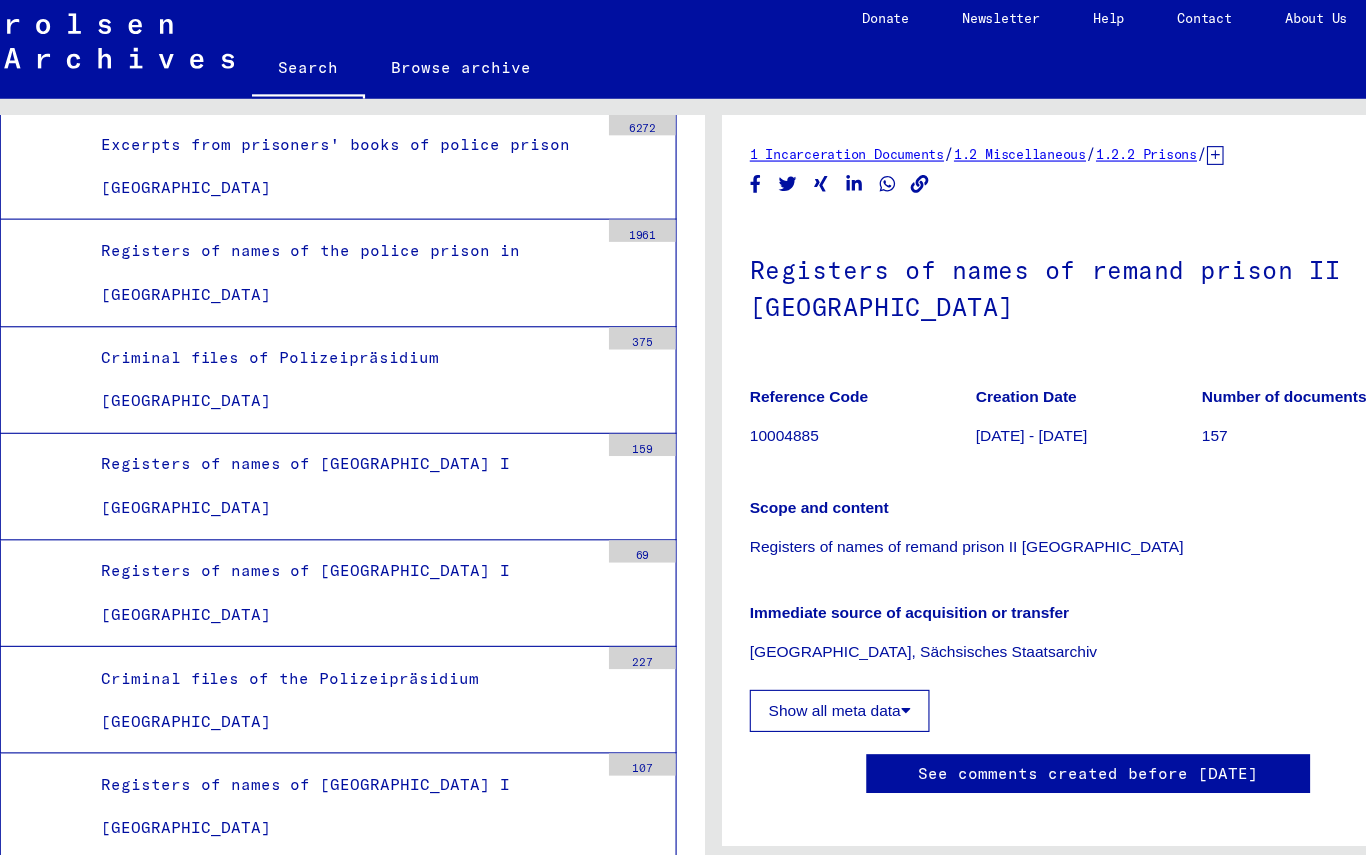click on "157" 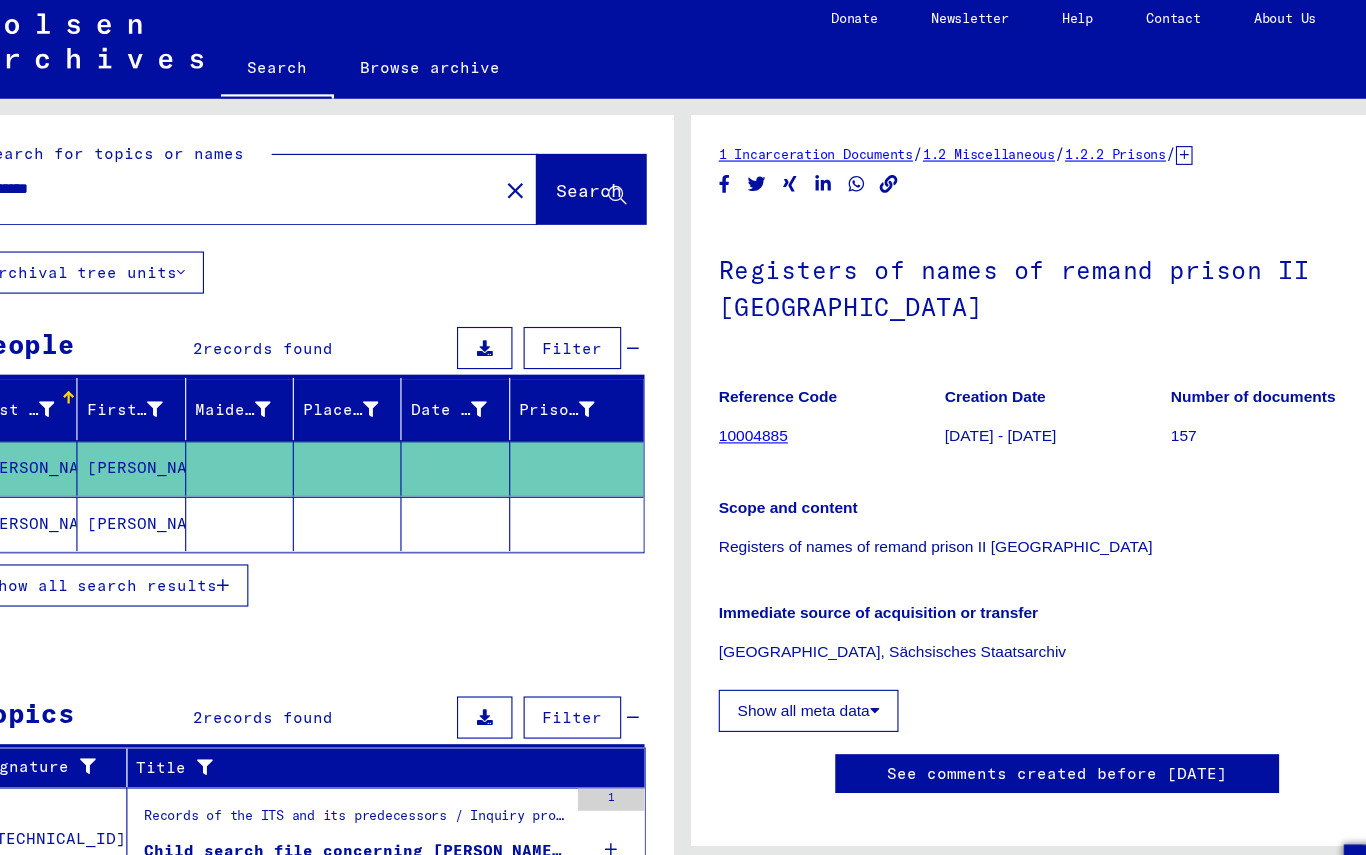 click on "Last Name   First Name   Maiden Name   Place of Birth   Date of Birth   Prisoner #   [PERSON_NAME] [PERSON_NAME]   [PERSON_NAME]              Show all search results  Signature Last Name First Name Maiden Name Place of Birth Date of Birth Prisoner # Father (adoptive father) Mother (adoptive mother) Religion Nationality Occupaton Place of incarceration Date of decease Last residence Last residence (Country) Last residence (District) Last residence (Province) Last residence (Town) Last residence (Part of town) Last residence (Street) Last residence (House number) [TECHNICAL_ID] - [GEOGRAPHIC_DATA] (Land) THIERSCHMANN [PERSON_NAME] [TECHNICAL_ID] - [GEOGRAPHIC_DATA] (Land) [PERSON_NAME] Signature Last Name First Name Maiden Name Place of Birth Date of Birth Prisoner # [TECHNICAL_ID] - [GEOGRAPHIC_DATA] (Land) THIERSCHMANN [PERSON_NAME] [TECHNICAL_ID] - [GEOGRAPHIC_DATA] (Land) THIERSCHMANN [PERSON_NAME]" at bounding box center (345, 464) 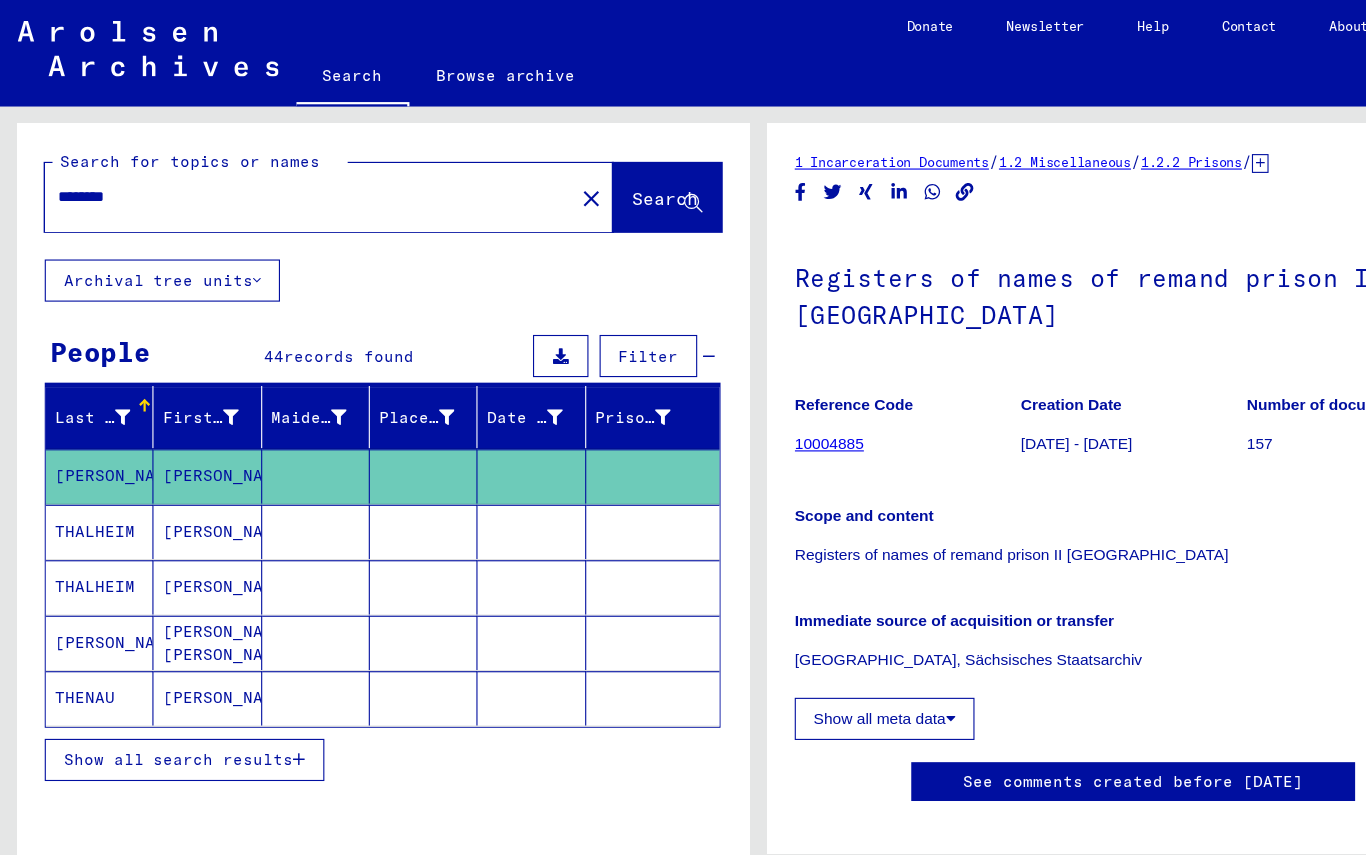 type on "**********" 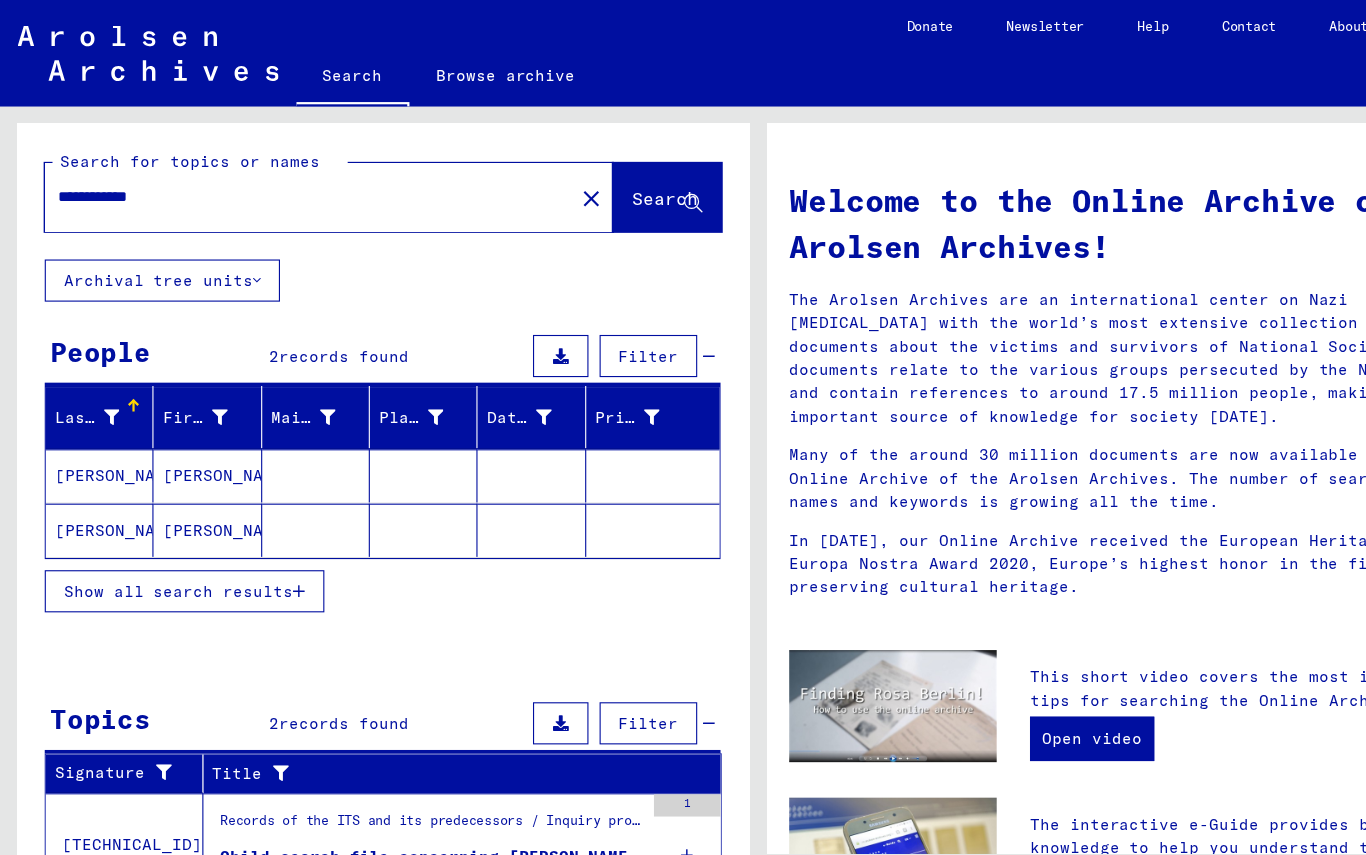 click on "[PERSON_NAME]" 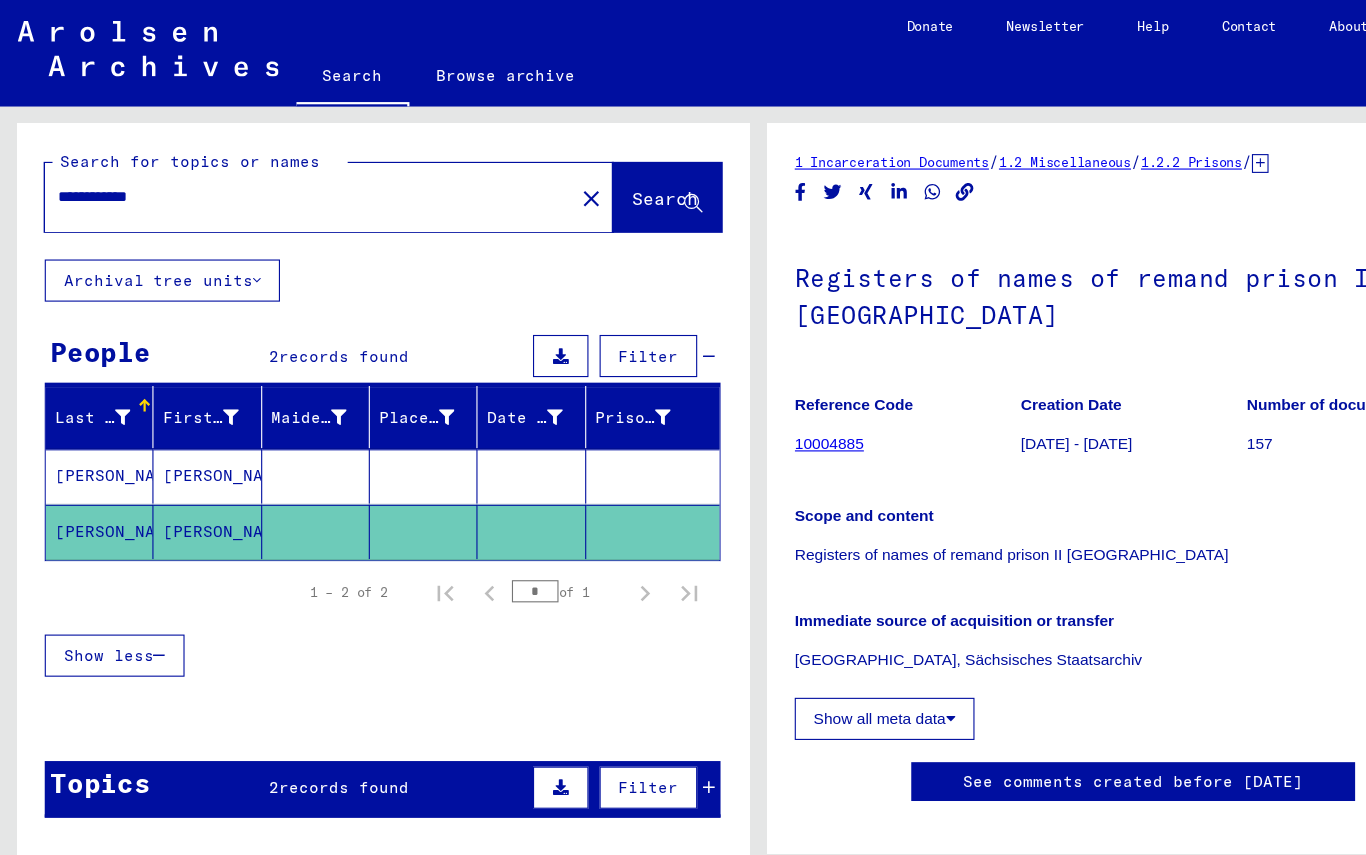 scroll, scrollTop: 0, scrollLeft: 0, axis: both 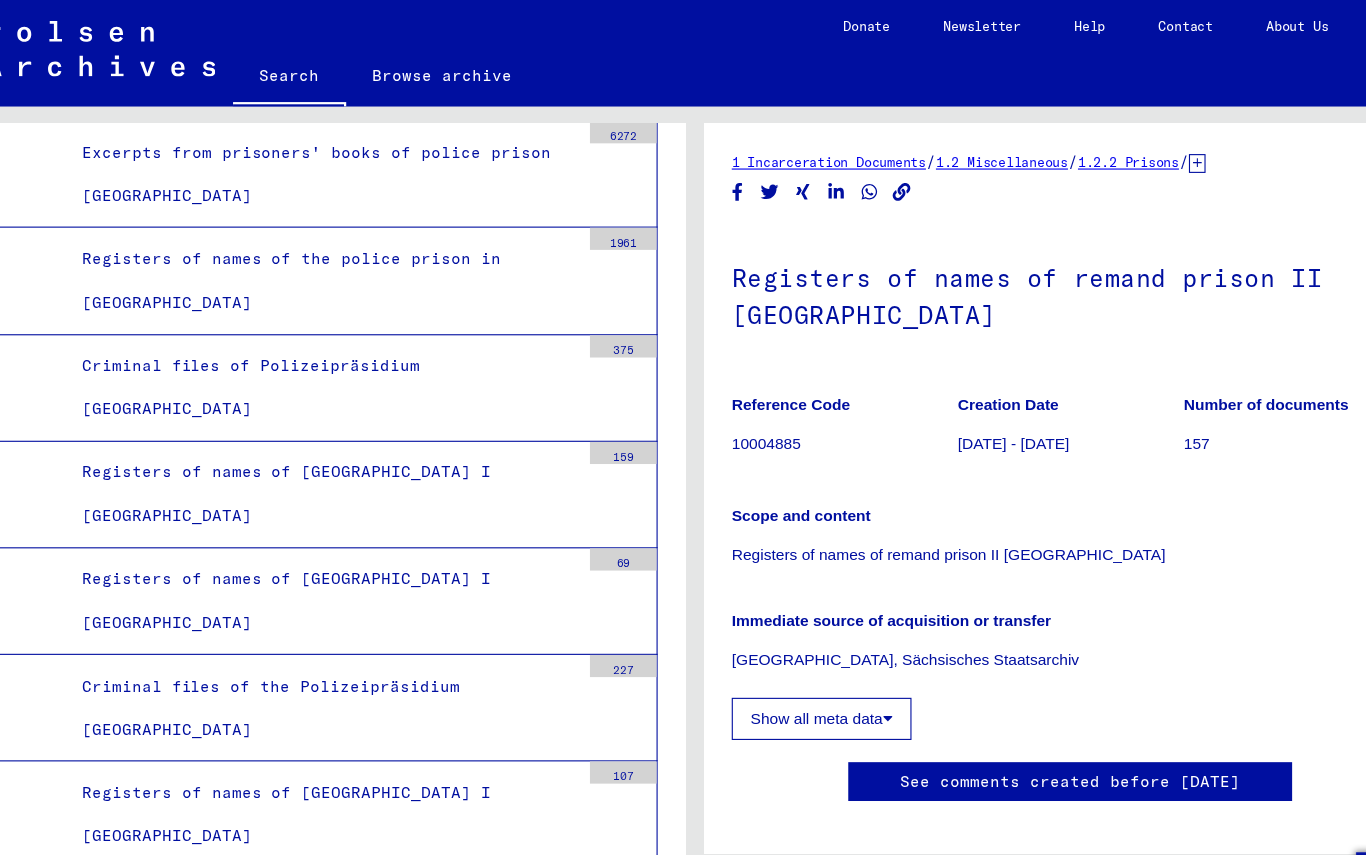 click on "1.2 Miscellaneous" 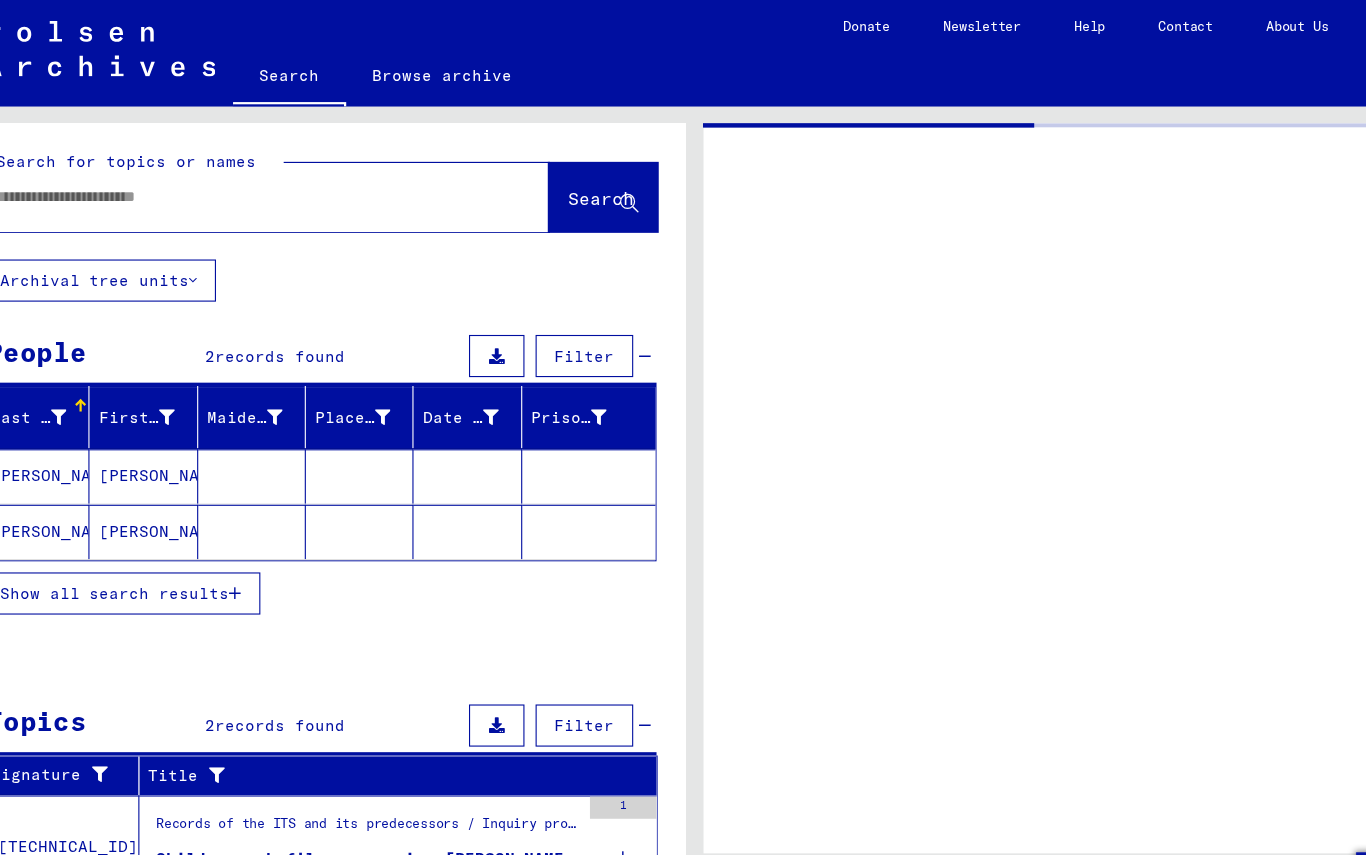 type on "********" 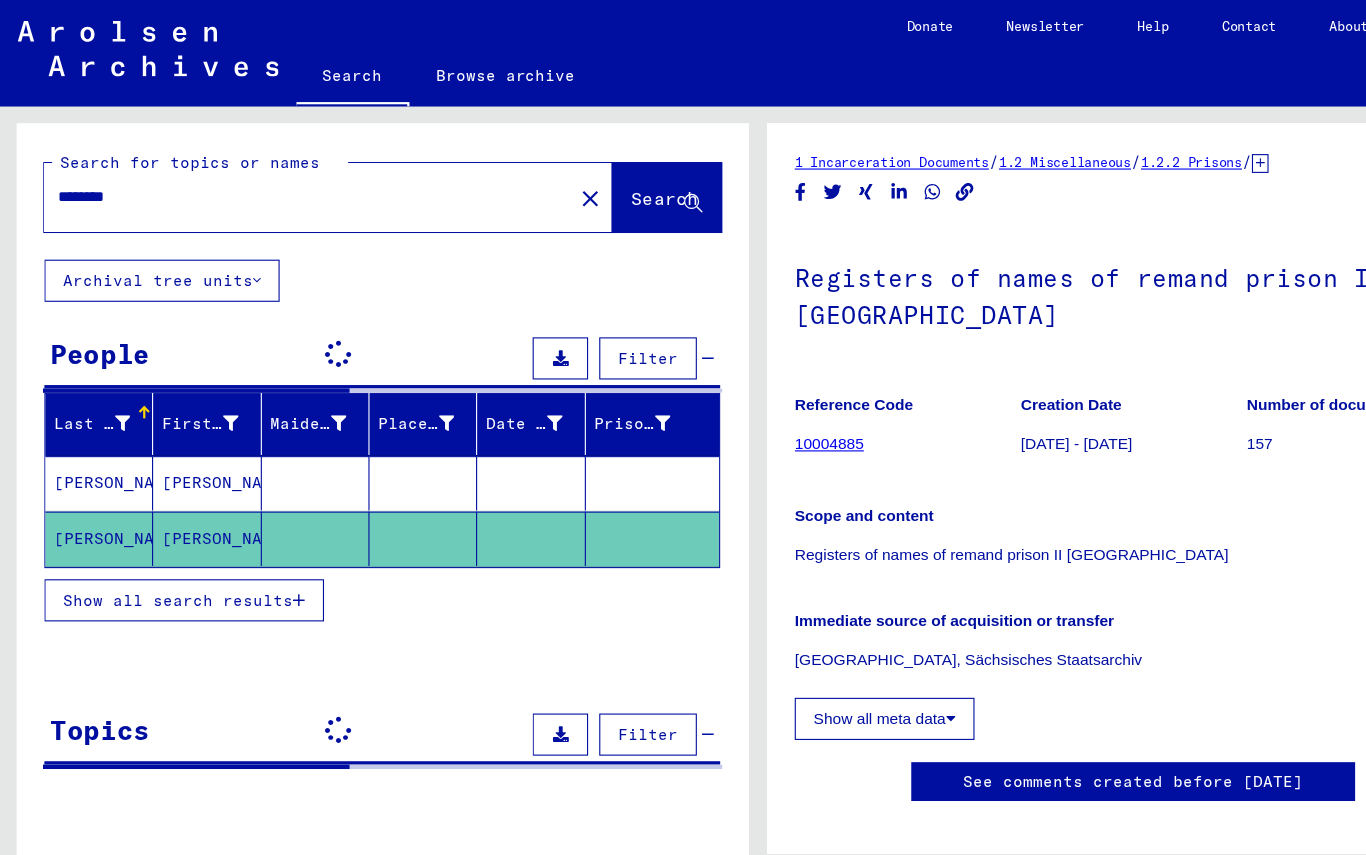 scroll, scrollTop: 0, scrollLeft: 0, axis: both 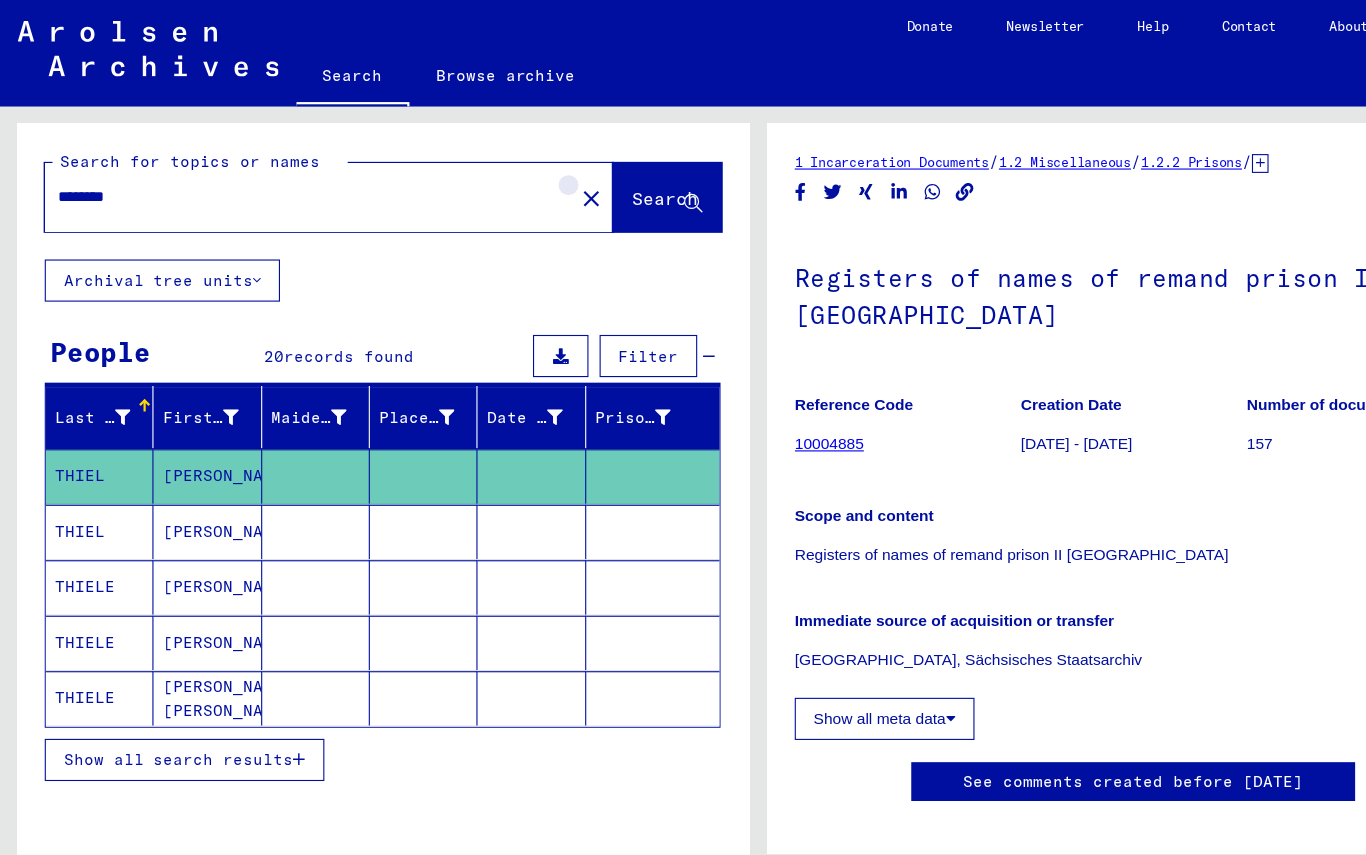click on "close" 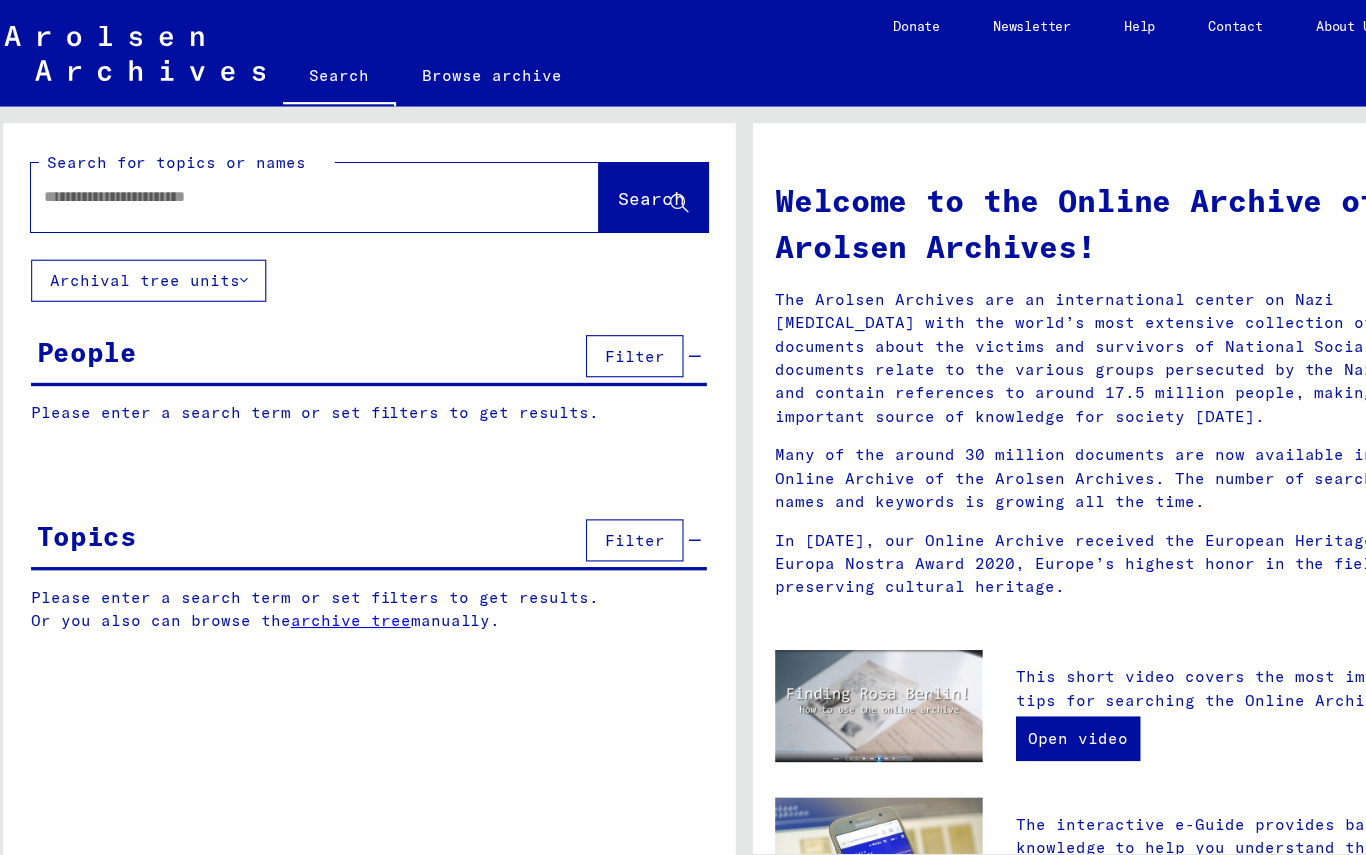 click at bounding box center (272, 177) 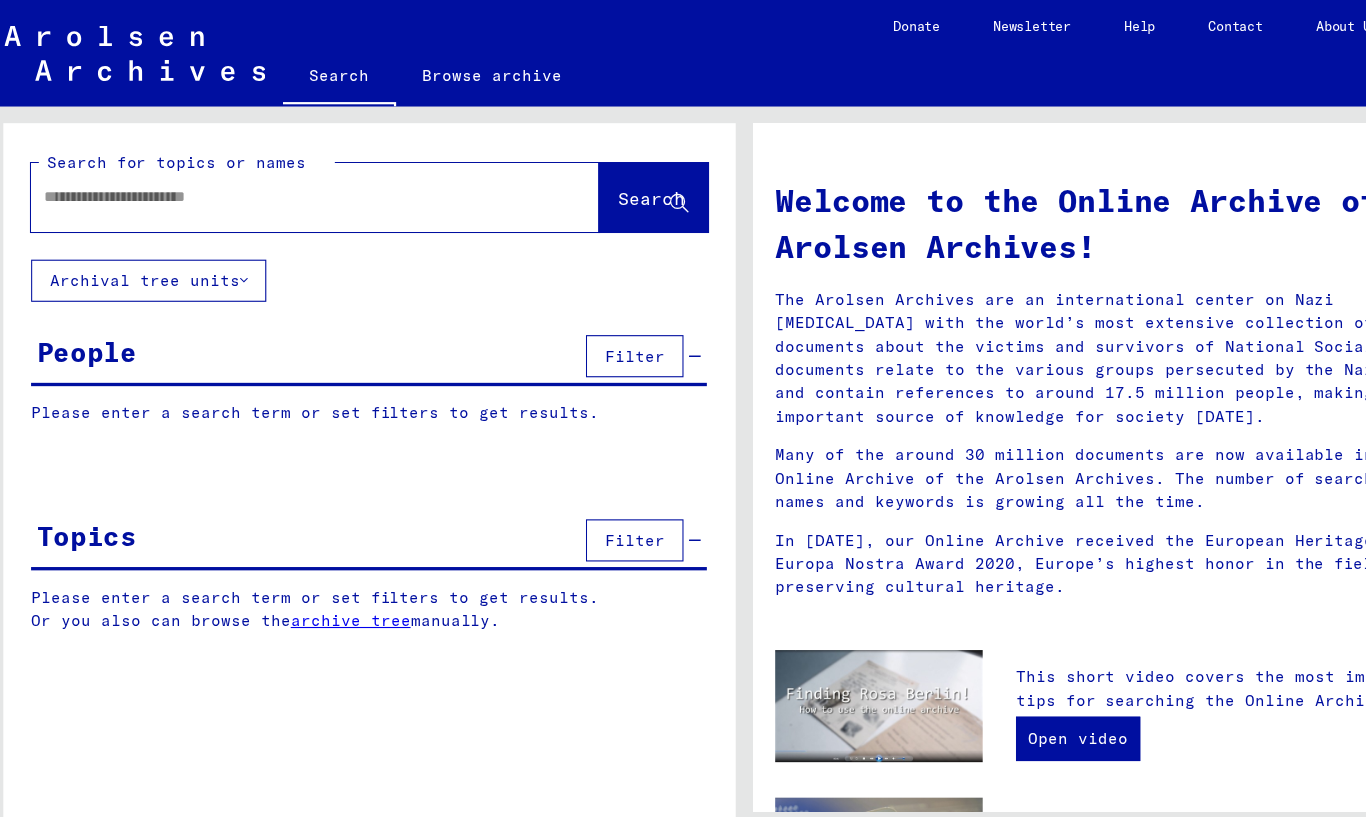 click on "Search for topics or names  Search     Archival tree units  People  Filter   Please enter a search term or set filters to get results.  Signature Last Name First Name Maiden Name Place of Birth Date of Birth Prisoner # Father (adoptive father) Mother (adoptive mother) Religion Nationality Occupaton Place of incarceration Date of decease Last residence Last residence (Country) Last residence (District) Last residence (Province) Last residence (Town) Last residence (Part of town) Last residence (Street) Last residence (House number) [TECHNICAL_ID] - [GEOGRAPHIC_DATA] (Land) [PERSON_NAME] [TECHNICAL_ID] - [GEOGRAPHIC_DATA] (Land) [PERSON_NAME] [TECHNICAL_ID] - [GEOGRAPHIC_DATA] (Land) [PERSON_NAME] [PERSON_NAME] [TECHNICAL_ID] - [GEOGRAPHIC_DATA] (Land) [PERSON_NAME] [PERSON_NAME] [TECHNICAL_ID] - SACHSEN (Land) [PERSON_NAME] [PERSON_NAME] [TECHNICAL_ID] - [GEOGRAPHIC_DATA] (Land) THIERSCHMANN [PERSON_NAME] [TECHNICAL_ID] - SACHSEN (Land) TIEFGRABER Johann [TECHNICAL_ID] - [GEOGRAPHIC_DATA] (Land) TIEFTRAUK TIEFTREUK [PERSON_NAME] [TECHNICAL_ID] - SACHSEN (Land) TIEGEL [PERSON_NAME] [TECHNICAL_ID] - SACHSEN (Land) TIELE [PERSON_NAME] [PERSON_NAME] [PERSON_NAME]" 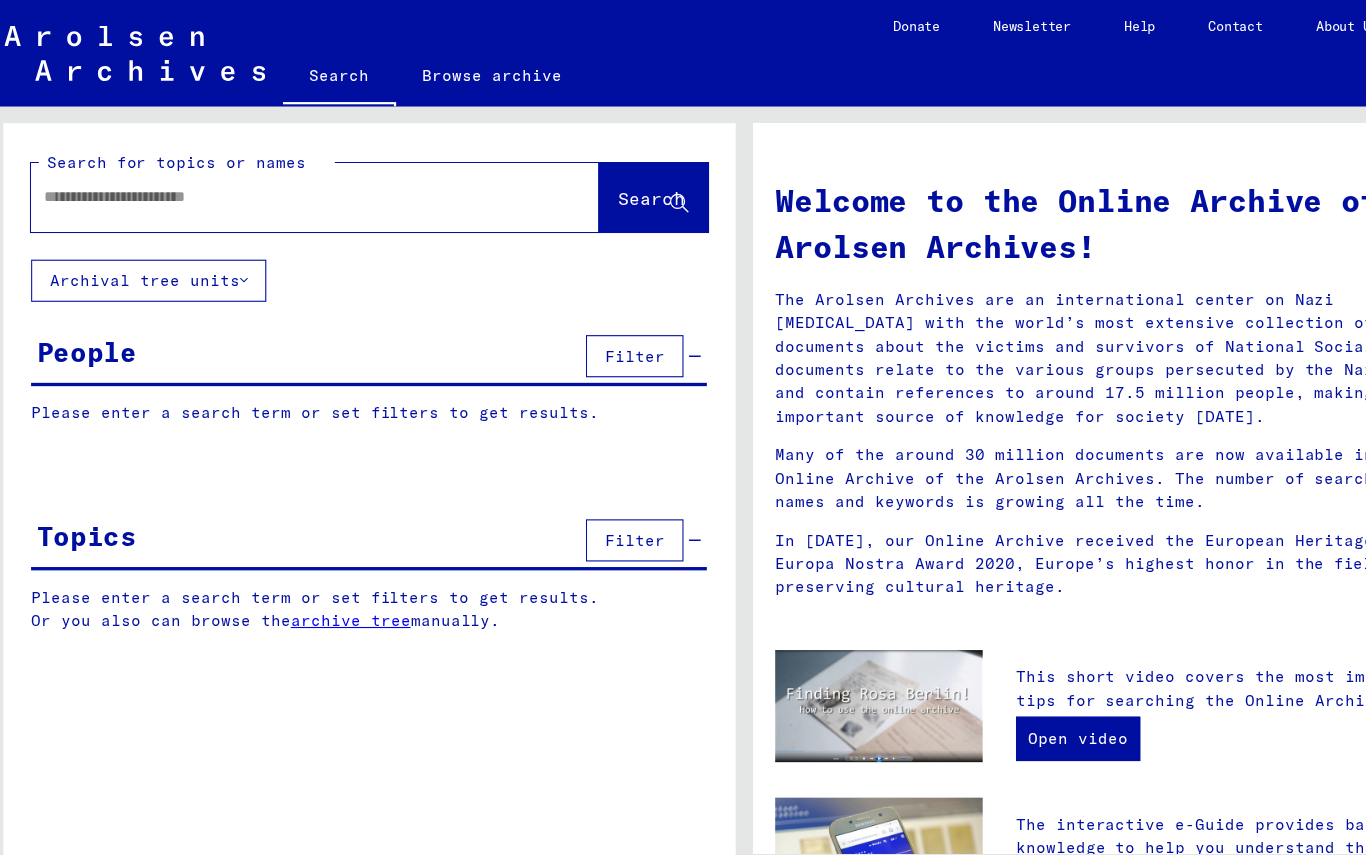 click 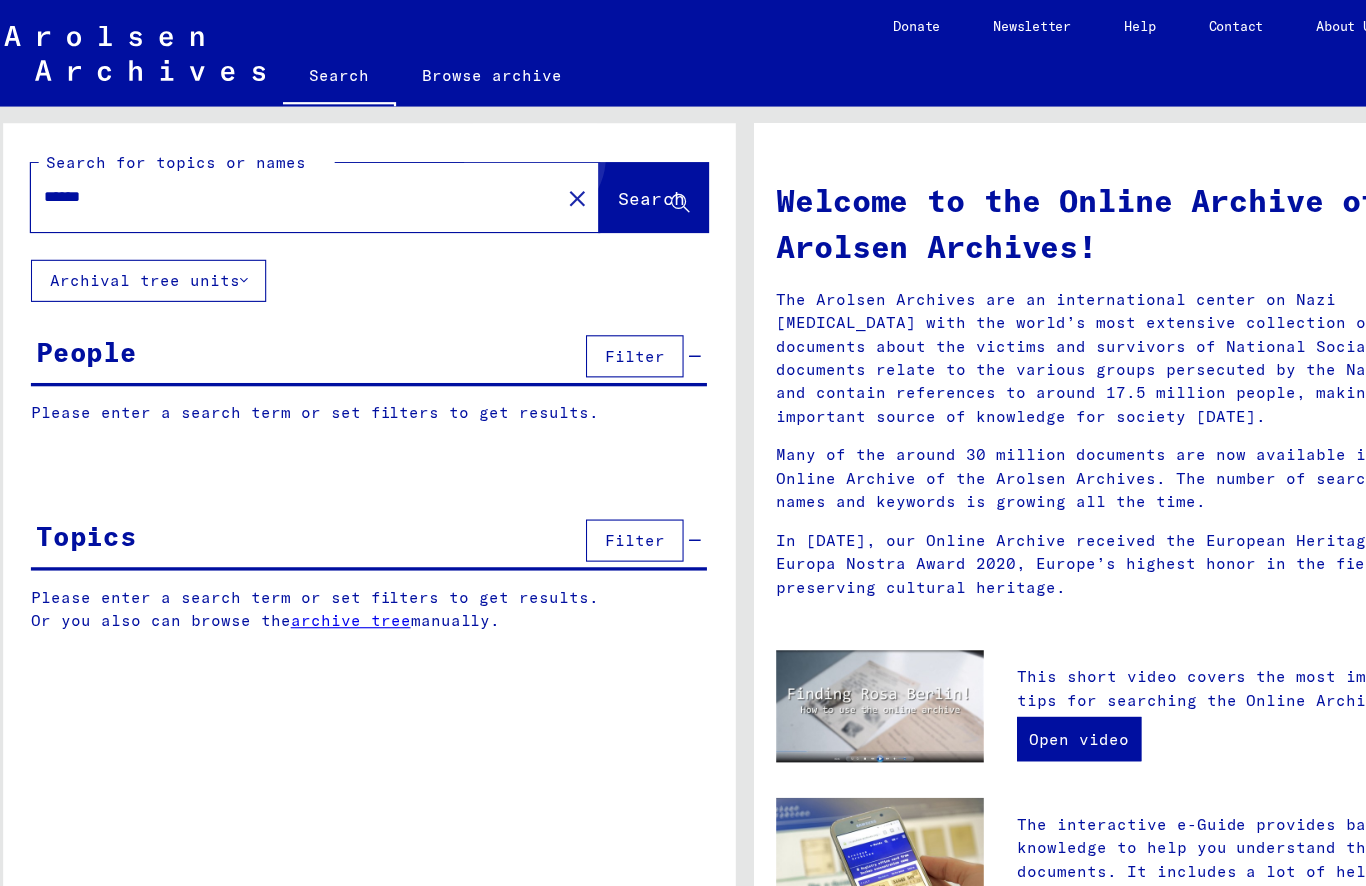 click on "Search" 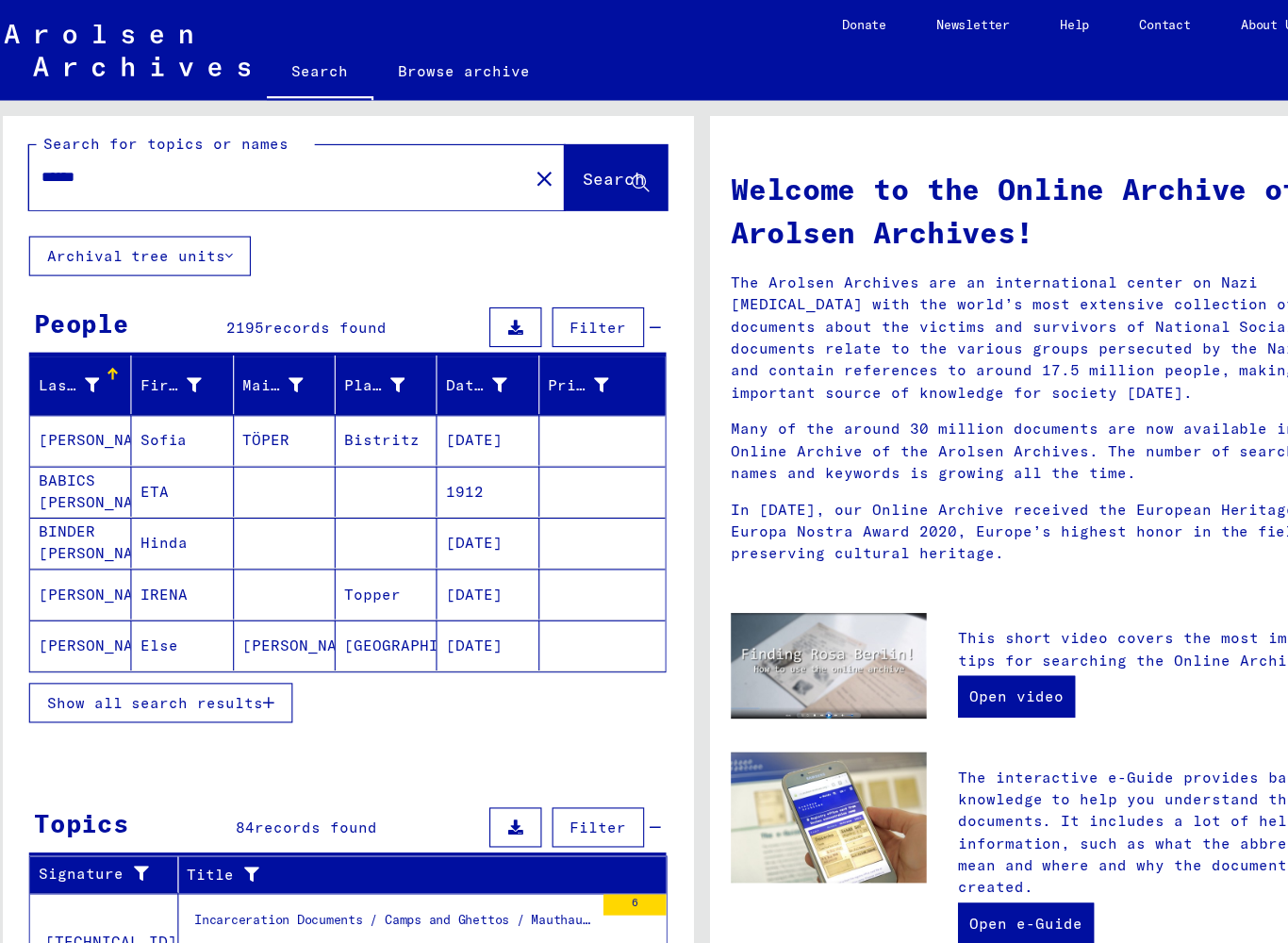 scroll, scrollTop: 10, scrollLeft: 0, axis: vertical 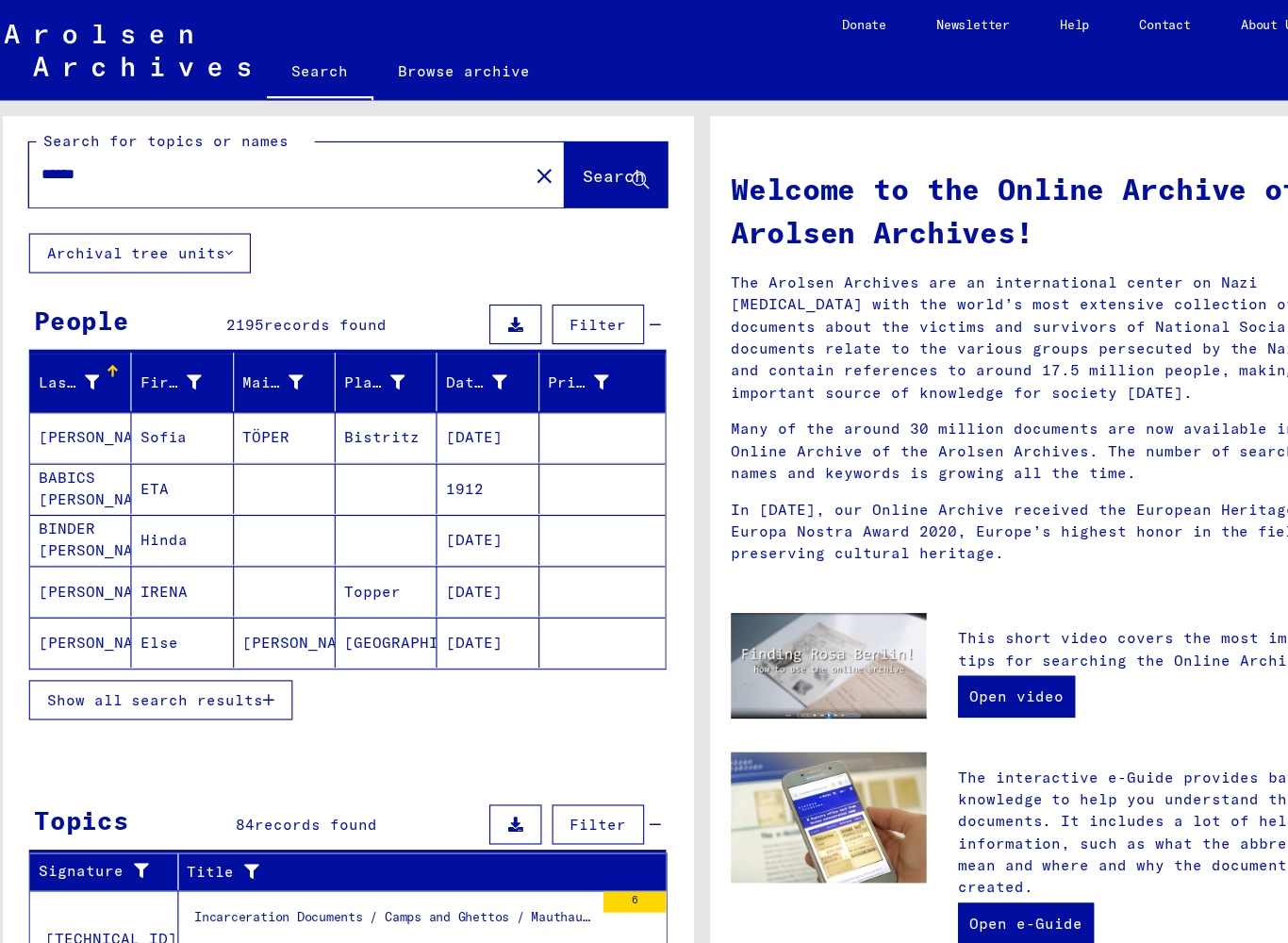 click on "Show all search results" at bounding box center [151, 631] 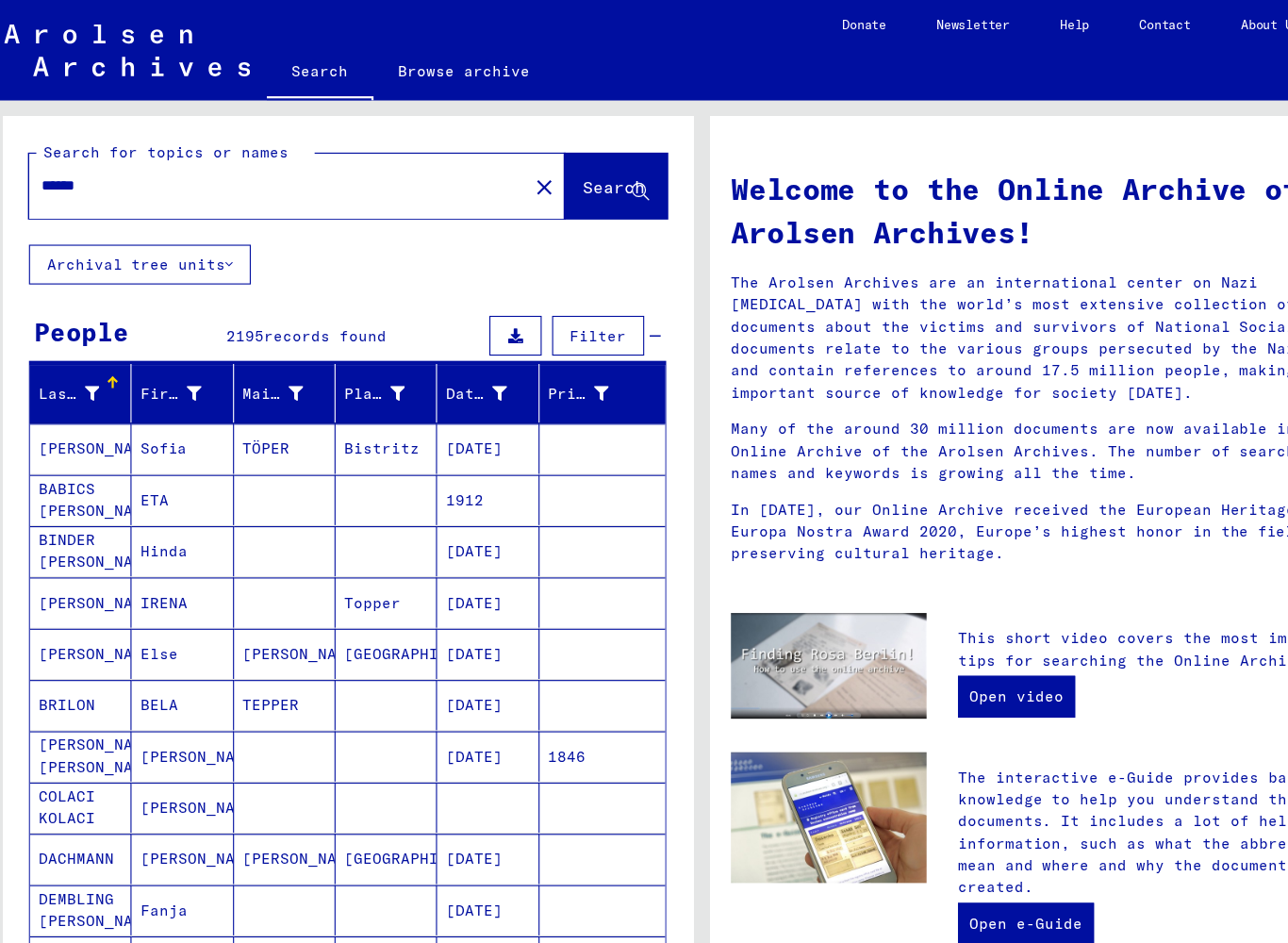 scroll, scrollTop: 0, scrollLeft: 0, axis: both 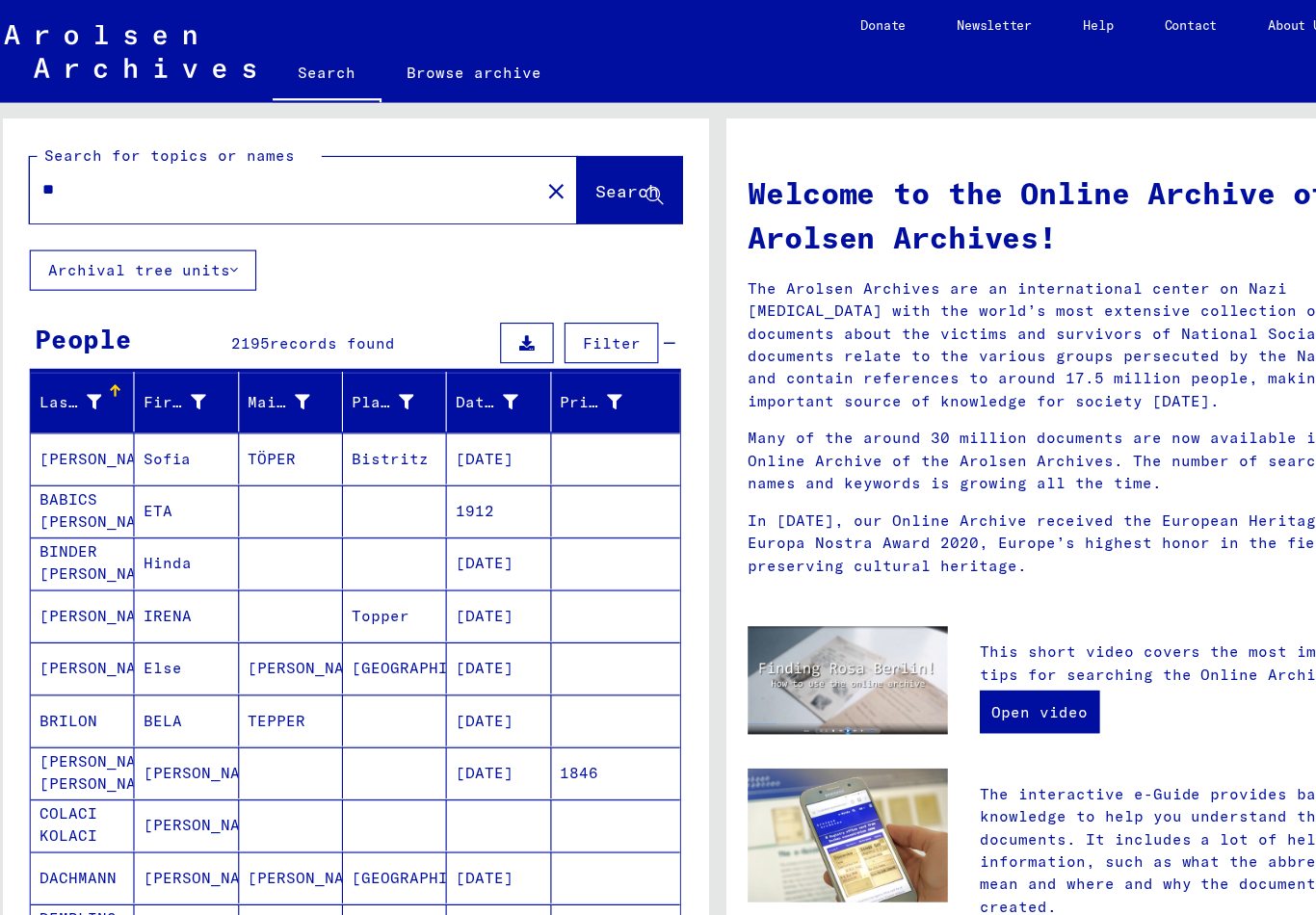 type on "*" 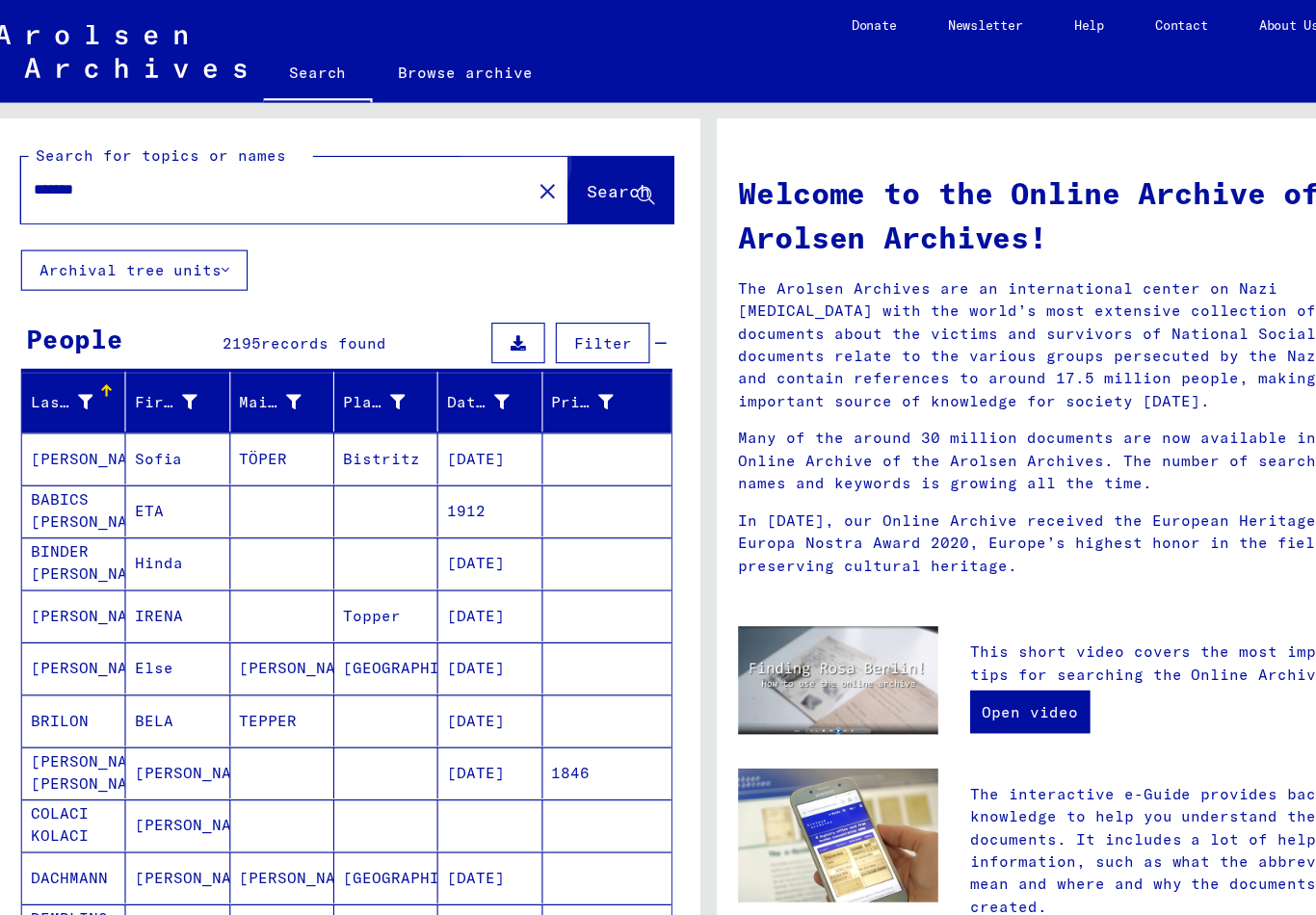 click on "Search" 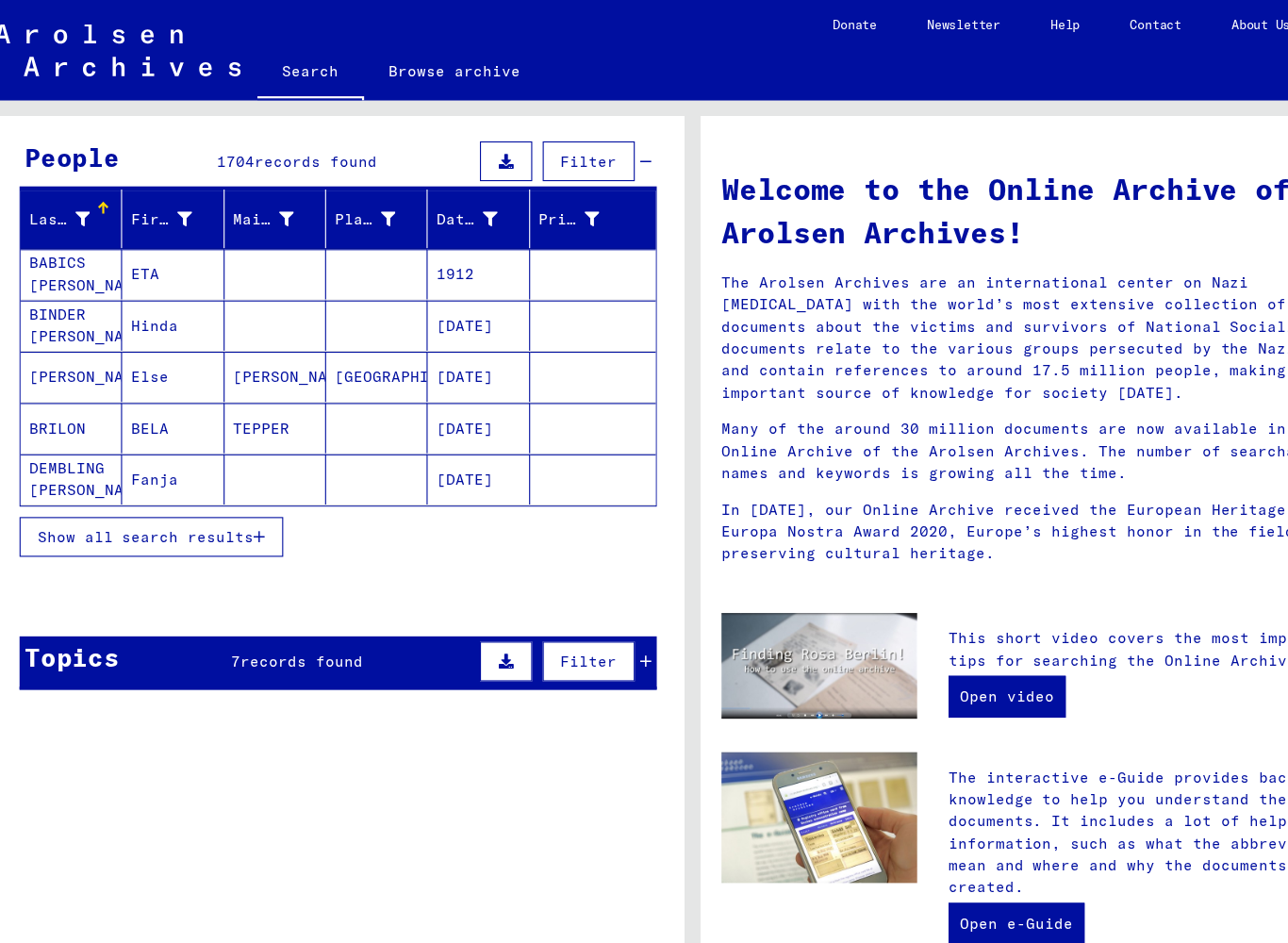 scroll, scrollTop: 158, scrollLeft: 0, axis: vertical 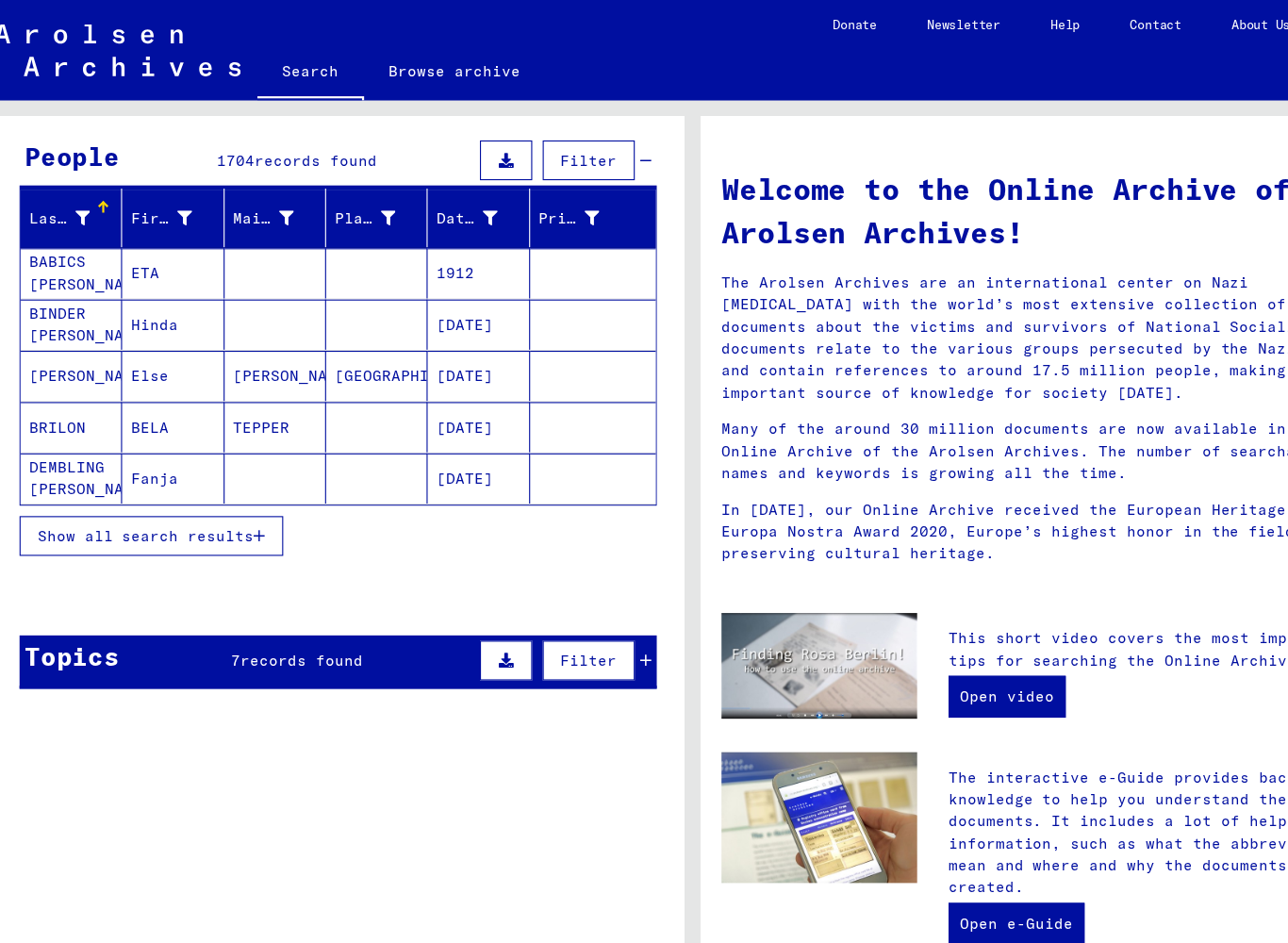 click on "[PERSON_NAME]" at bounding box center [84, 385] 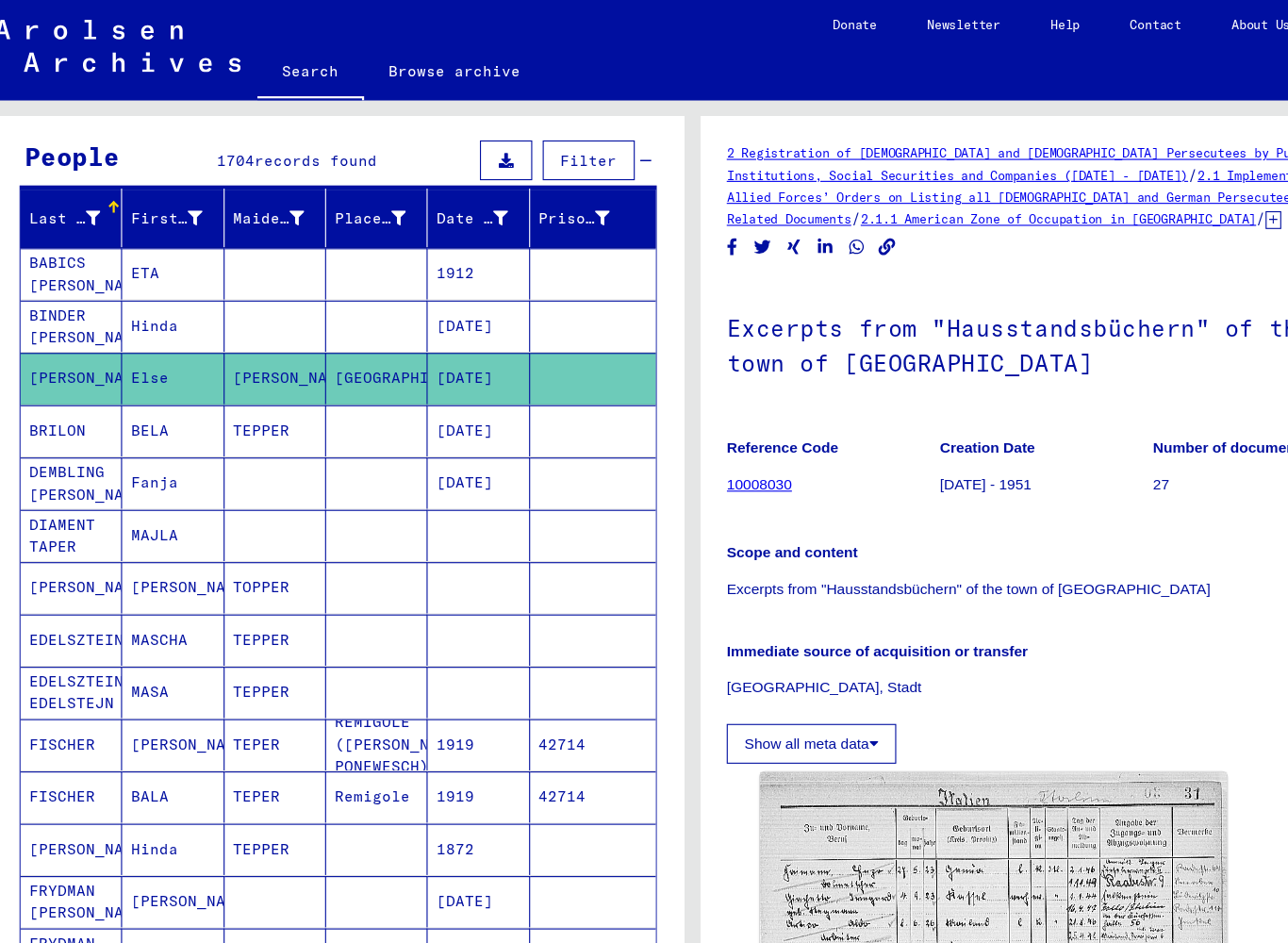scroll, scrollTop: 0, scrollLeft: 0, axis: both 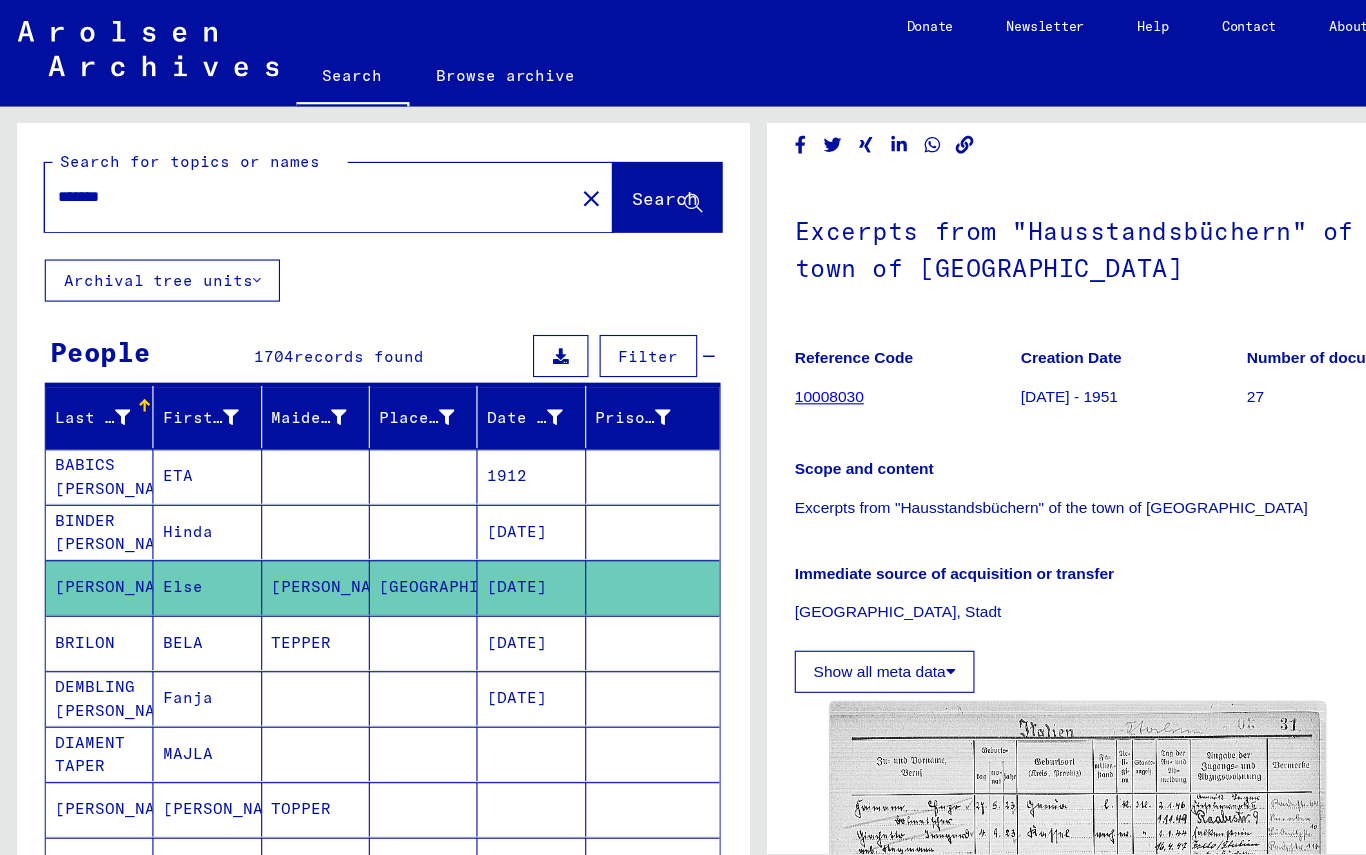 click on "*******" at bounding box center [278, 177] 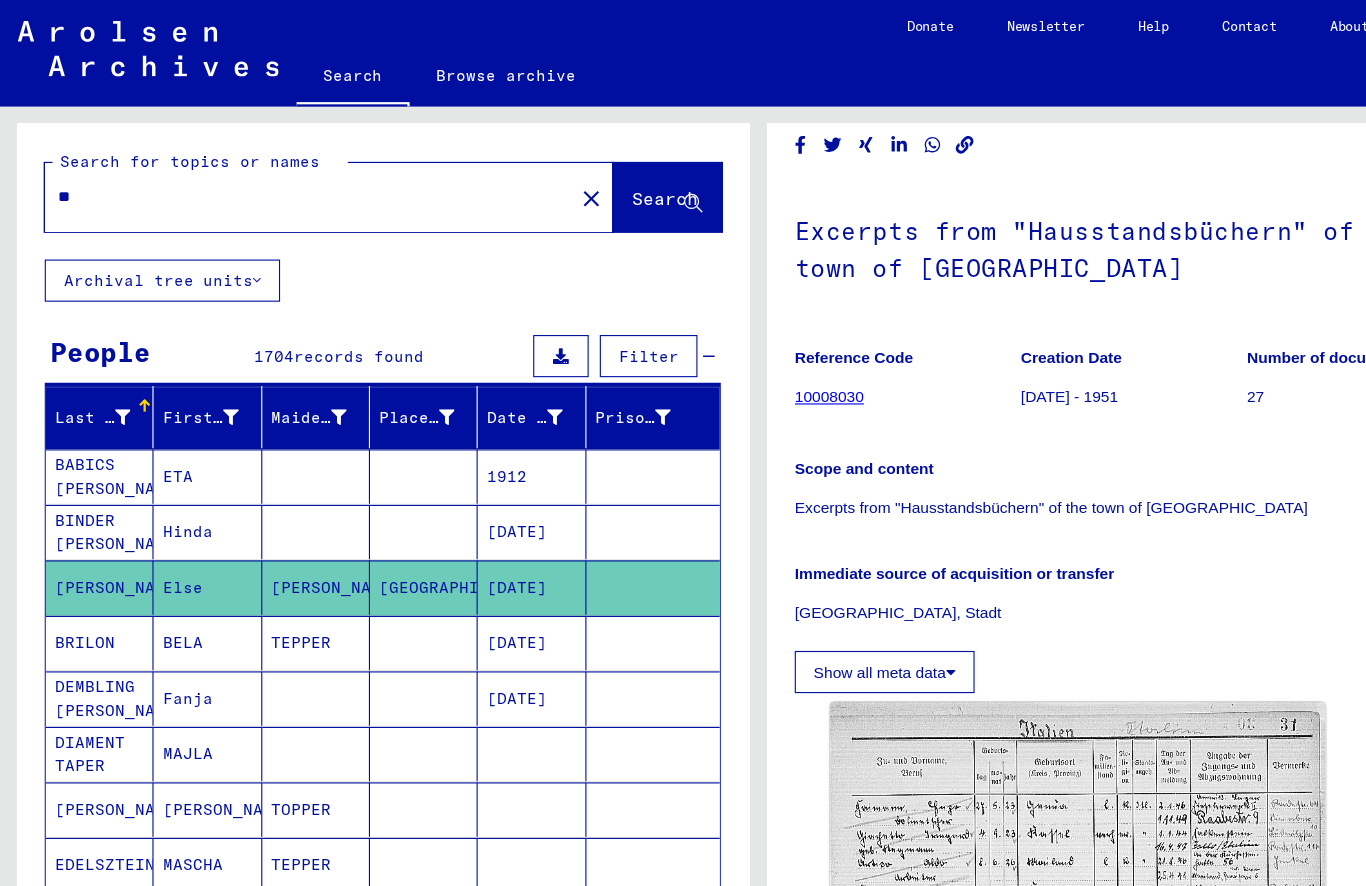 type on "*" 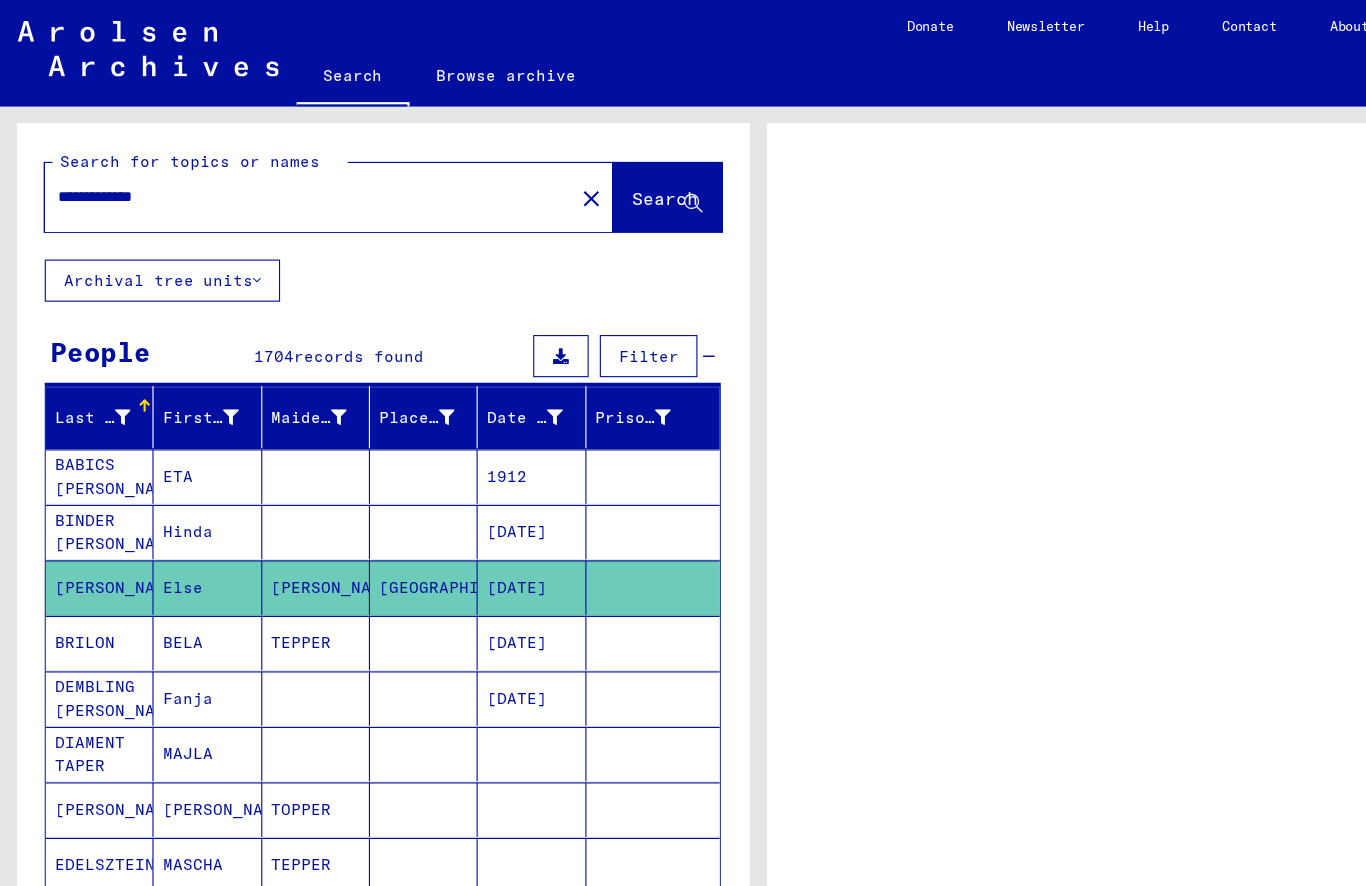 type on "**********" 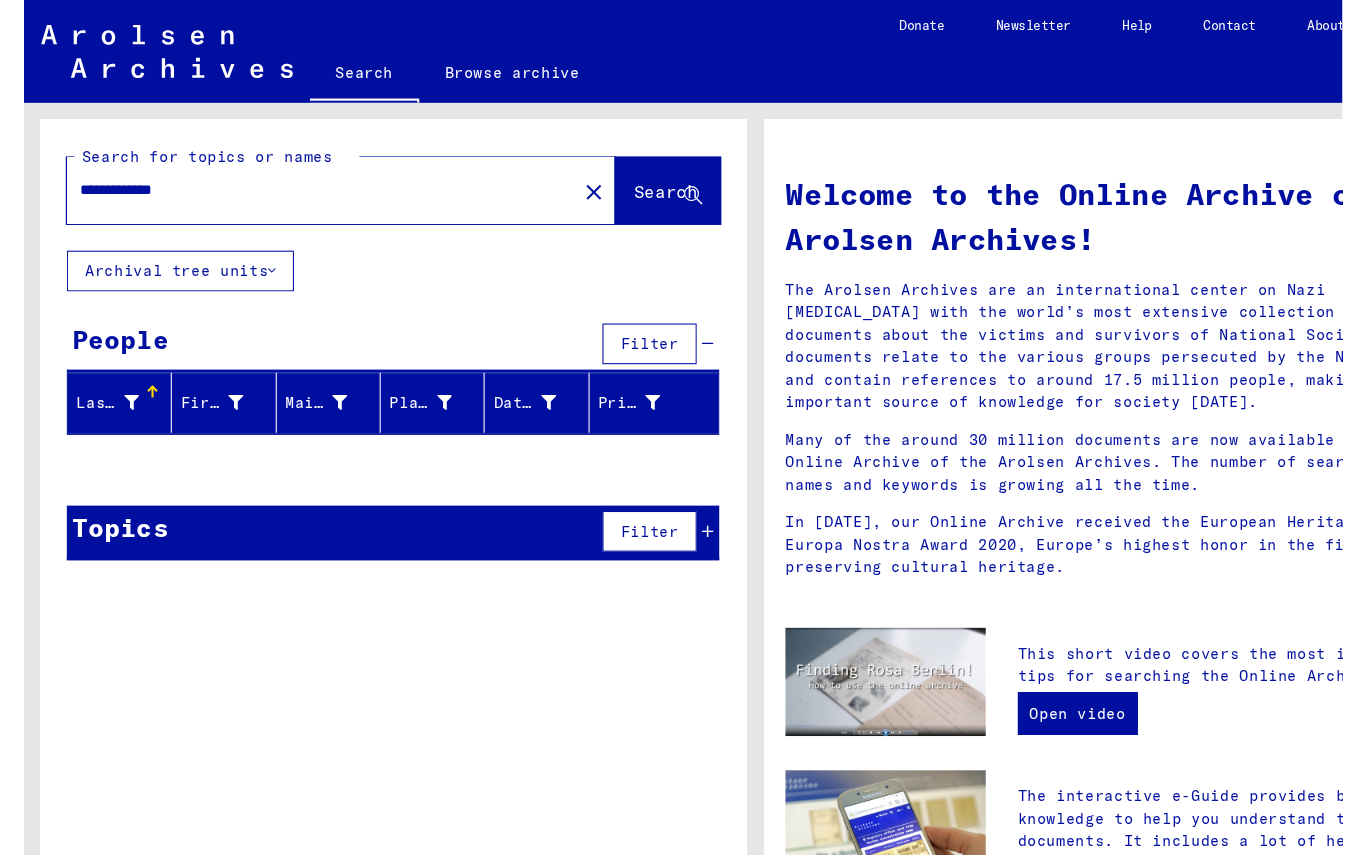 scroll, scrollTop: 0, scrollLeft: 0, axis: both 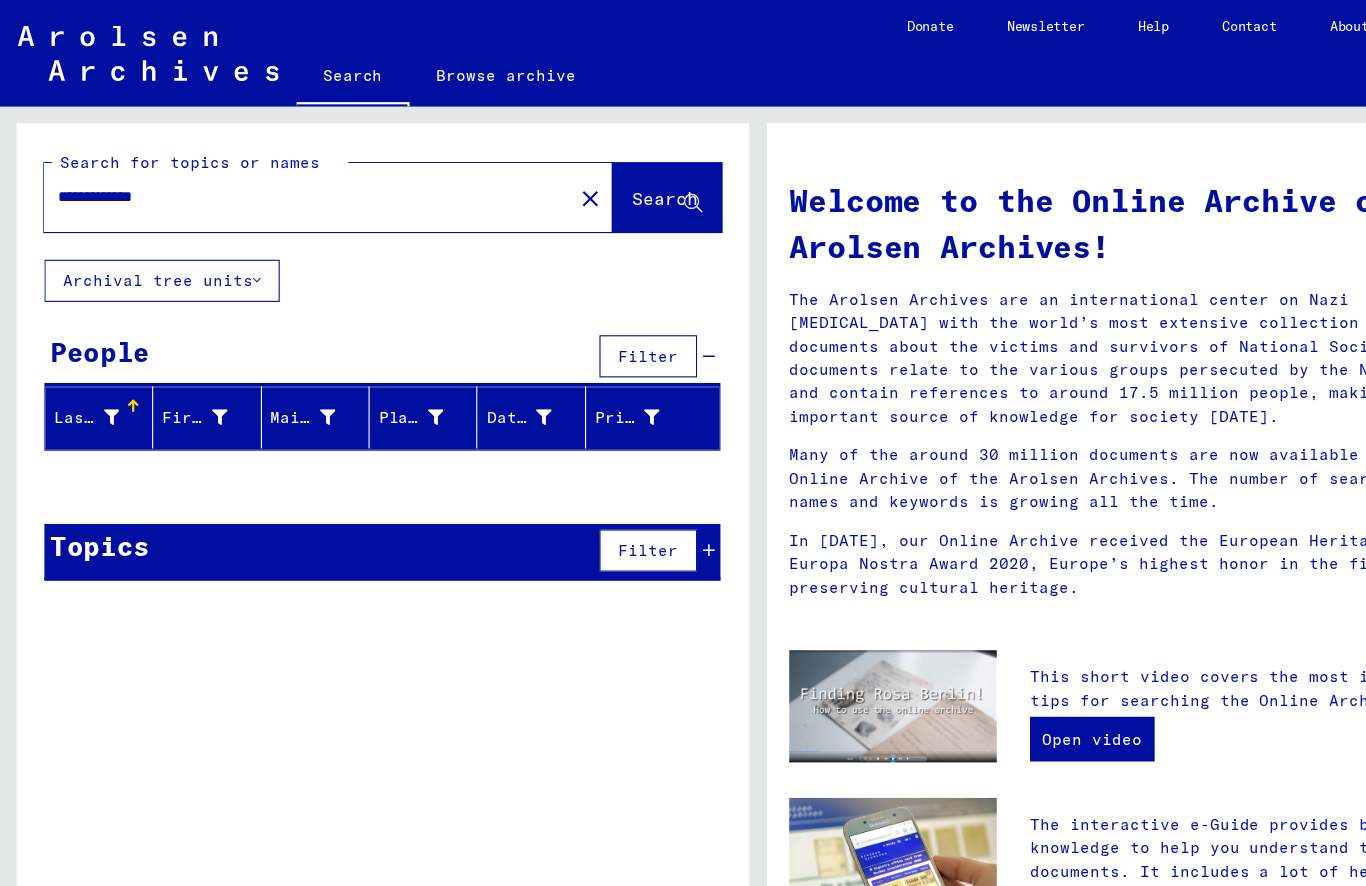 click on "The Arolsen Archives are an international center on Nazi [MEDICAL_DATA] with the world’s most extensive collection of documents about the victims and survivors of National Socialism. The documents relate to the various groups persecuted by the Nazi regime and contain references to around 17.5 million people, making them an important source of knowledge for society [DATE]." at bounding box center [1021, 323] 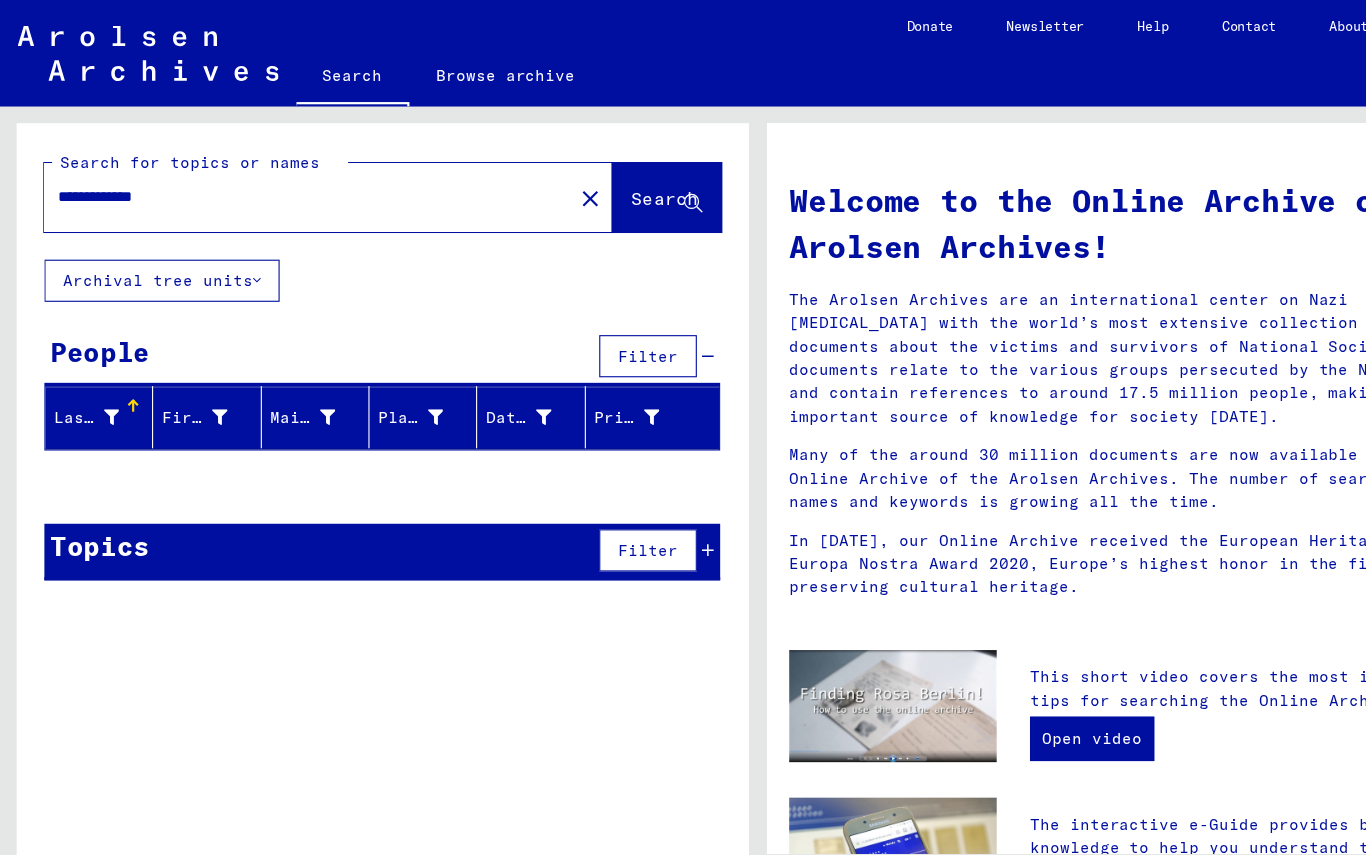 scroll, scrollTop: 0, scrollLeft: 0, axis: both 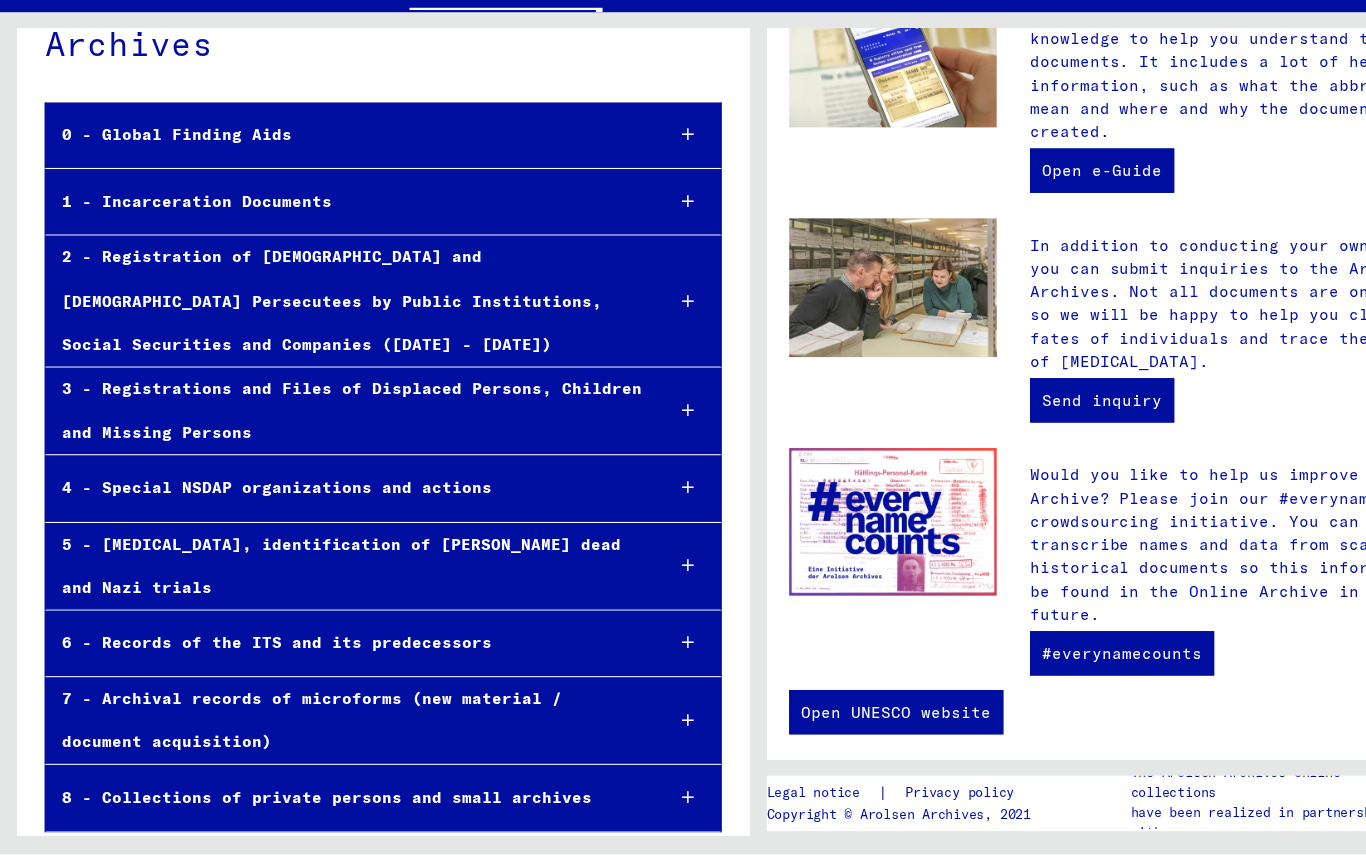 click at bounding box center [619, 664] 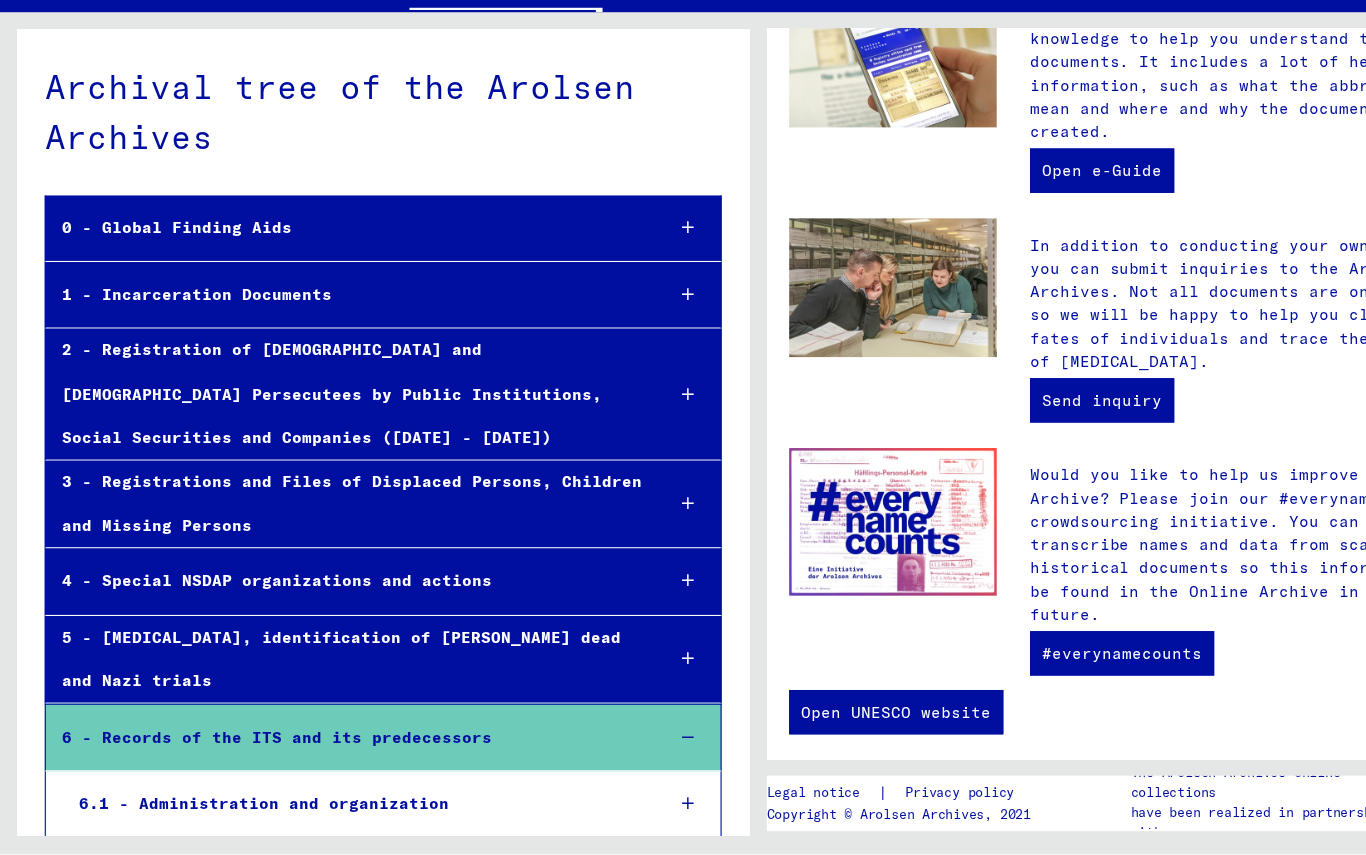 scroll, scrollTop: 0, scrollLeft: 0, axis: both 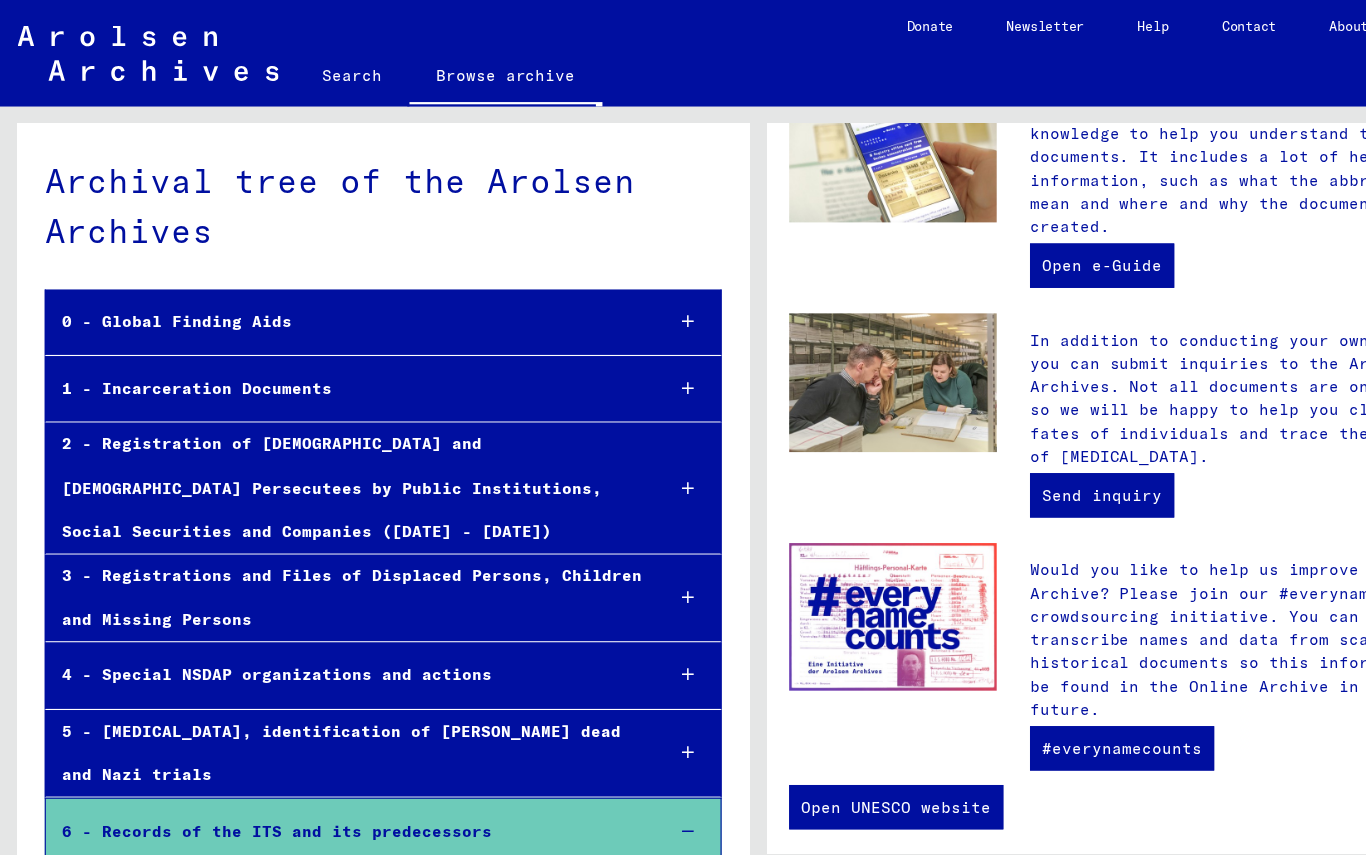 click on "1 - Incarceration Documents" at bounding box center [310, 350] 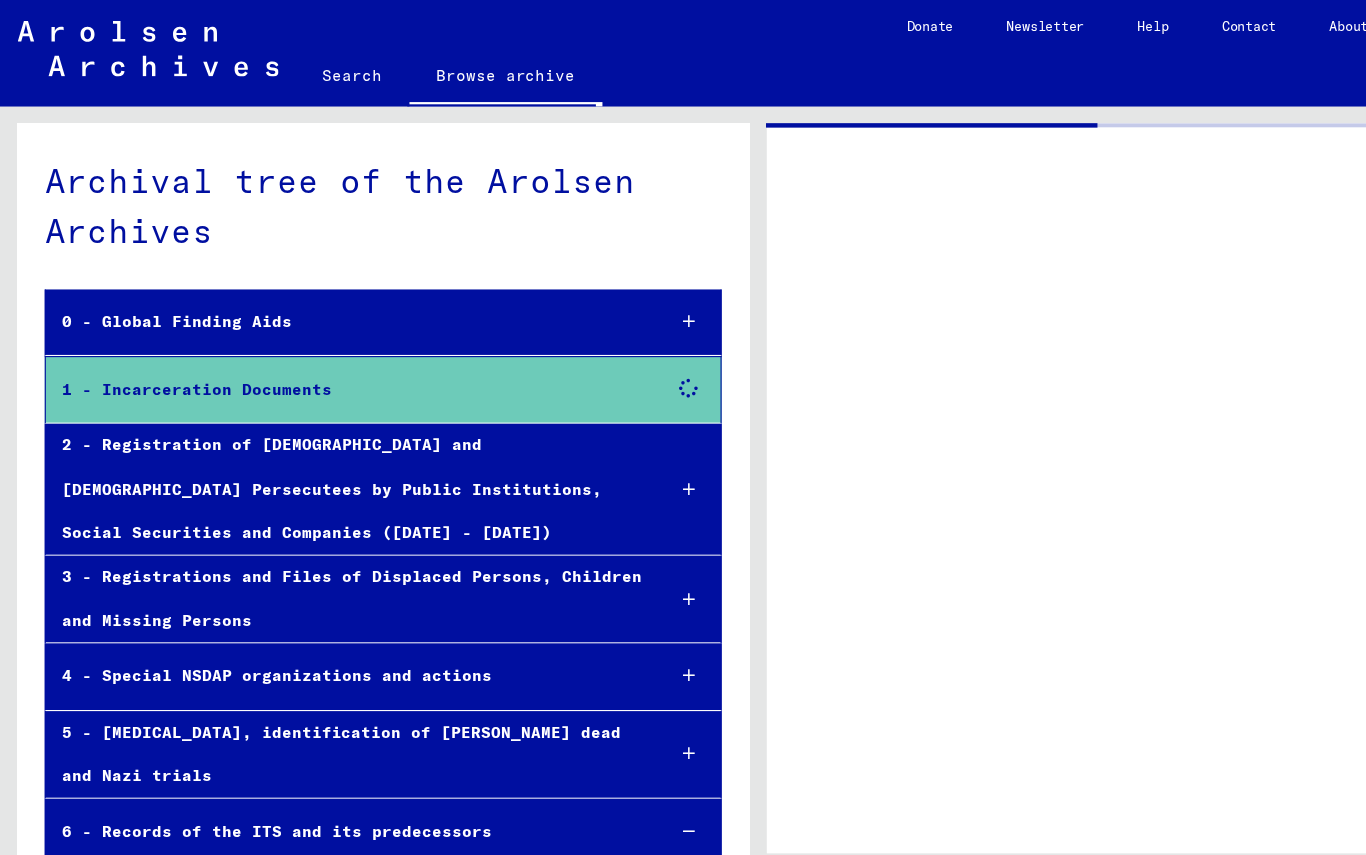 scroll, scrollTop: 0, scrollLeft: 0, axis: both 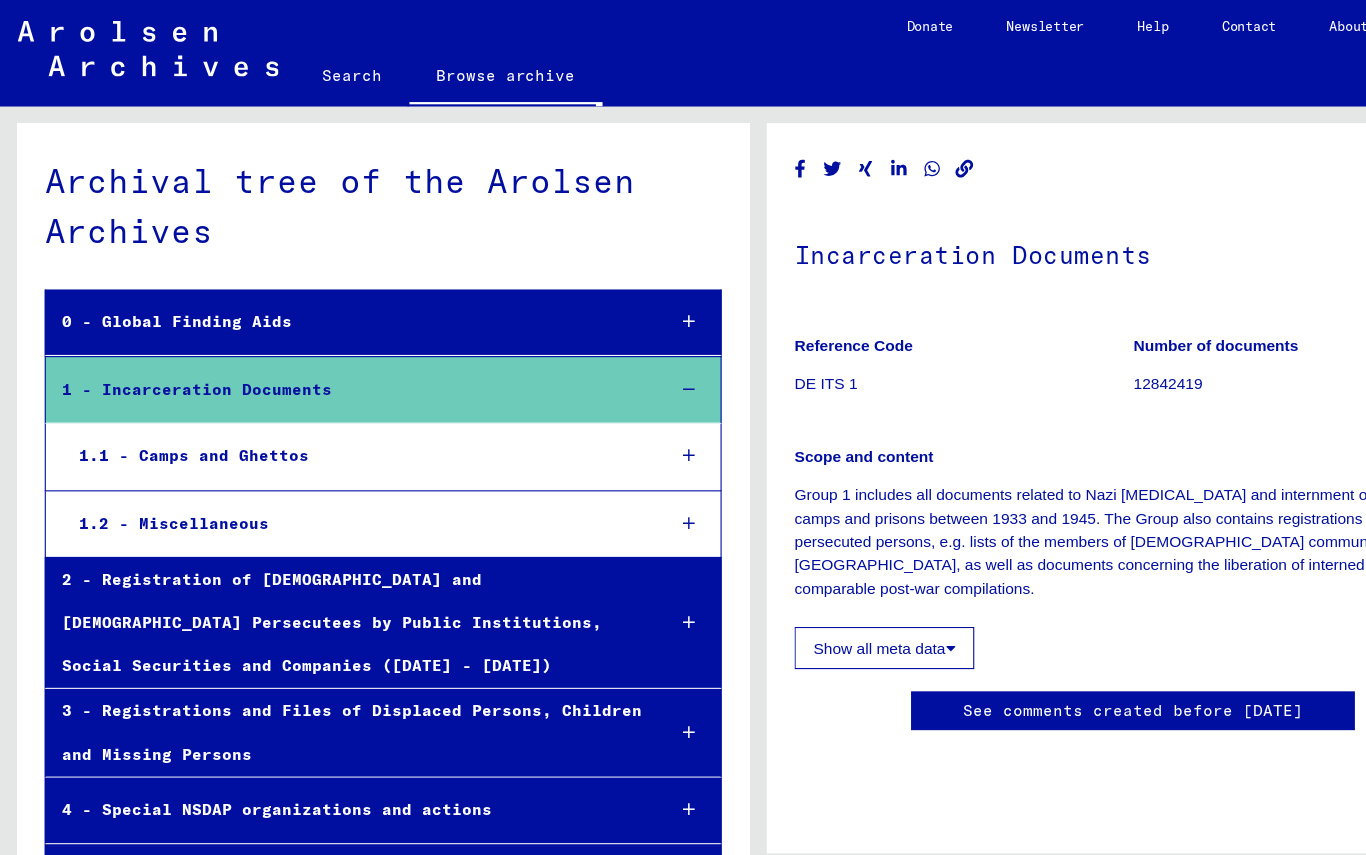 click on "1.1 - Camps and Ghettos" at bounding box center [319, 411] 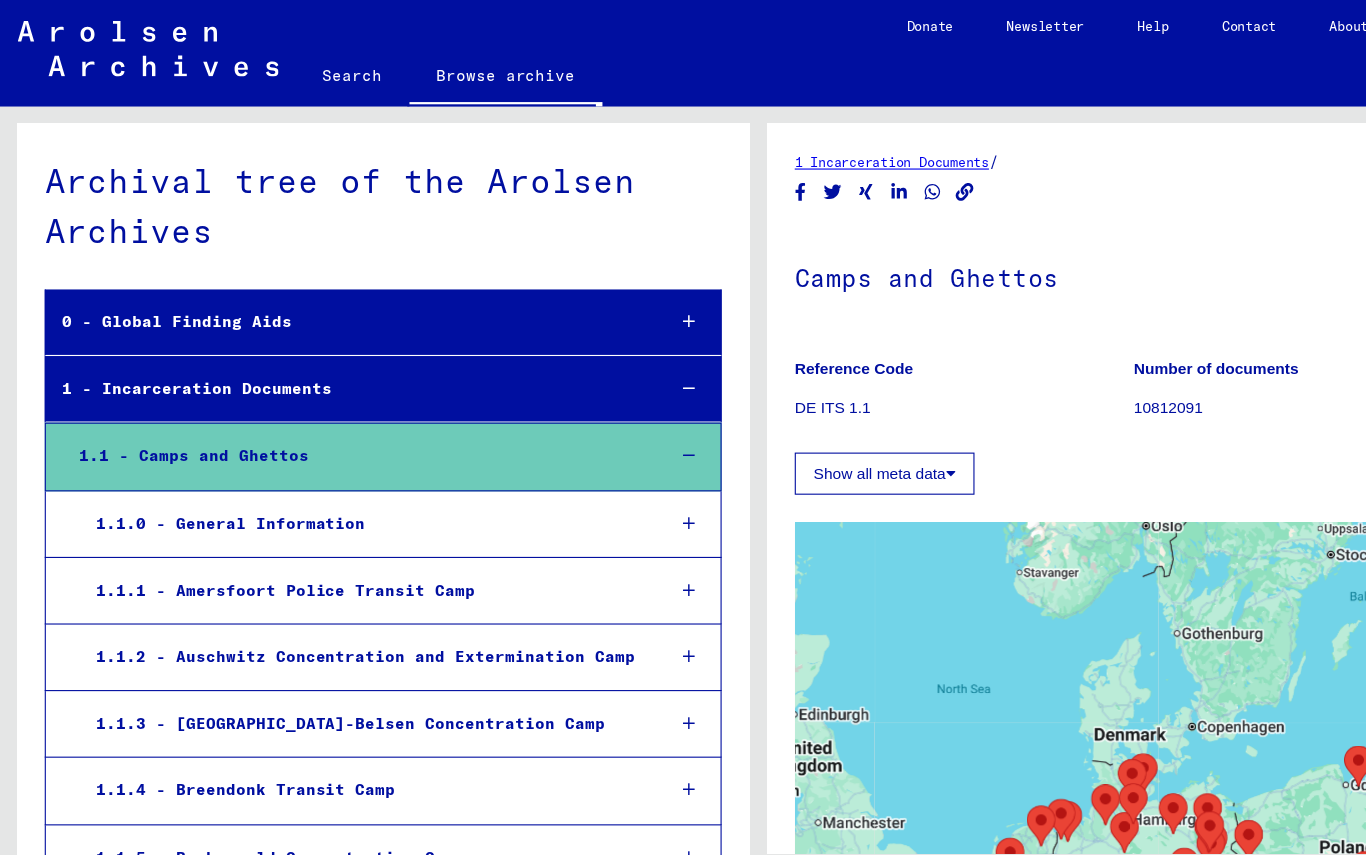 scroll, scrollTop: 0, scrollLeft: 0, axis: both 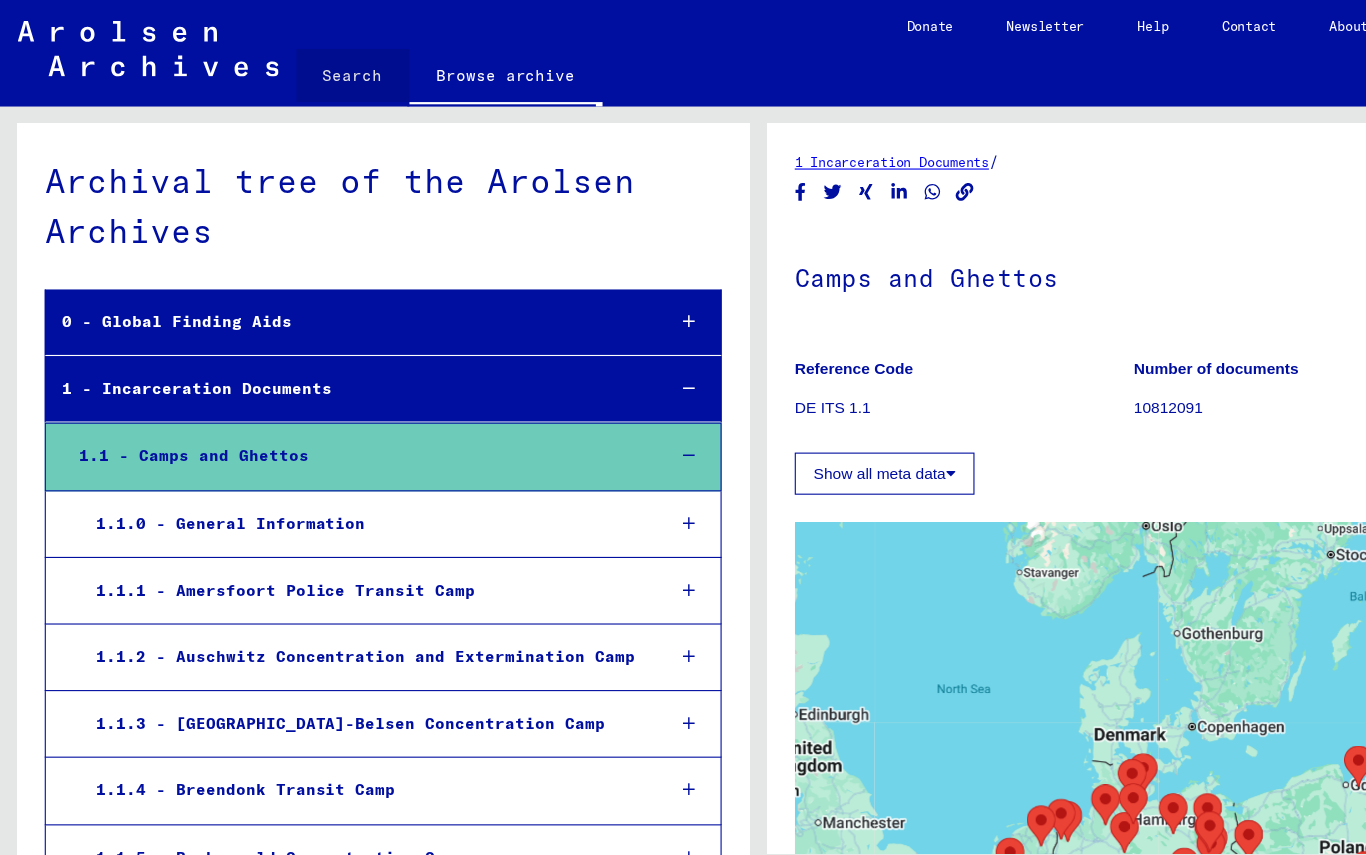 click on "Search" 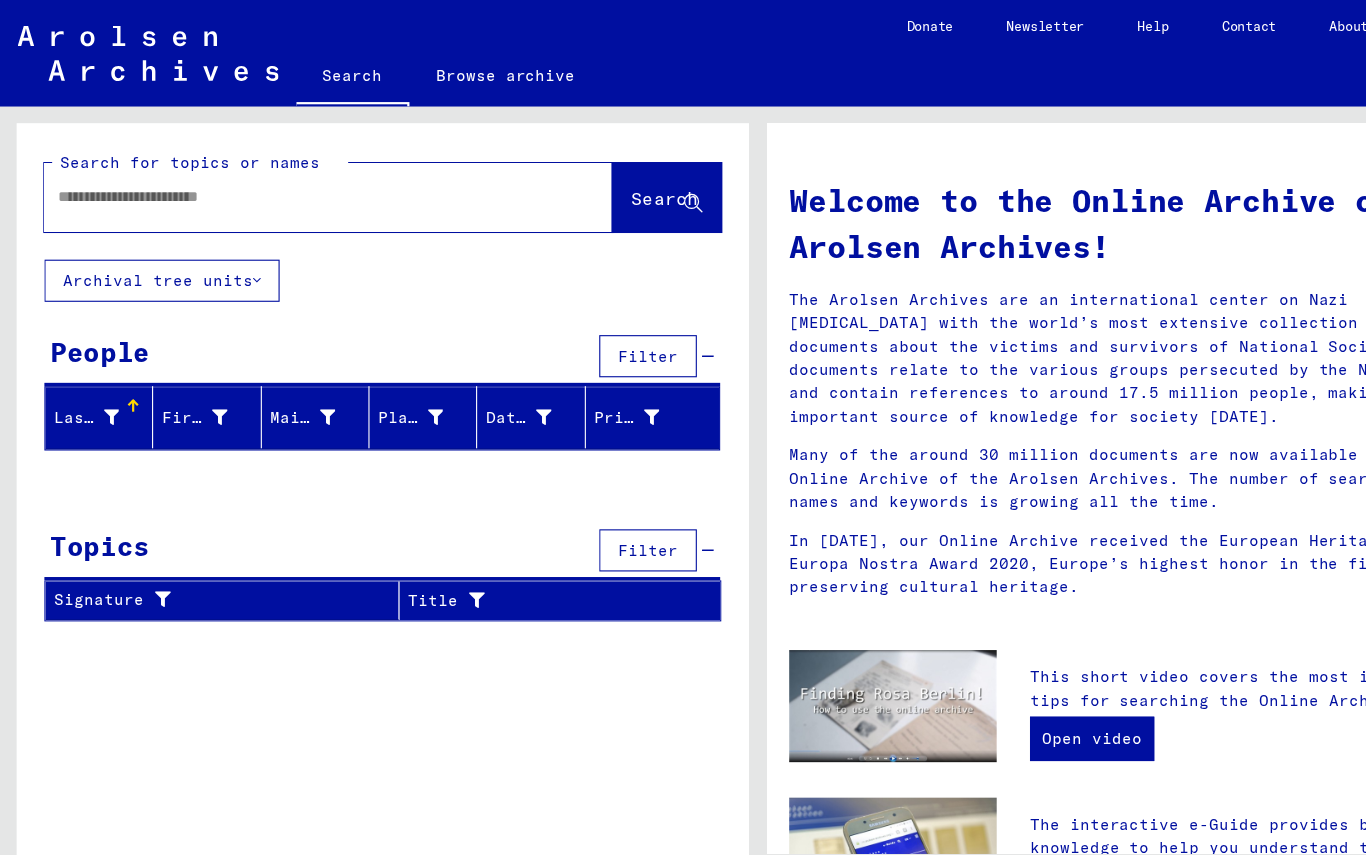 click 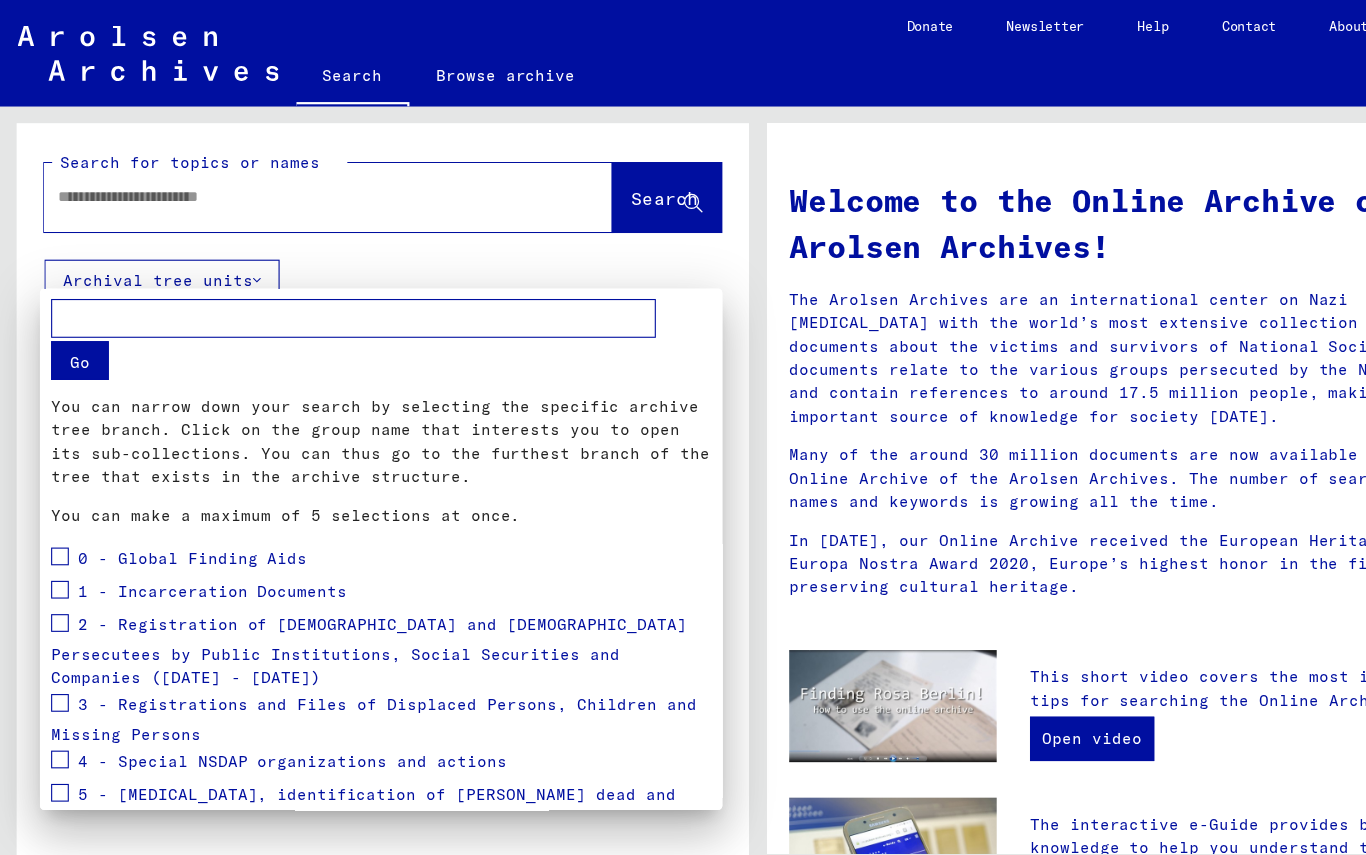 click at bounding box center (683, 427) 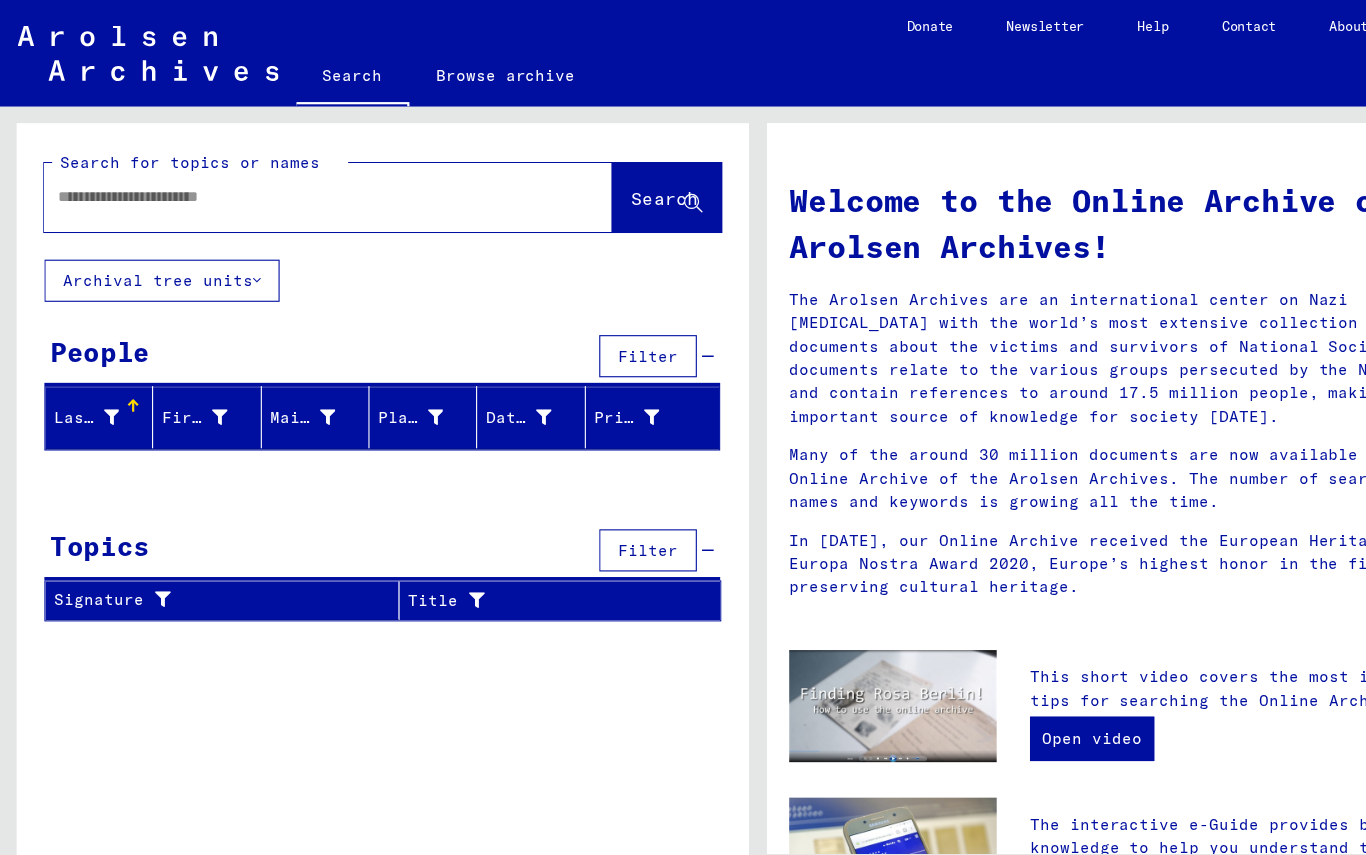 click at bounding box center (272, 177) 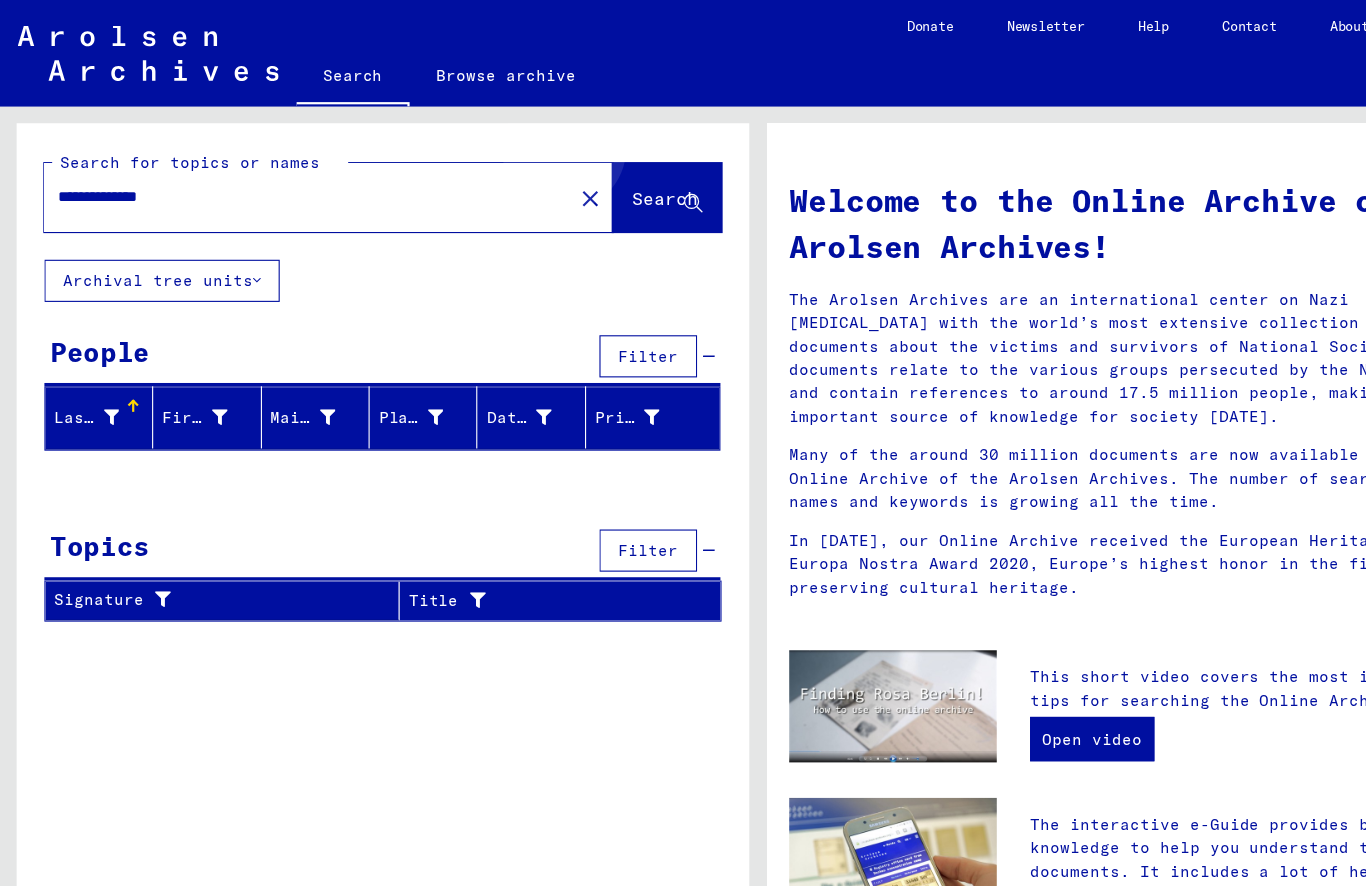 click on "Search" 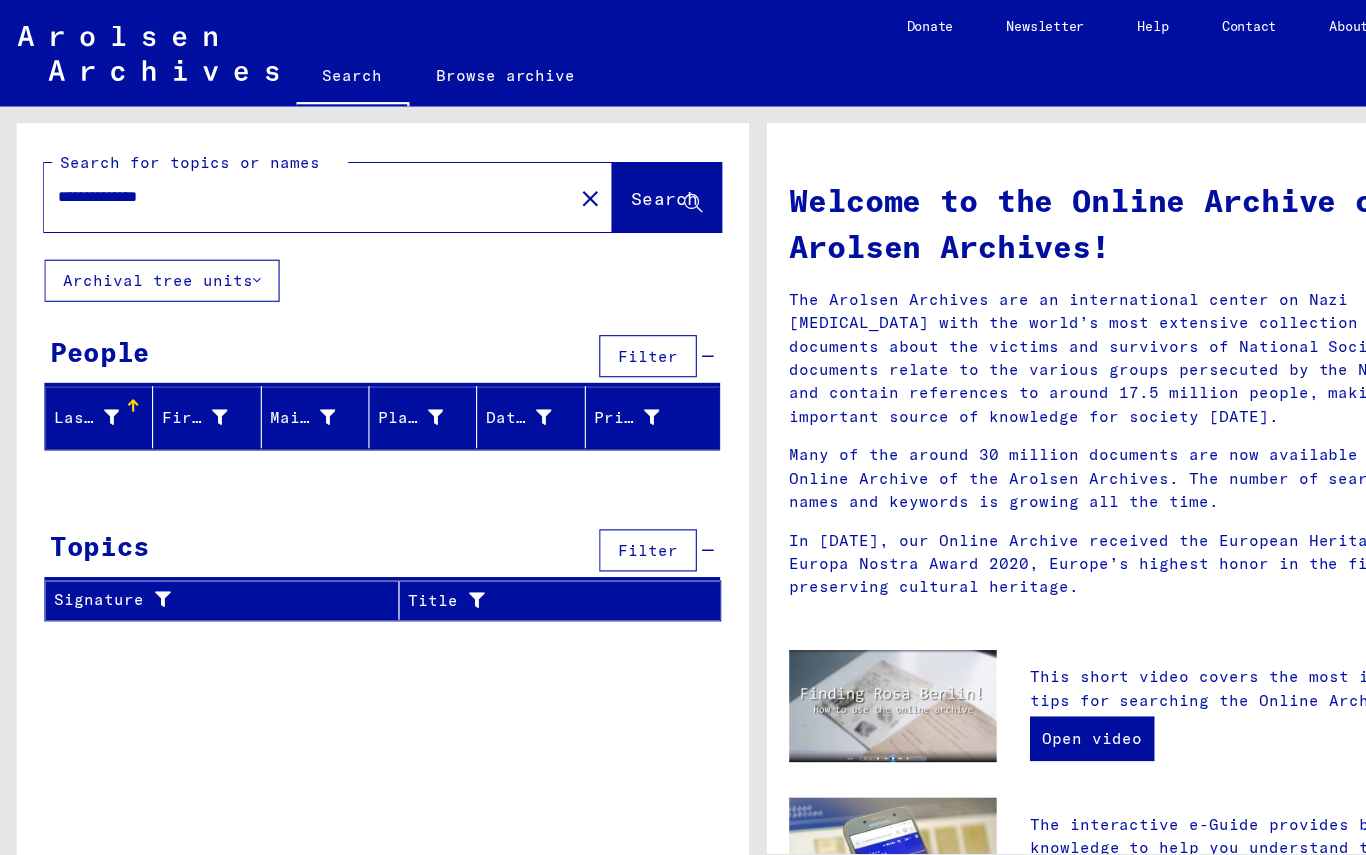 click on "**********" at bounding box center (272, 177) 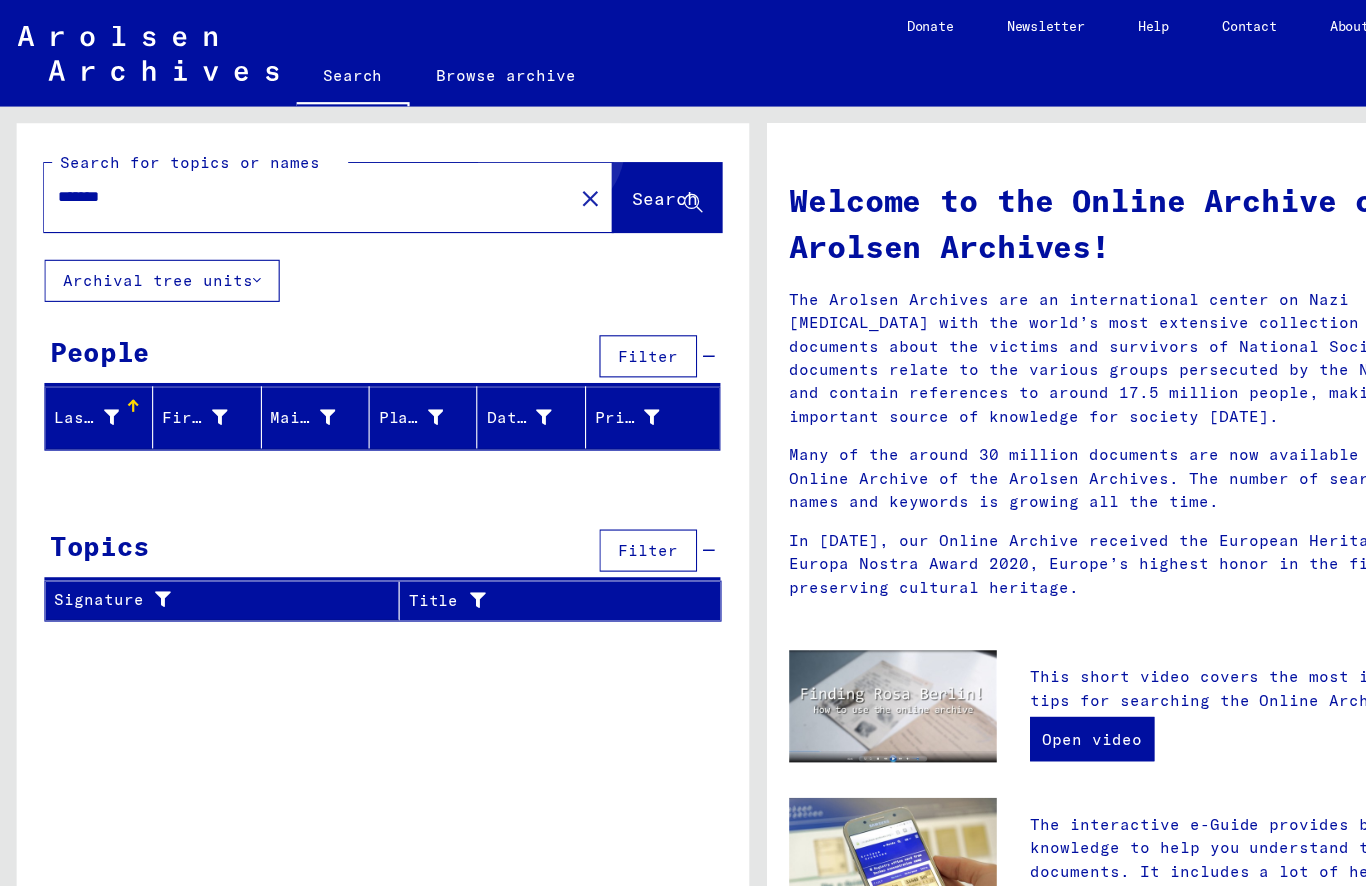 type on "*******" 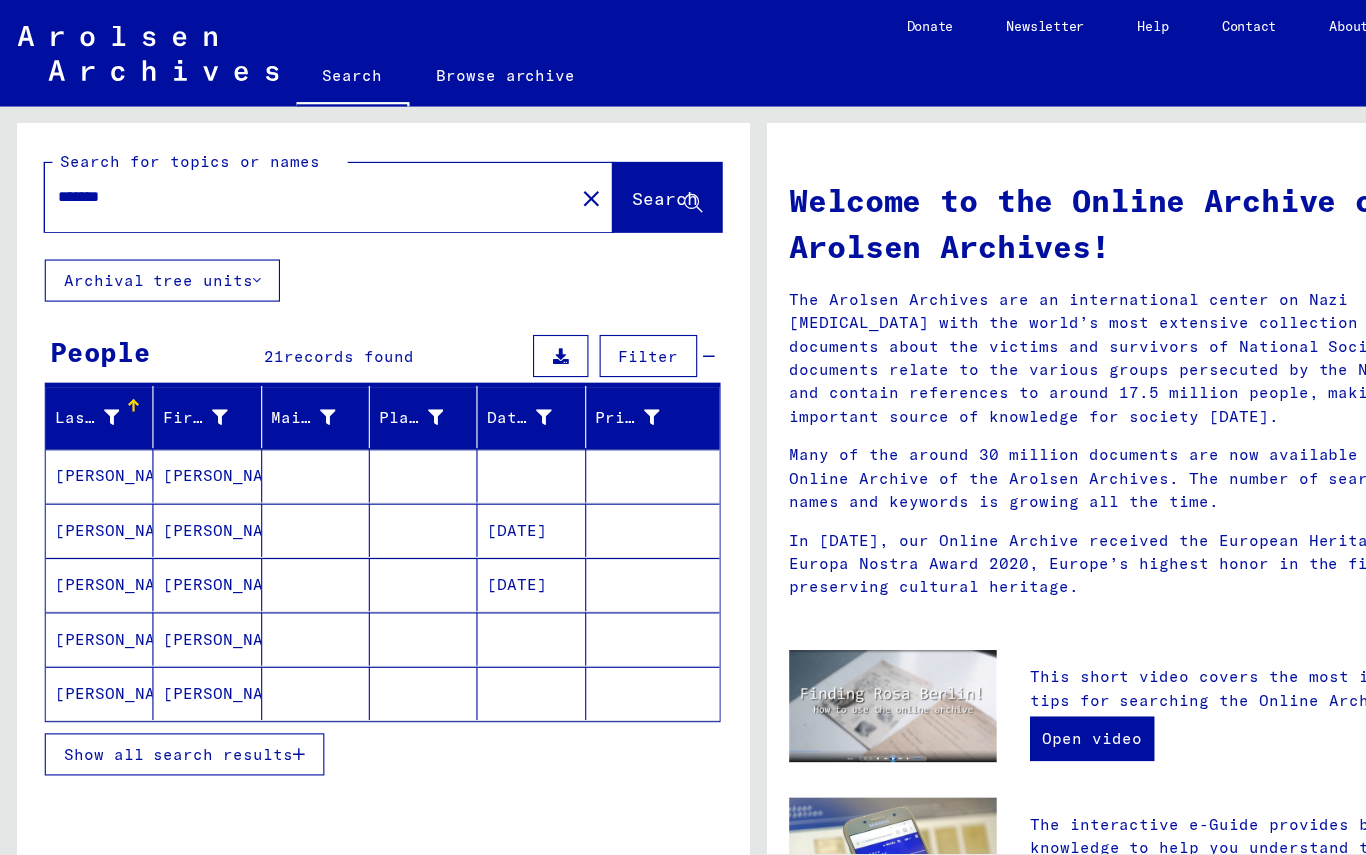 click on "Show all search results" at bounding box center [160, 680] 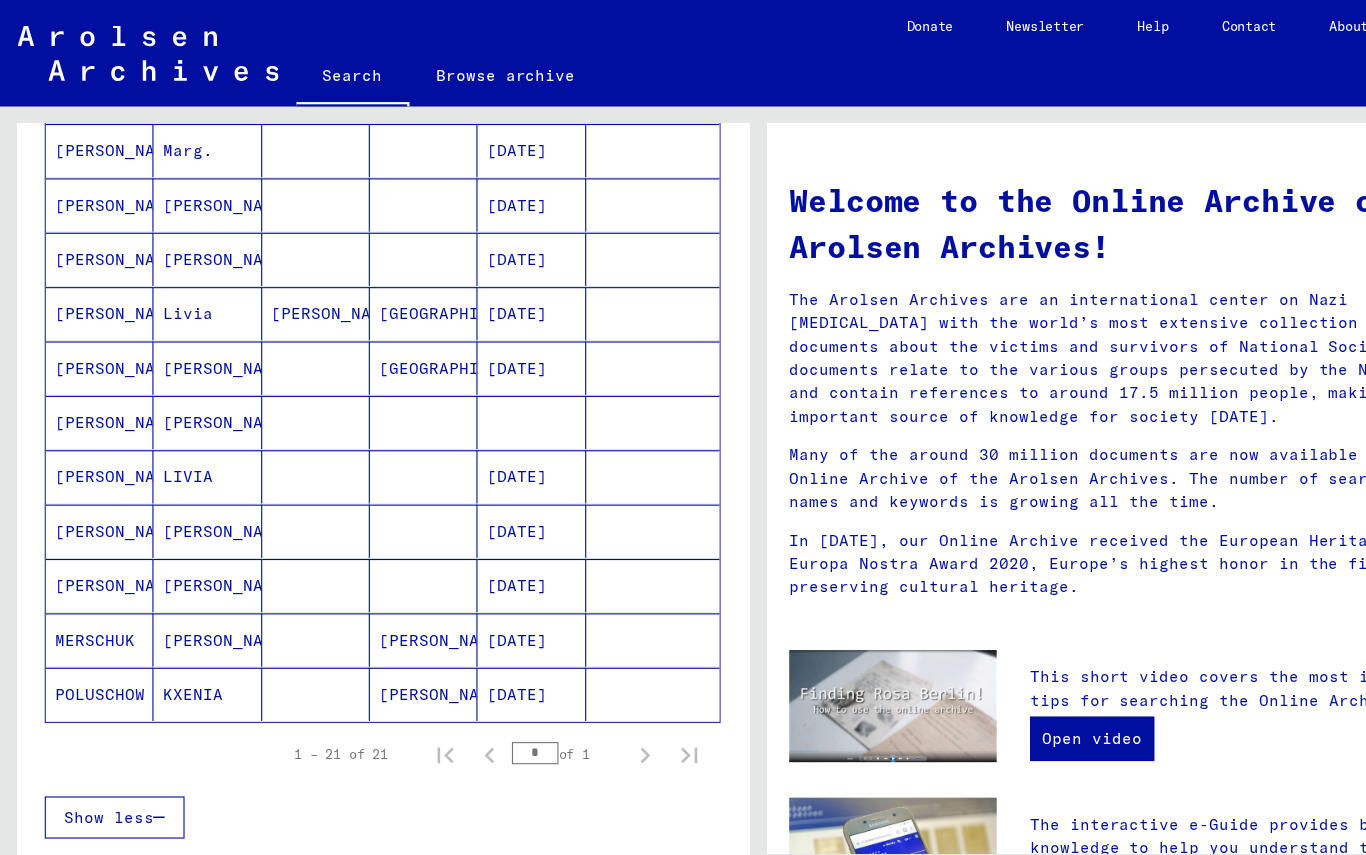 scroll, scrollTop: 778, scrollLeft: 0, axis: vertical 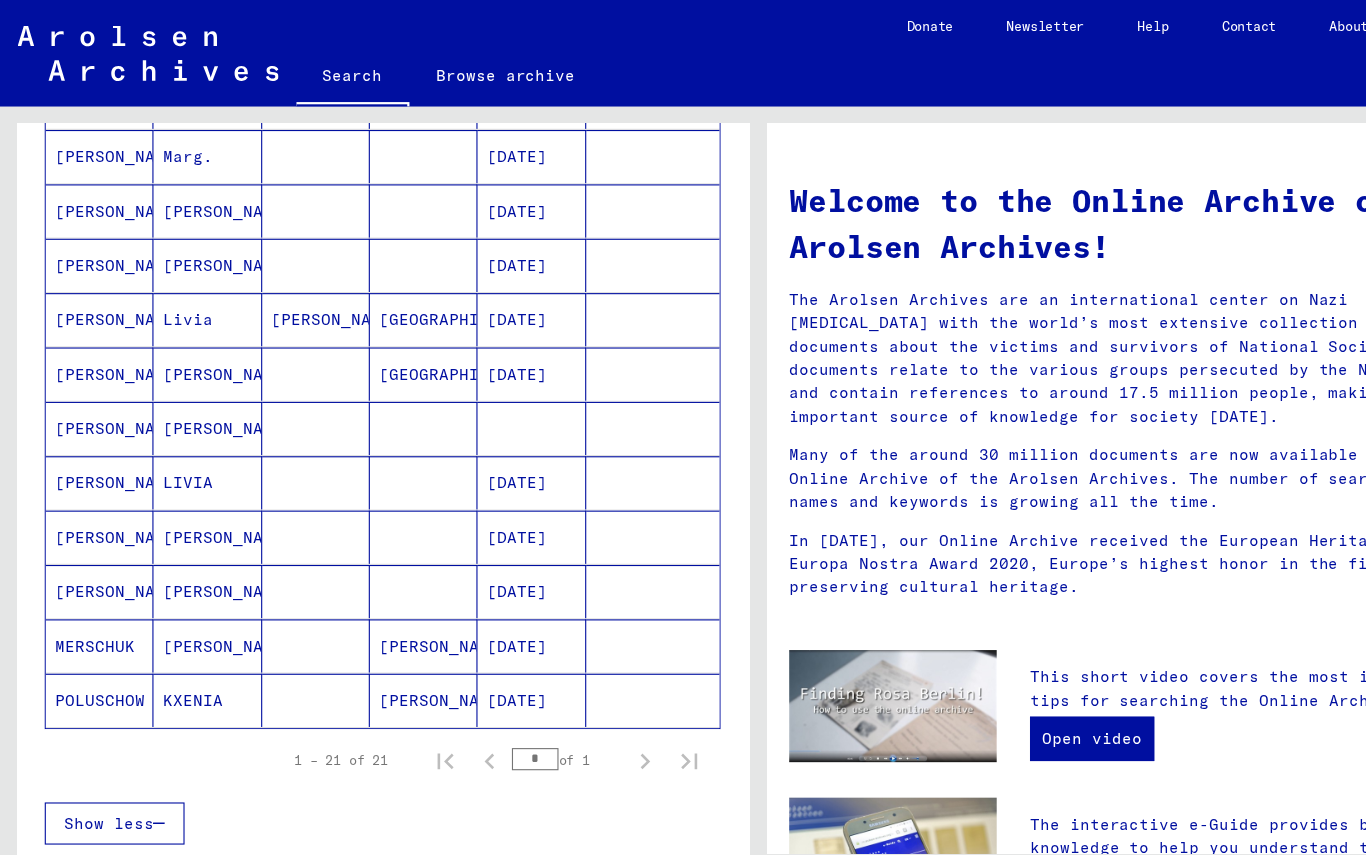 click on "[PERSON_NAME]" at bounding box center (89, 435) 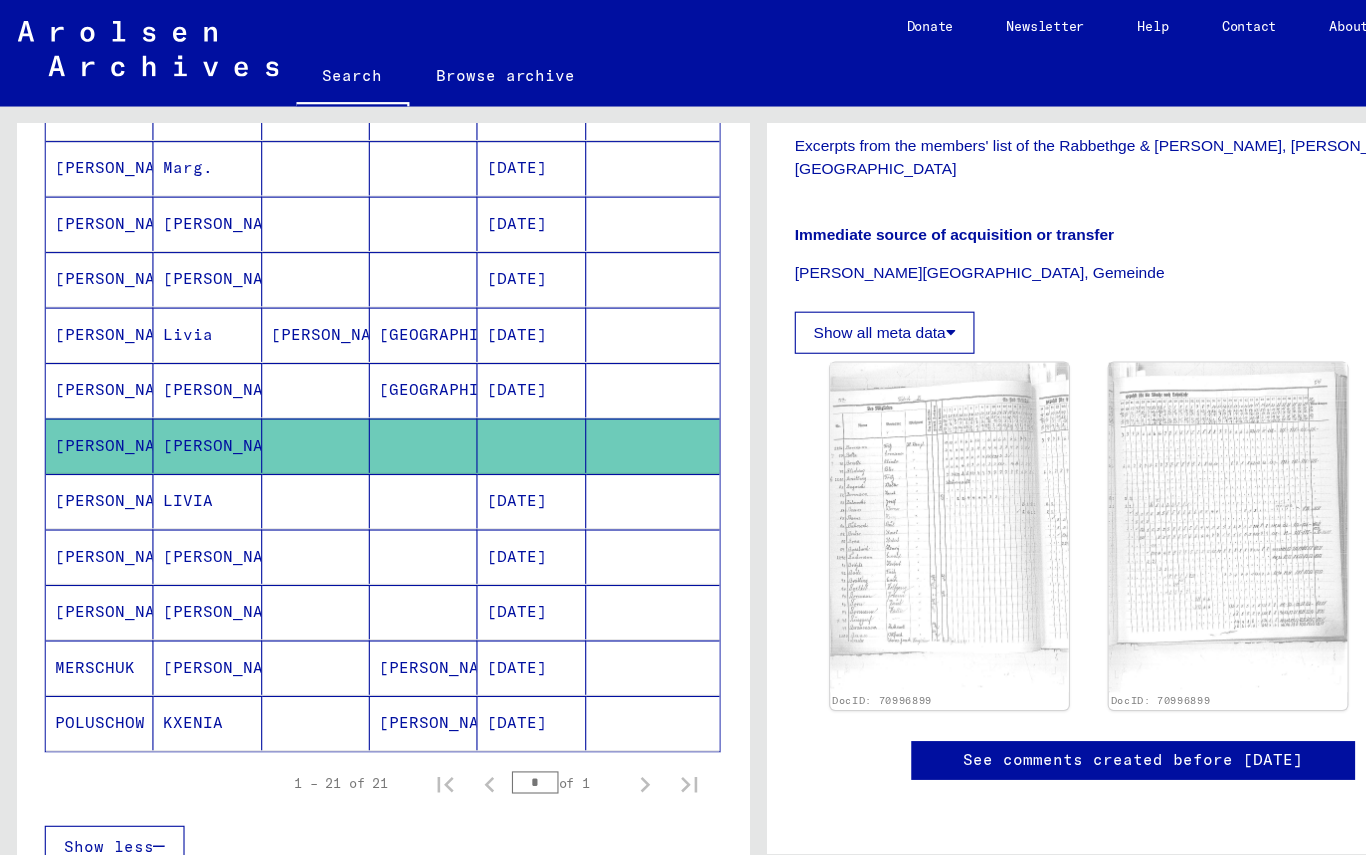 scroll, scrollTop: 481, scrollLeft: 0, axis: vertical 